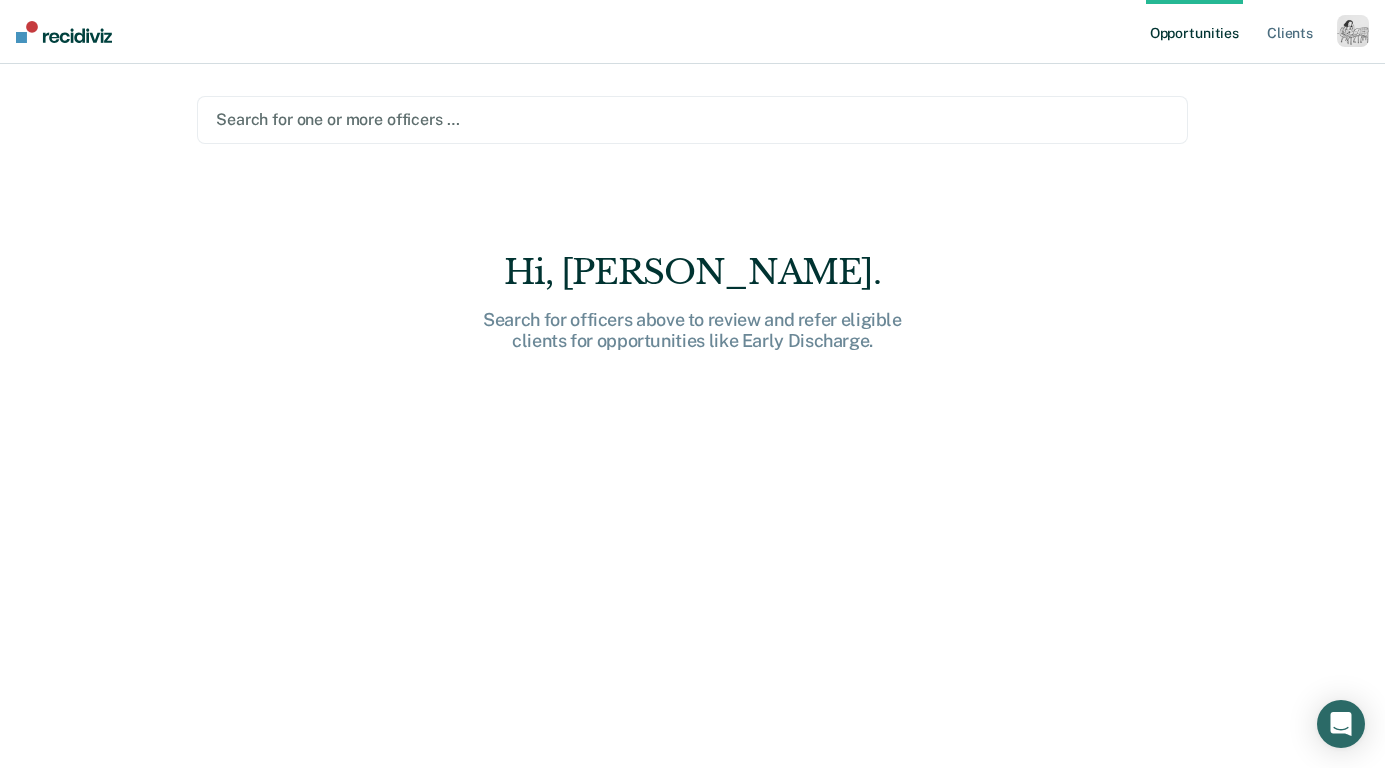 scroll, scrollTop: 0, scrollLeft: 0, axis: both 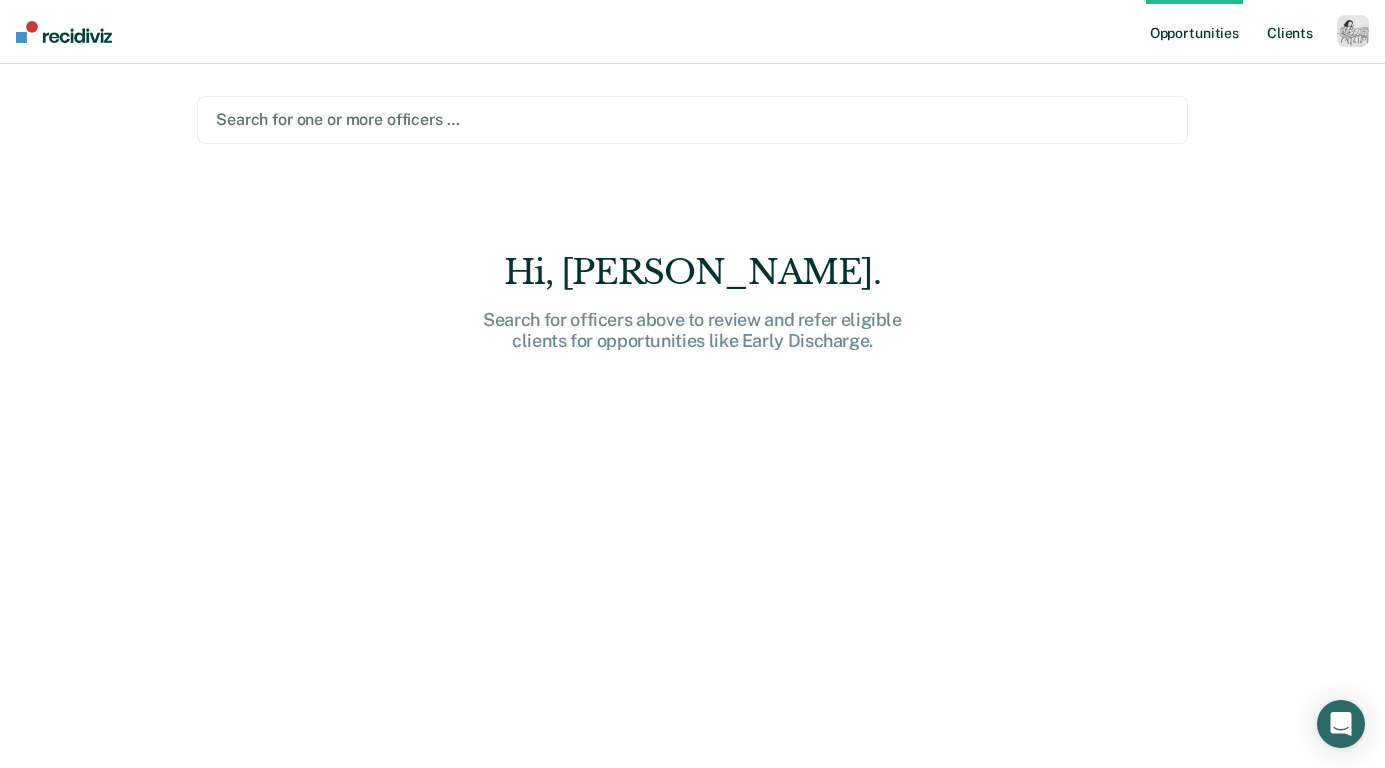 drag, startPoint x: 1354, startPoint y: 28, endPoint x: 1306, endPoint y: 55, distance: 55.072678 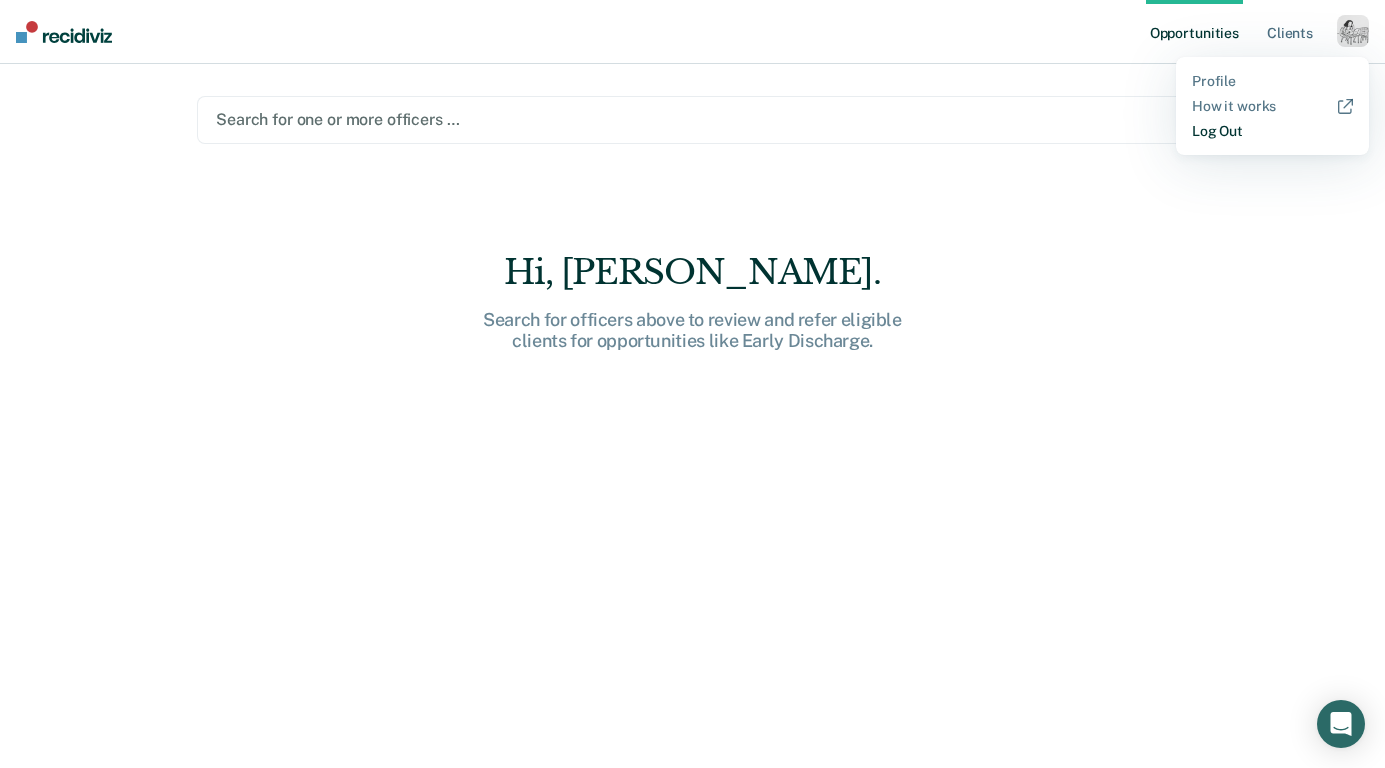 click on "Log Out" at bounding box center (1272, 131) 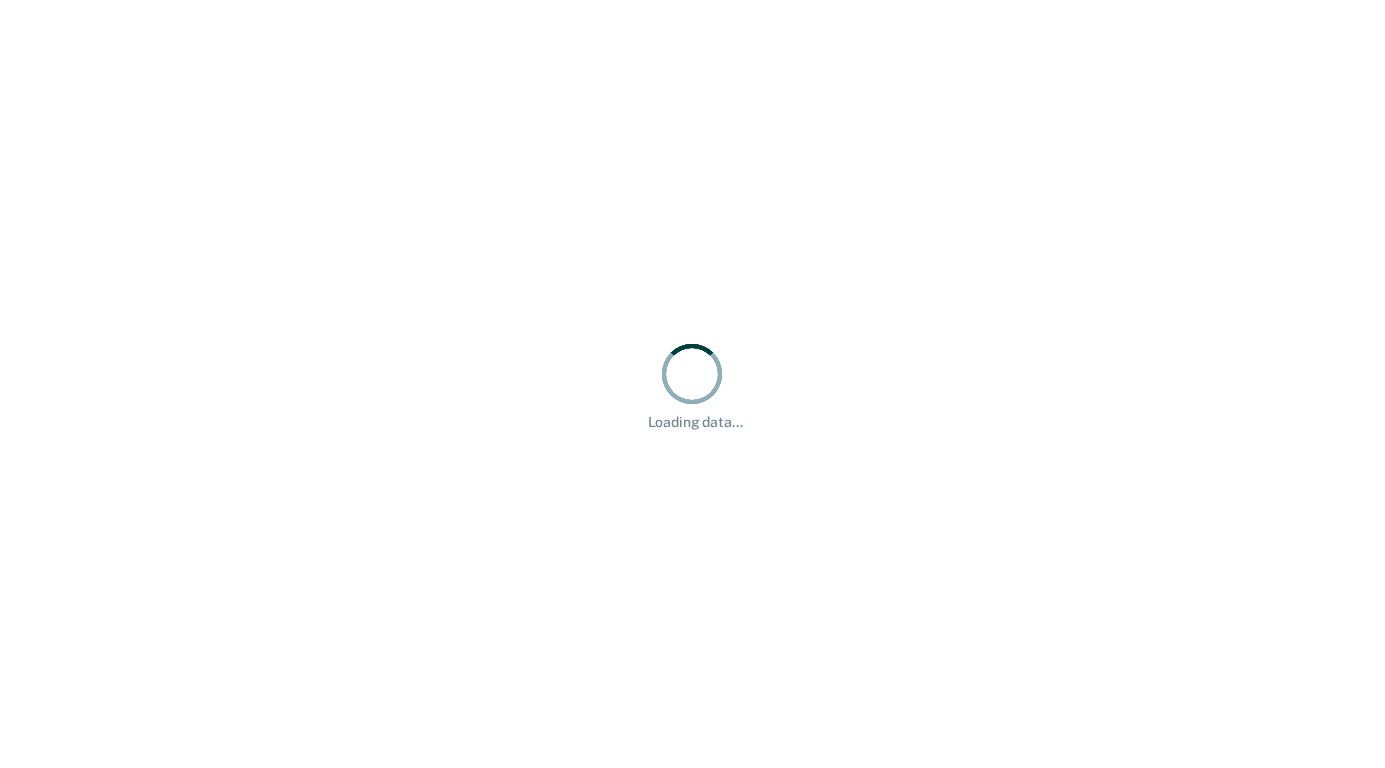 scroll, scrollTop: 0, scrollLeft: 0, axis: both 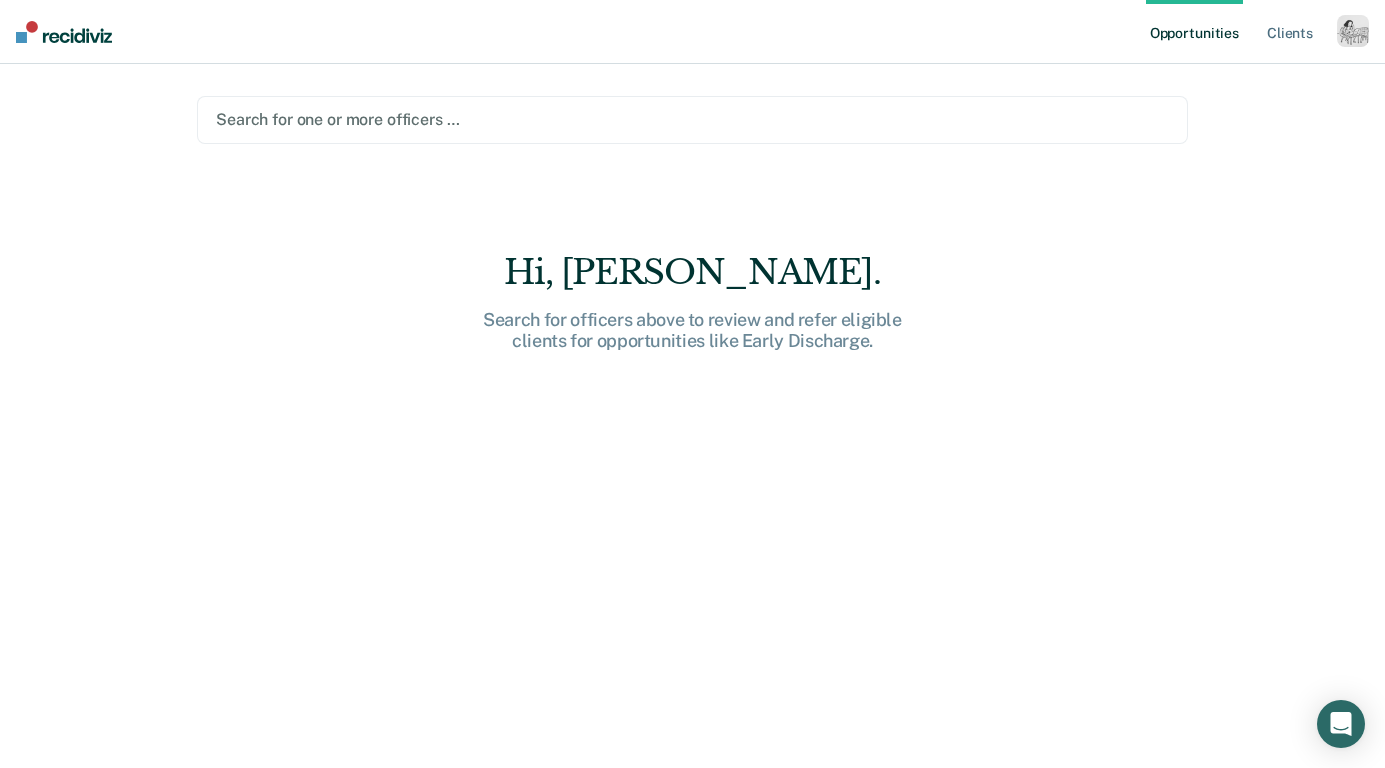 click at bounding box center [692, 119] 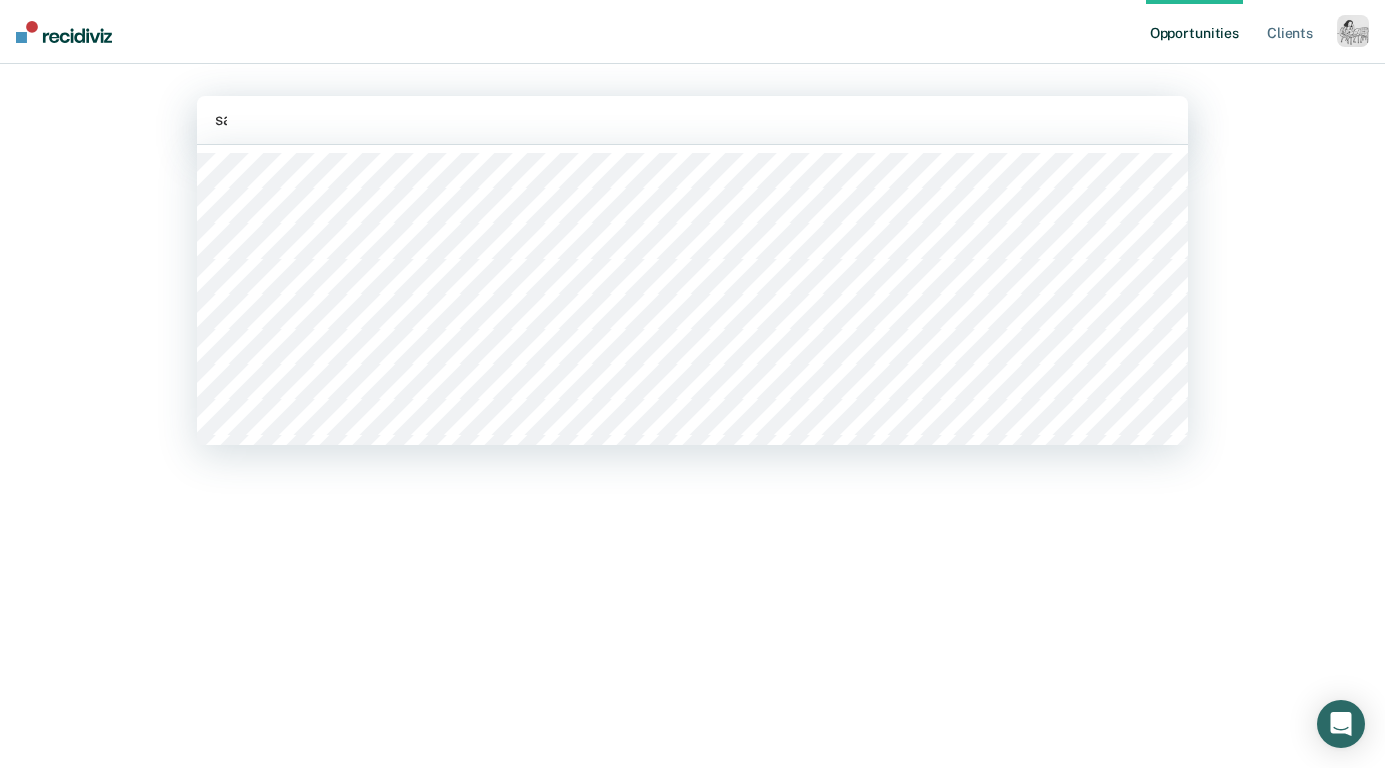 type on "sar" 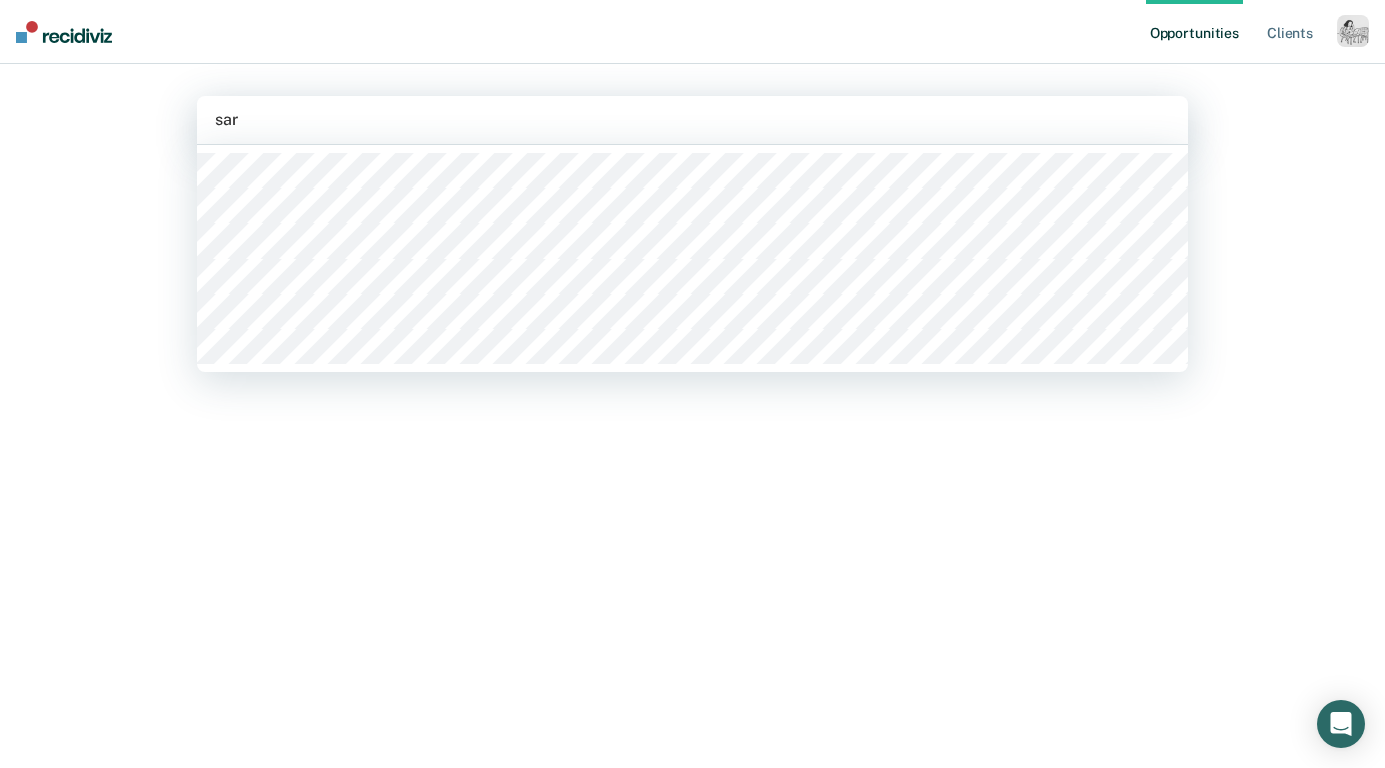 type 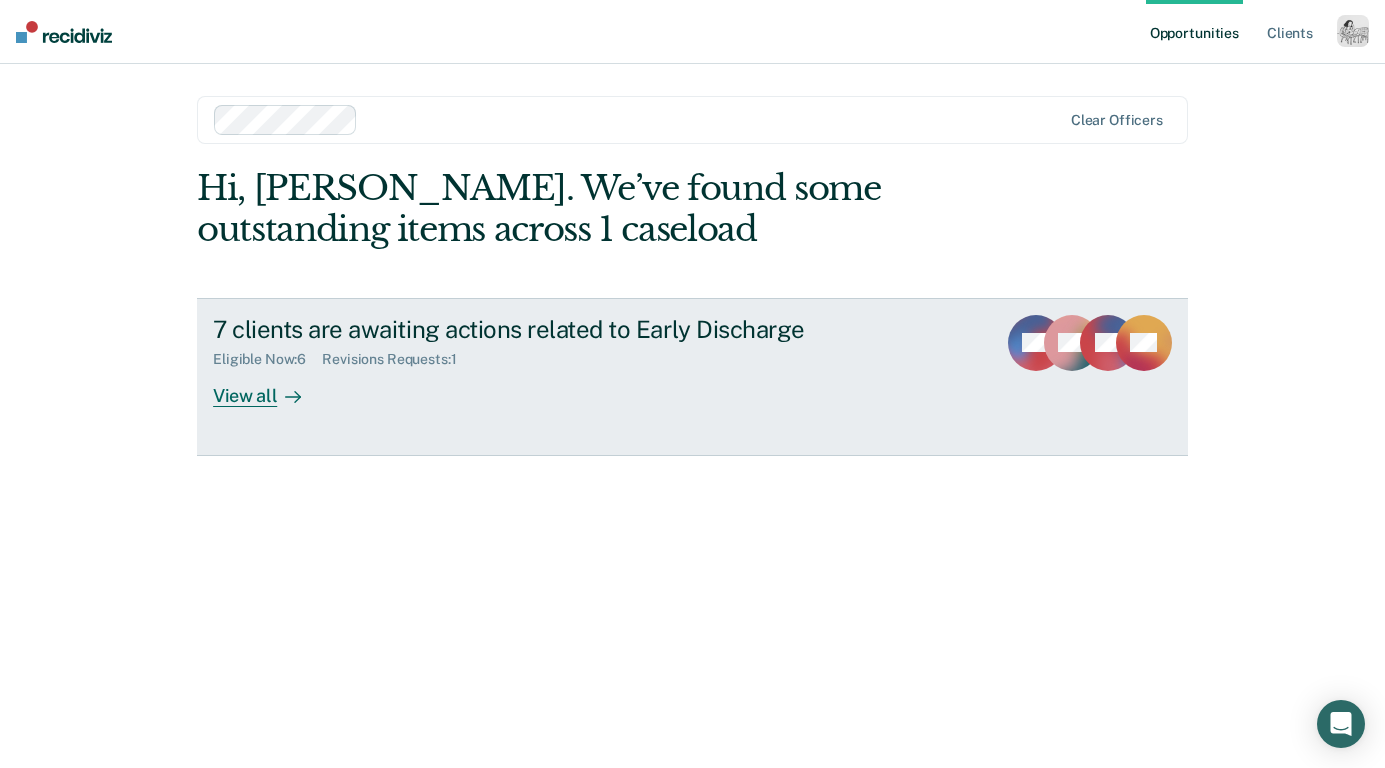 click on "View all" at bounding box center (269, 387) 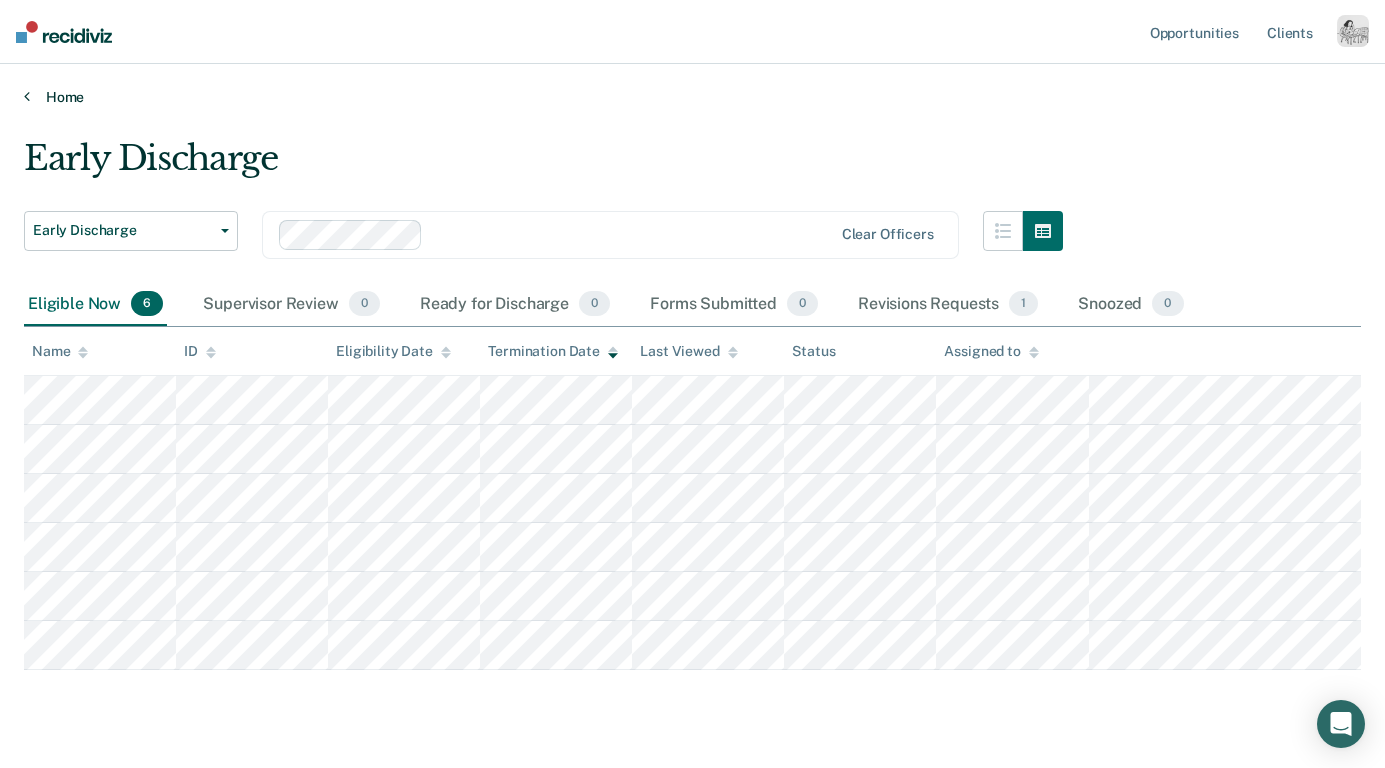 click at bounding box center [27, 96] 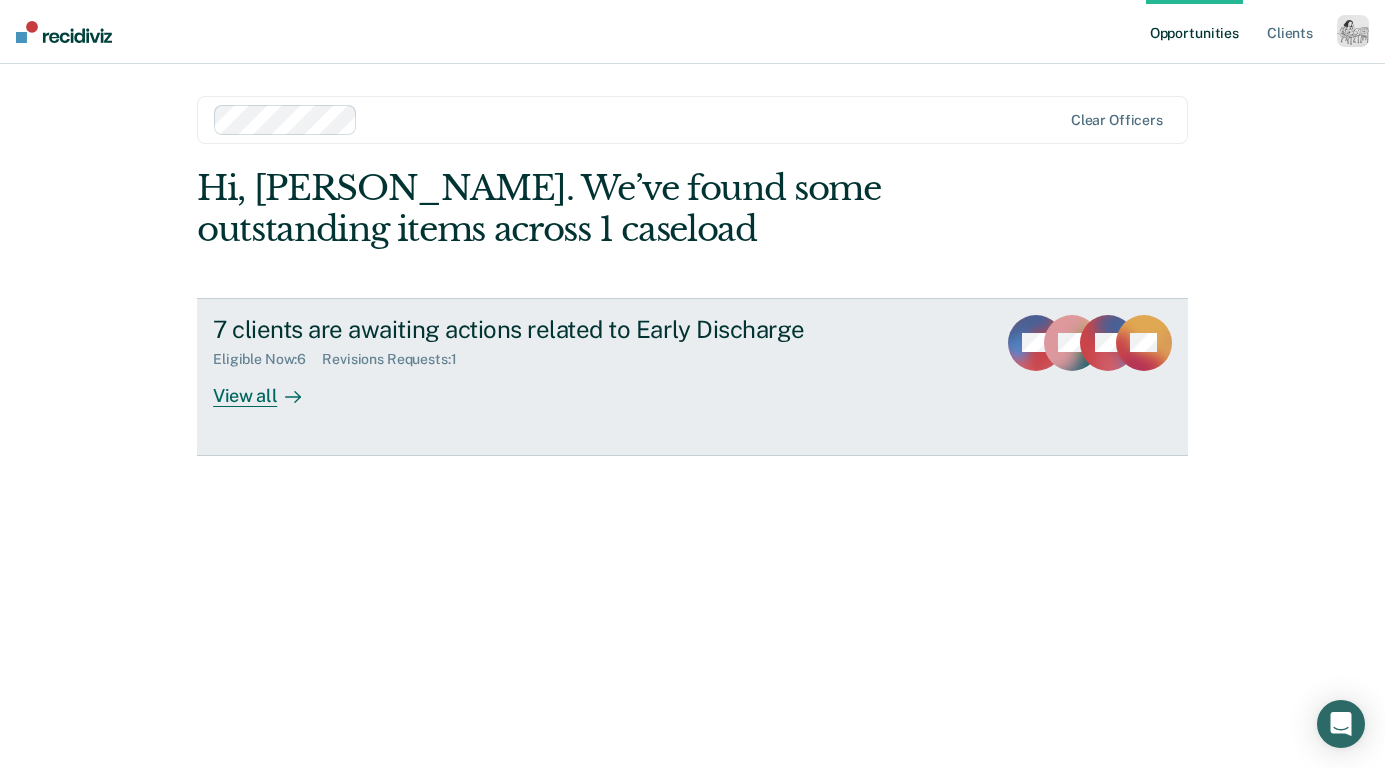 click 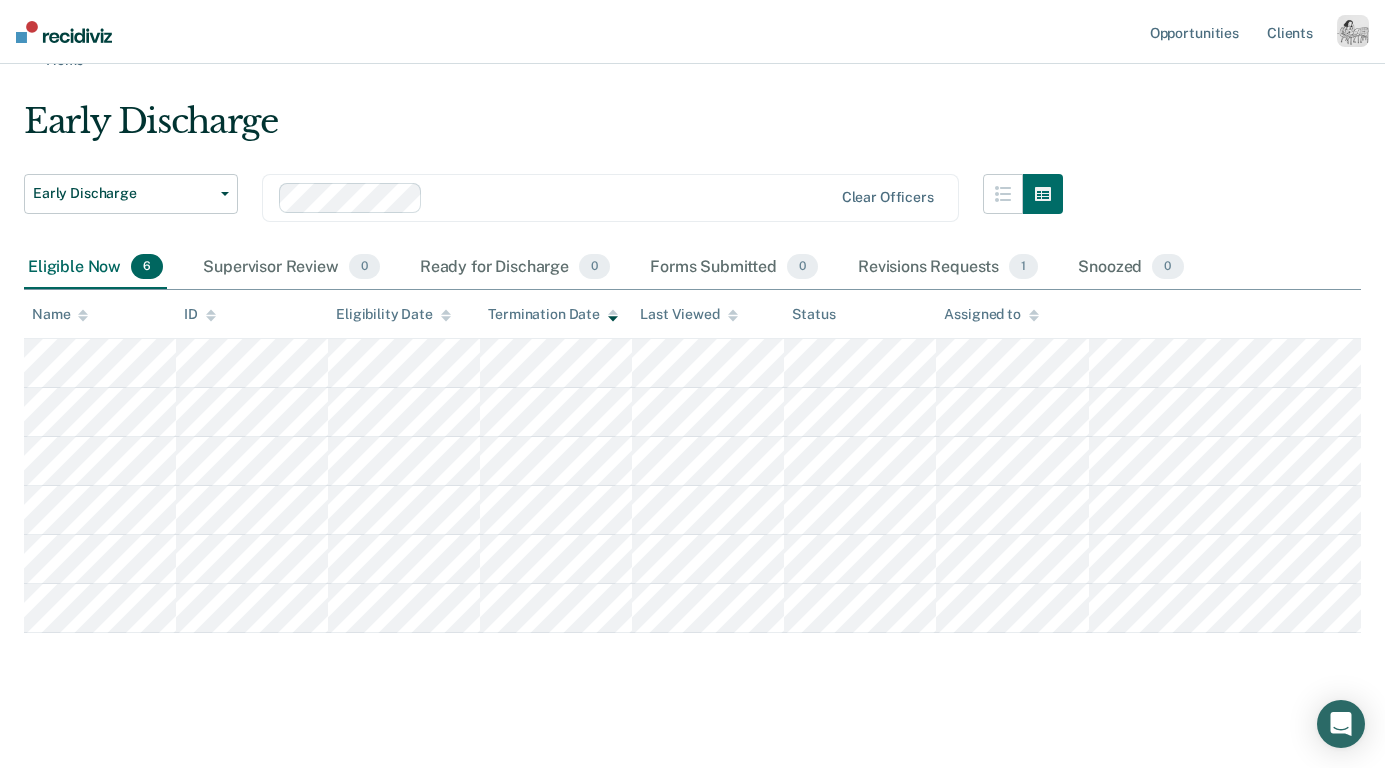 scroll, scrollTop: 45, scrollLeft: 0, axis: vertical 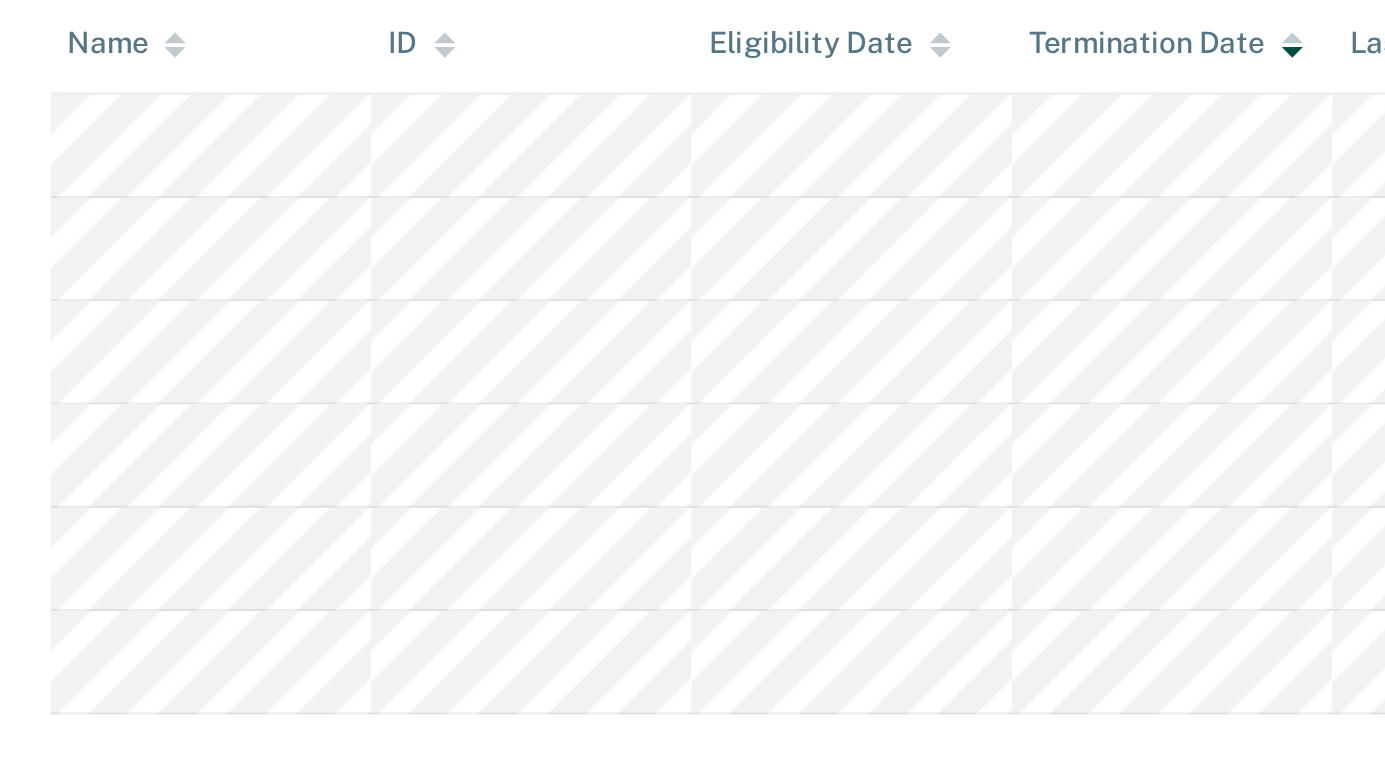 click at bounding box center (83, 306) 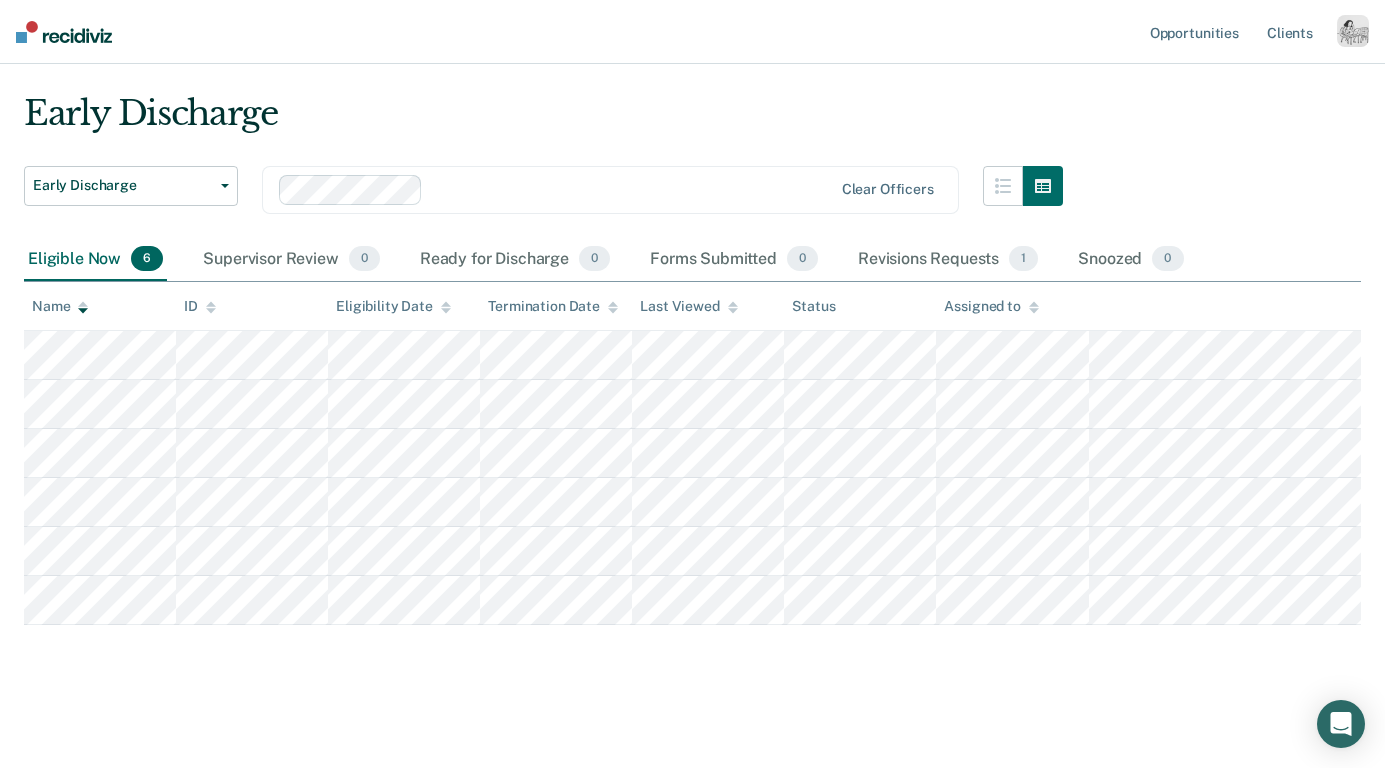 click at bounding box center (631, 189) 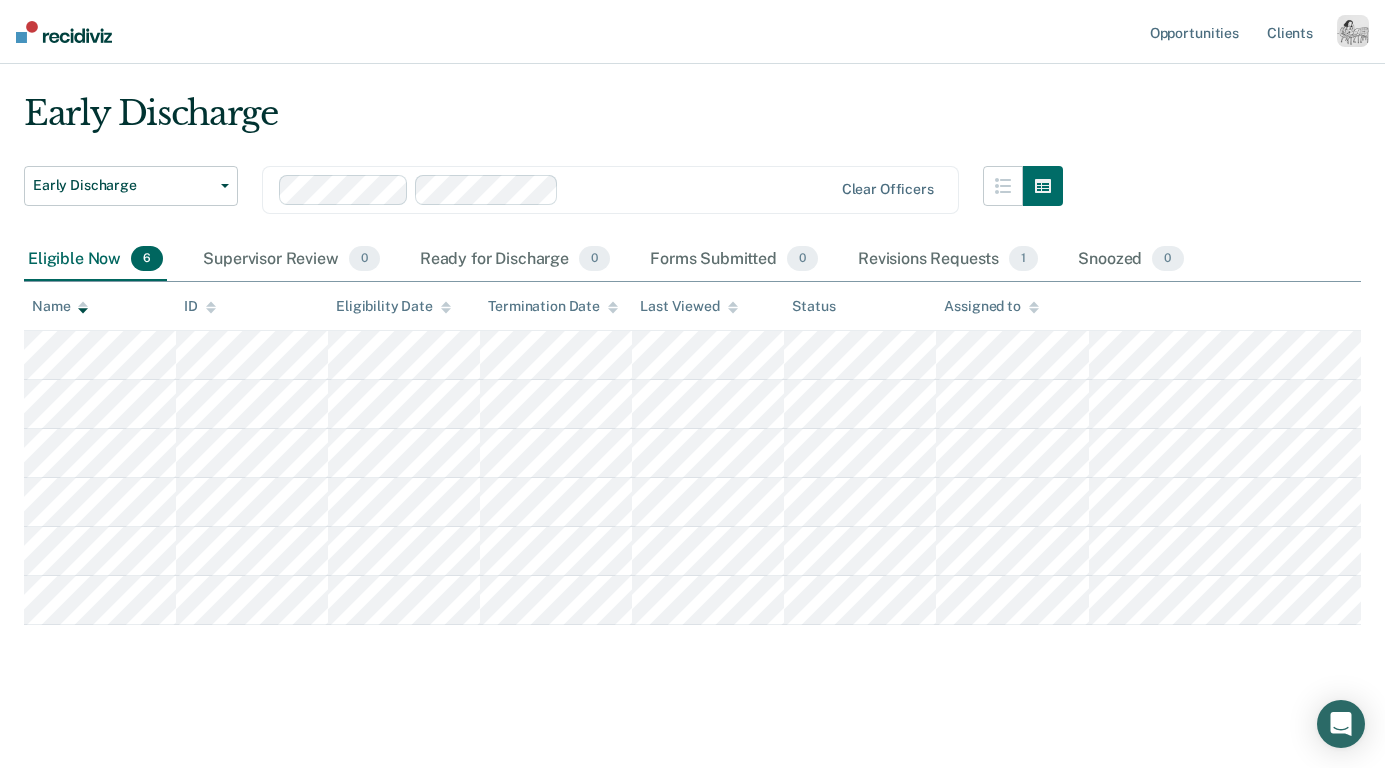 click at bounding box center [699, 189] 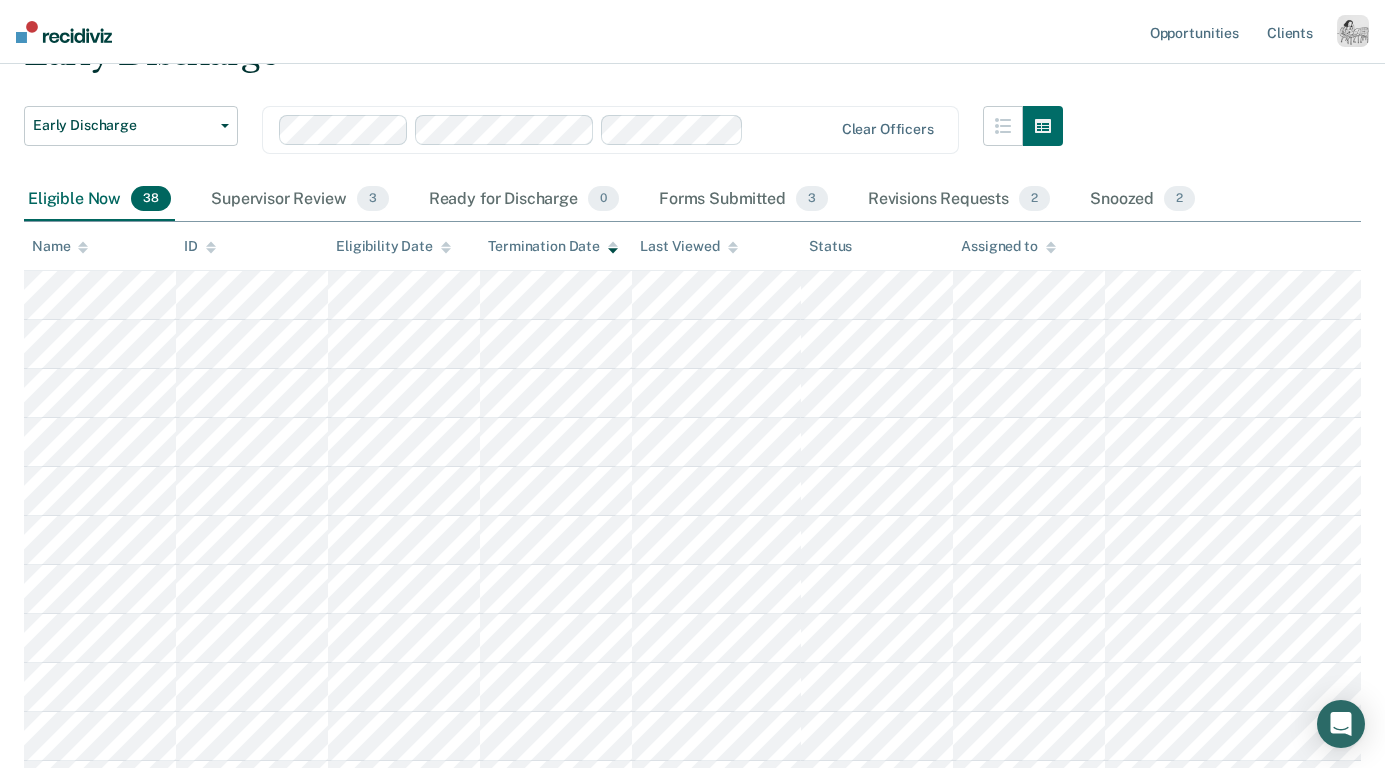 scroll, scrollTop: 0, scrollLeft: 0, axis: both 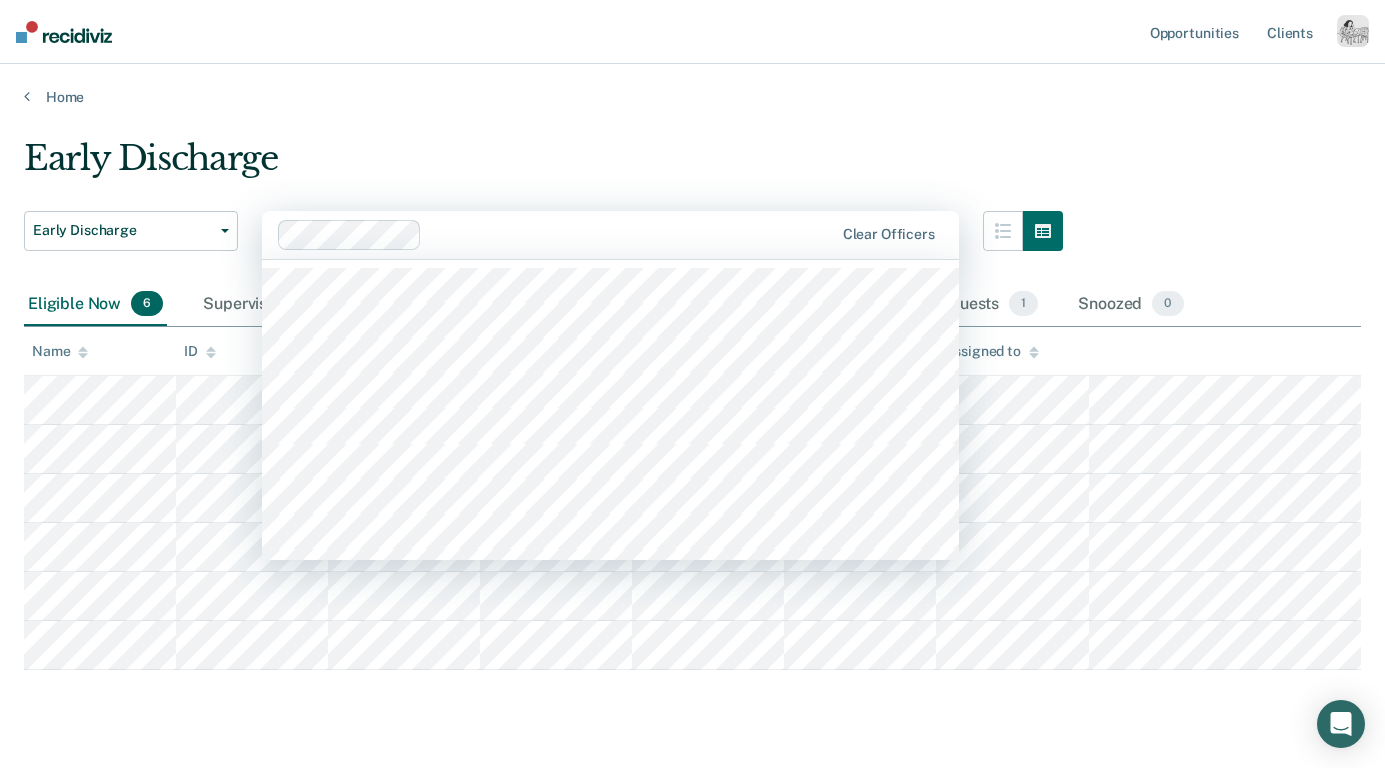 click at bounding box center [631, 234] 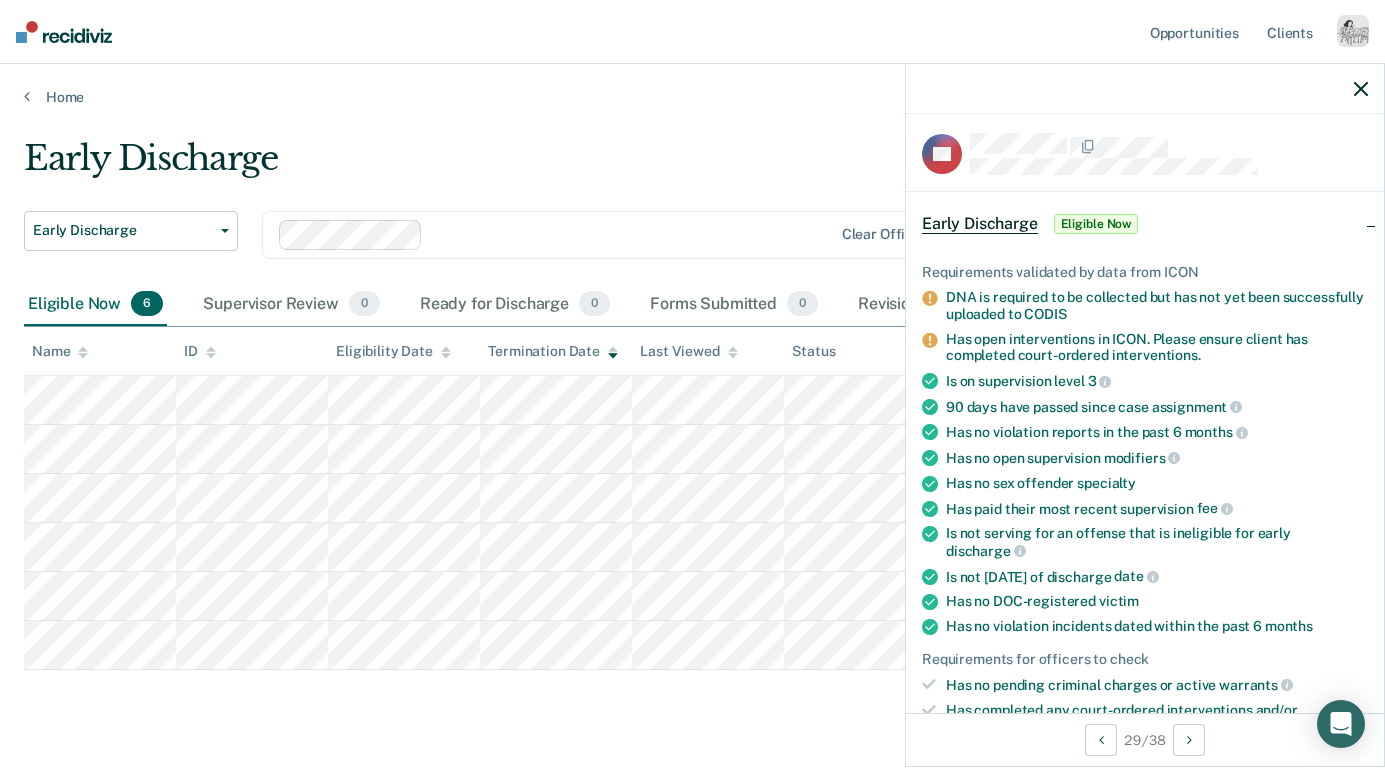 scroll, scrollTop: 0, scrollLeft: 0, axis: both 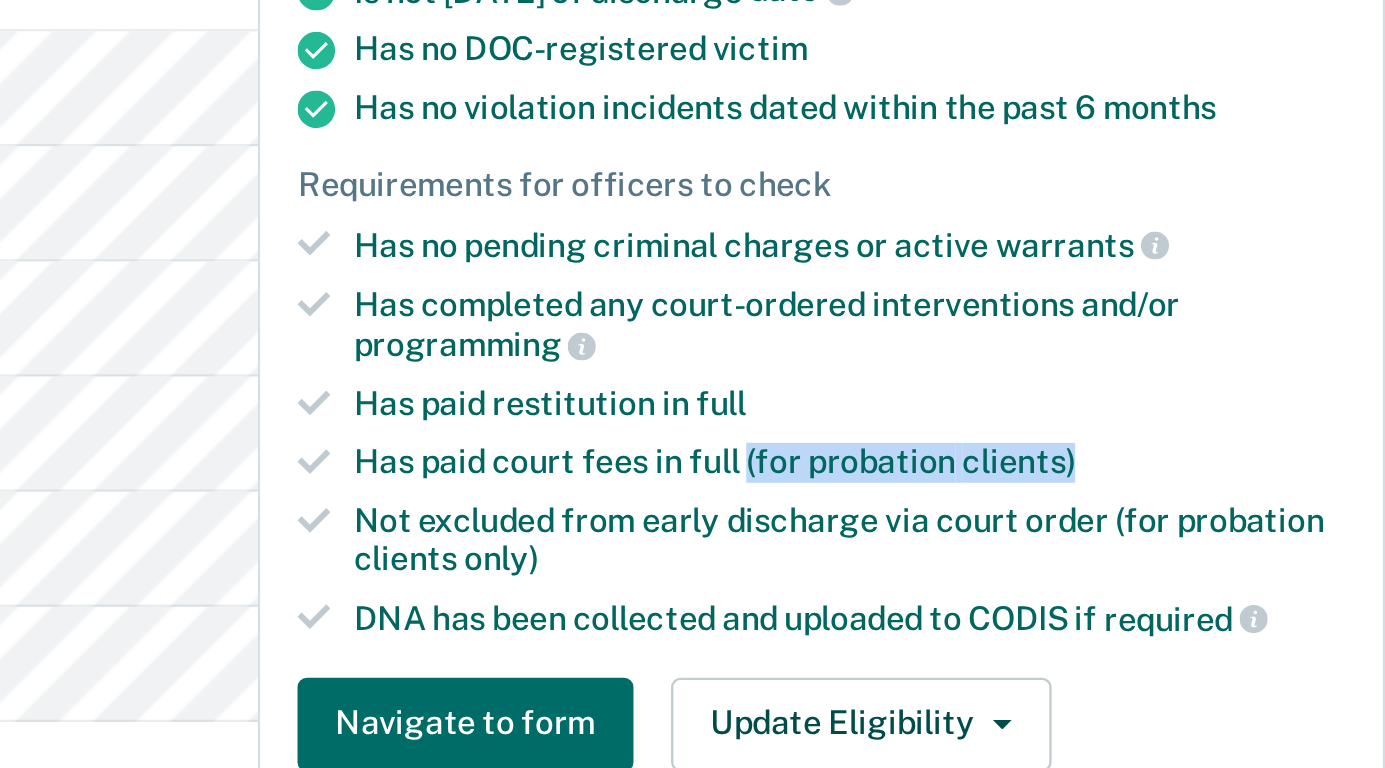 drag, startPoint x: 1111, startPoint y: 493, endPoint x: 1259, endPoint y: 489, distance: 148.05405 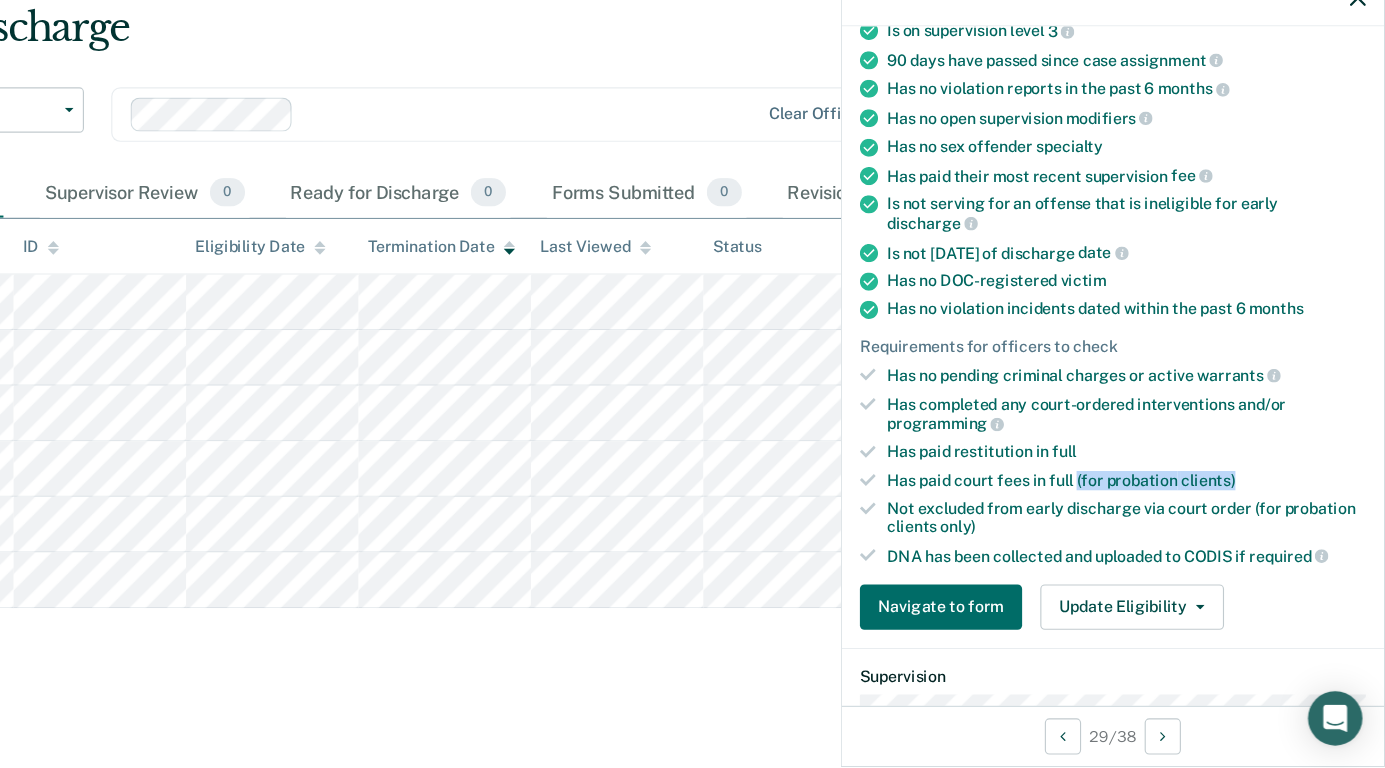 scroll, scrollTop: 42, scrollLeft: 0, axis: vertical 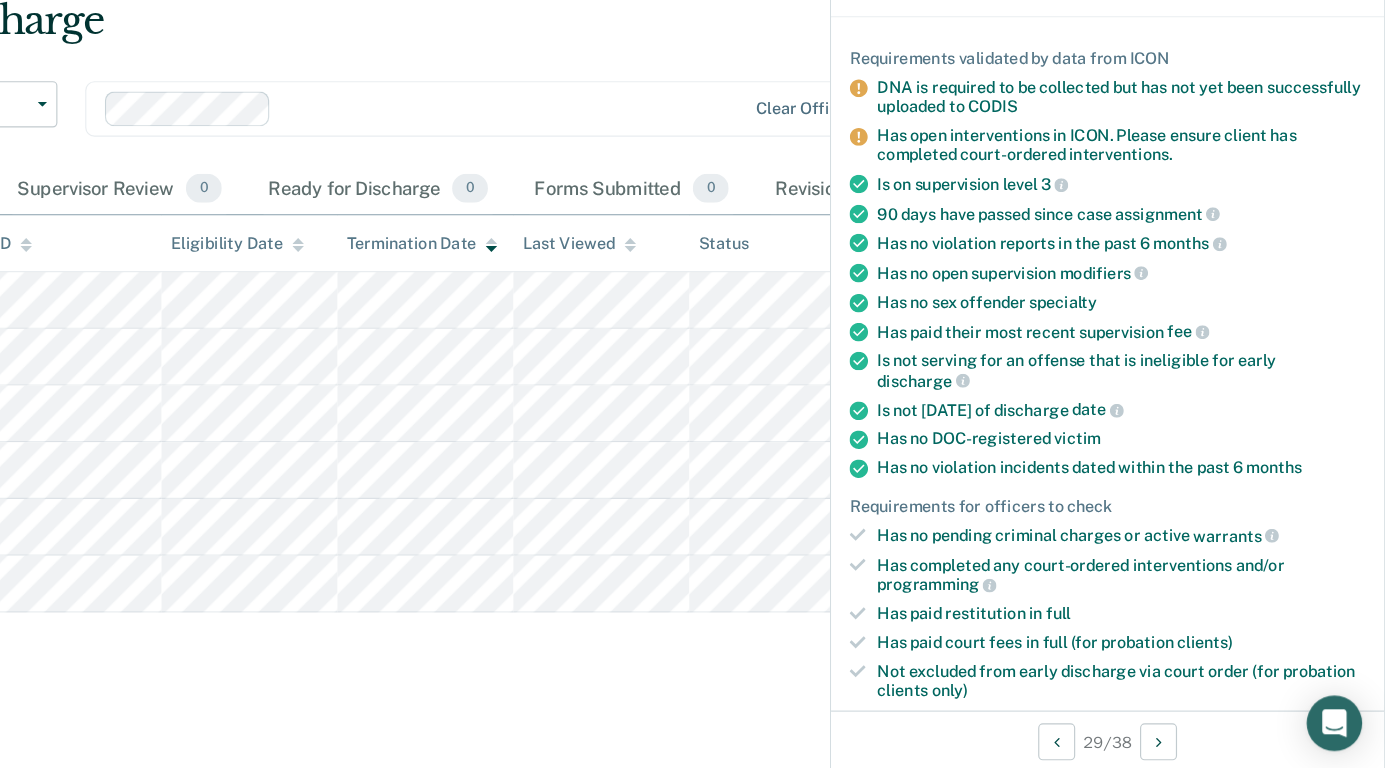 click on "Has completed any court-ordered interventions and/or   programming" at bounding box center (1157, 596) 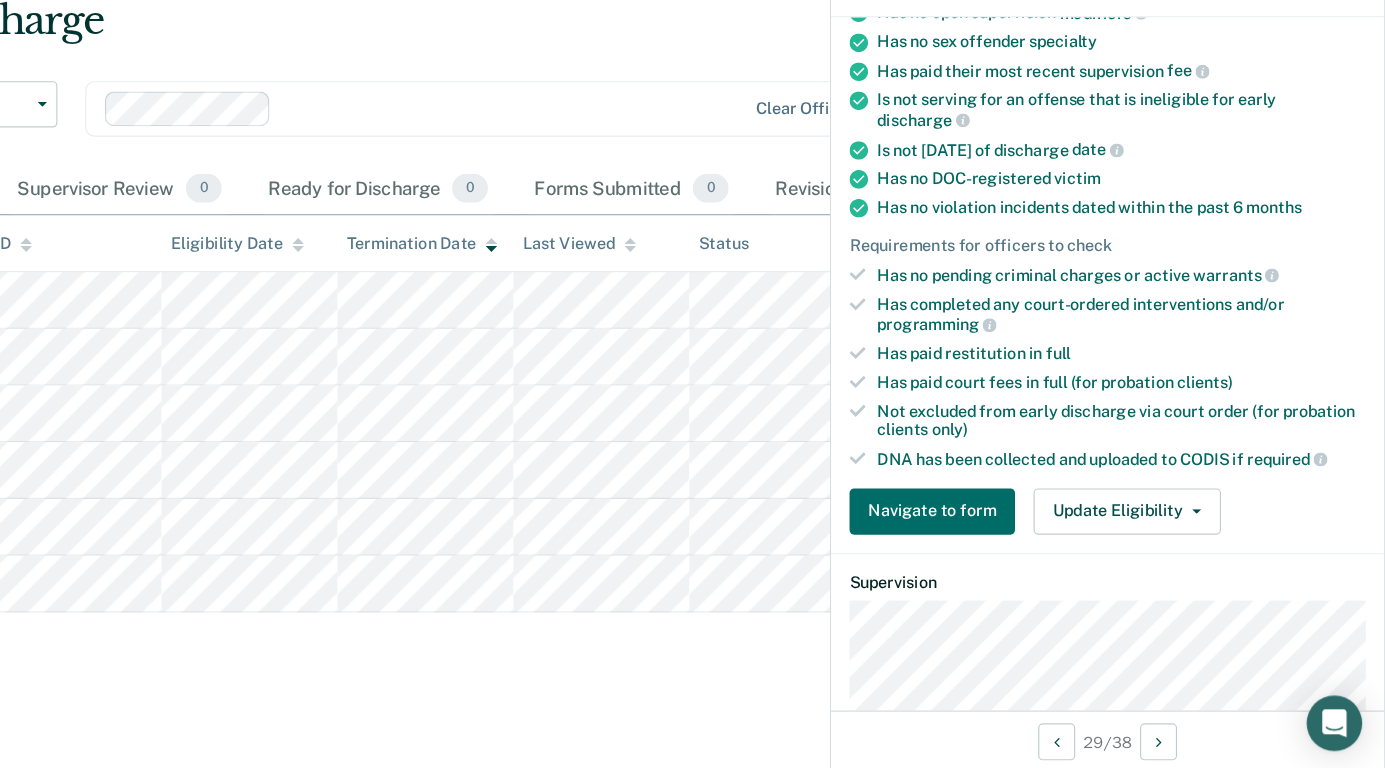 scroll, scrollTop: 358, scrollLeft: 0, axis: vertical 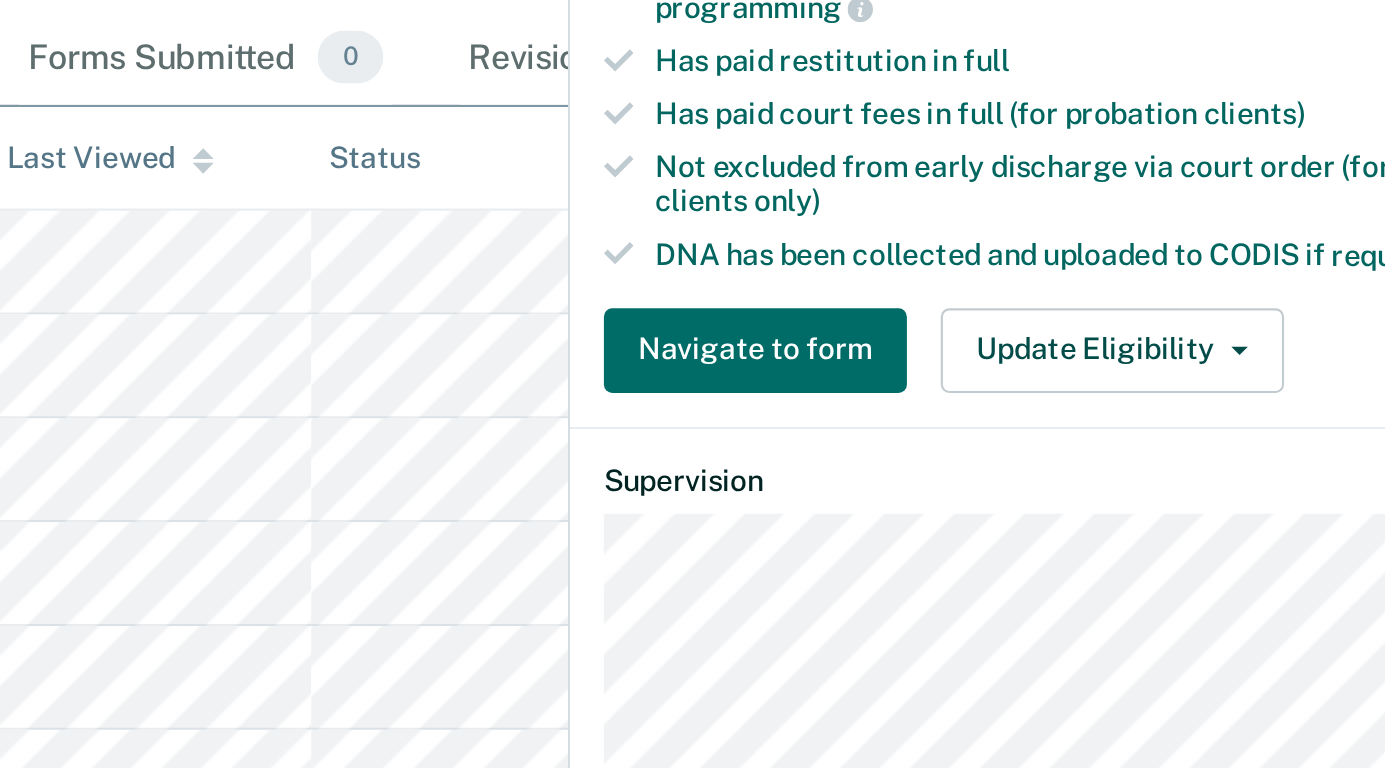 drag, startPoint x: 1206, startPoint y: 444, endPoint x: 1190, endPoint y: 450, distance: 17.088007 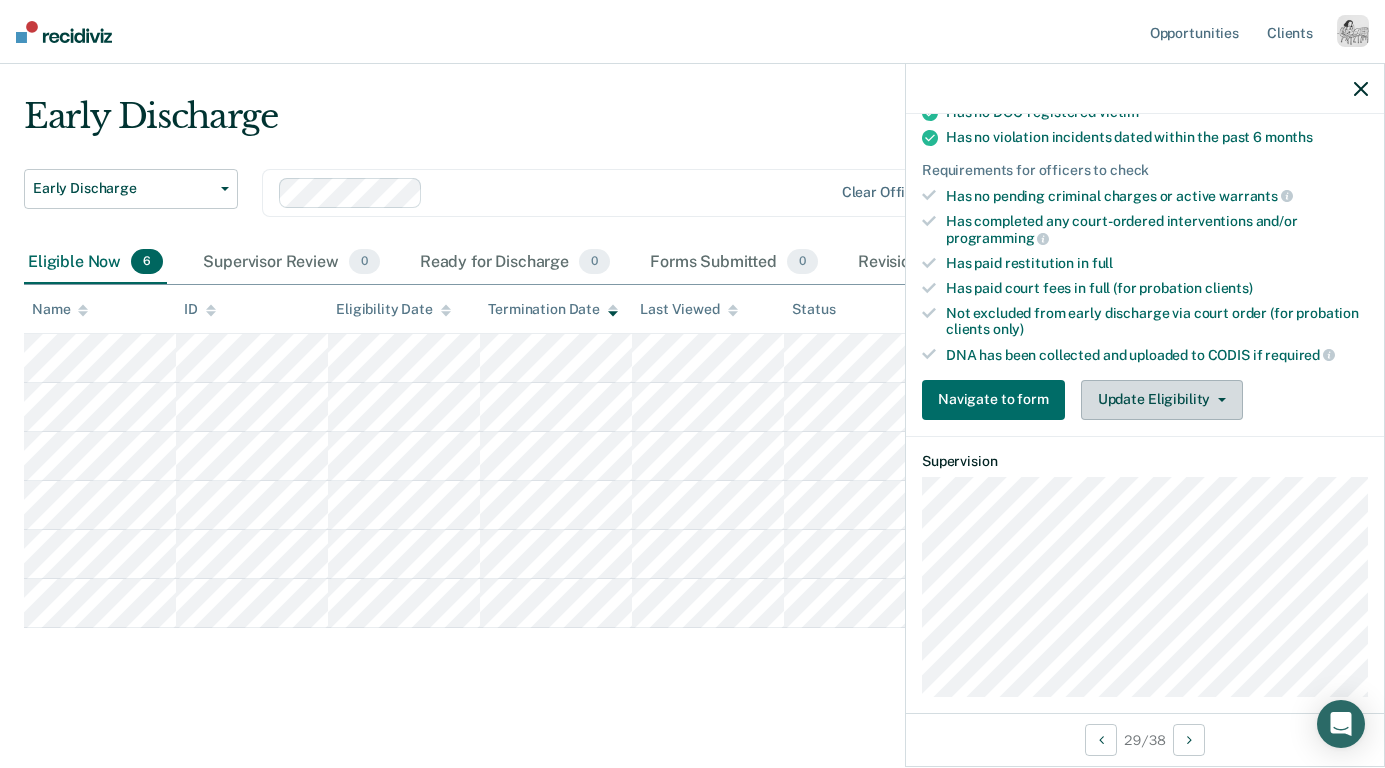 click on "Update Eligibility" at bounding box center [1162, 400] 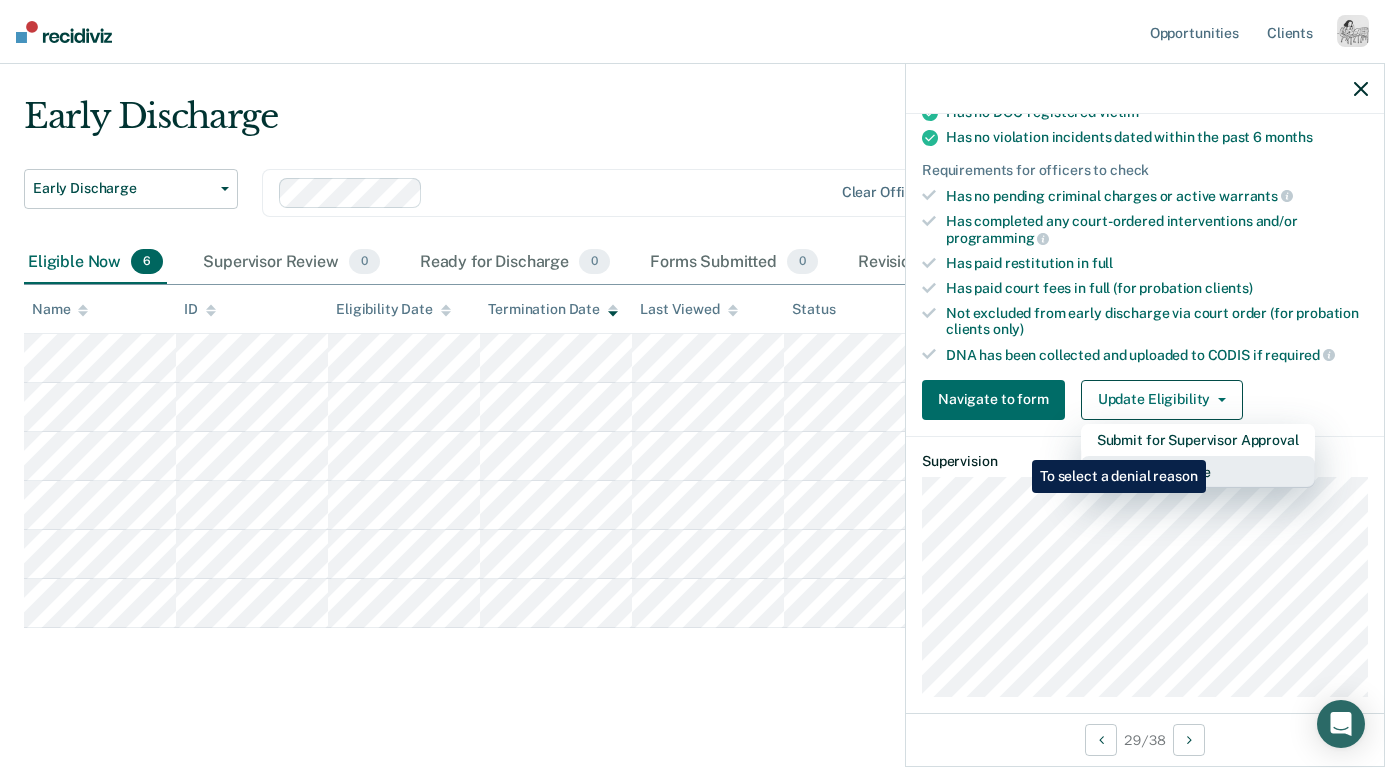 click on "Mark as Ineligible" at bounding box center [1198, 472] 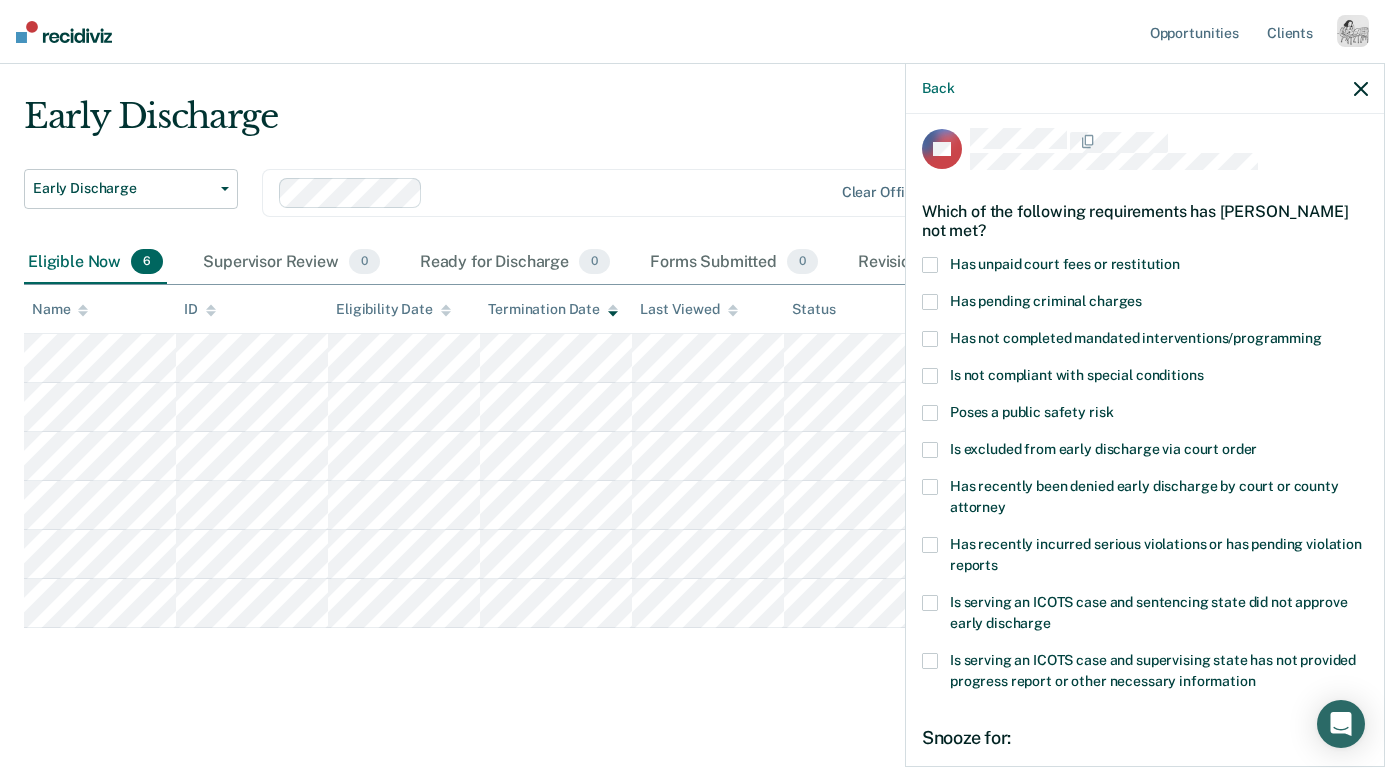 scroll, scrollTop: 14, scrollLeft: 0, axis: vertical 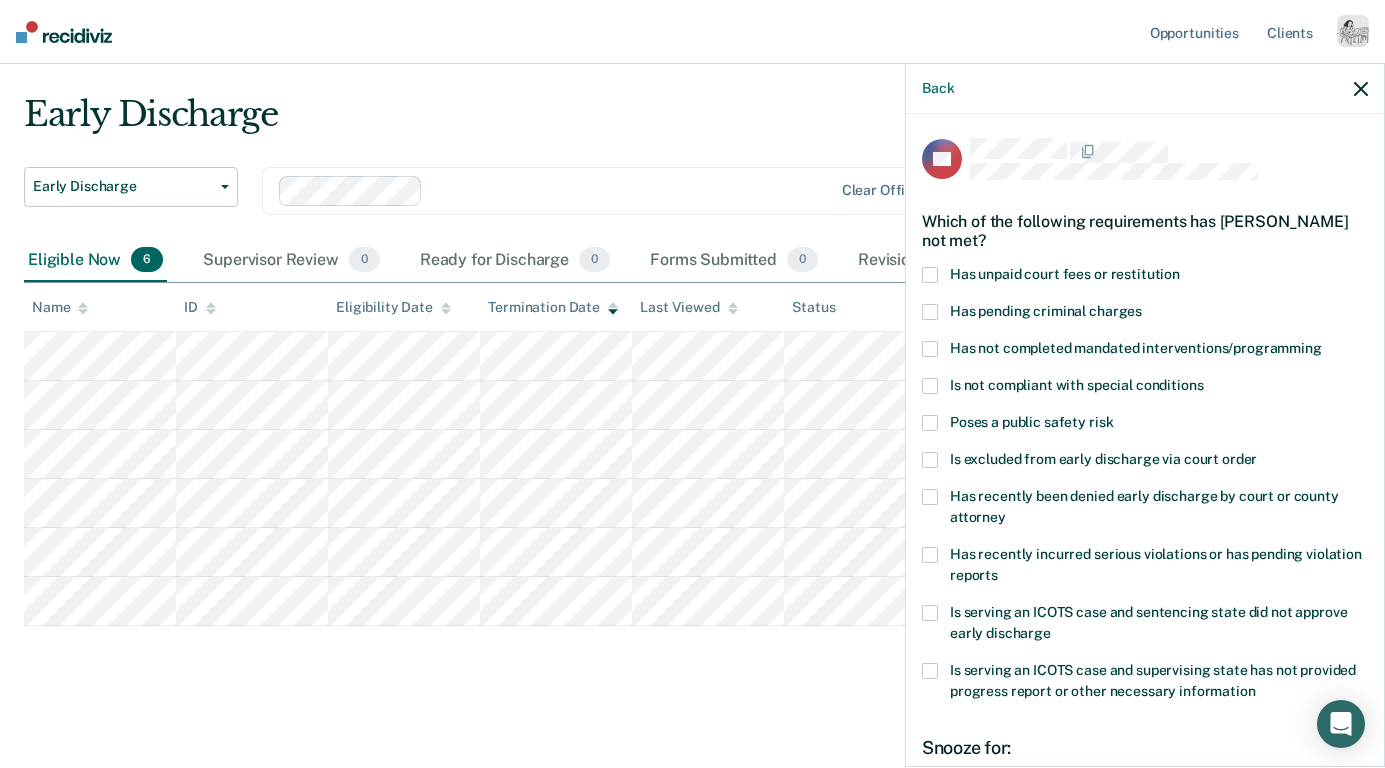 click on "Has unpaid court fees or restitution" at bounding box center [1065, 274] 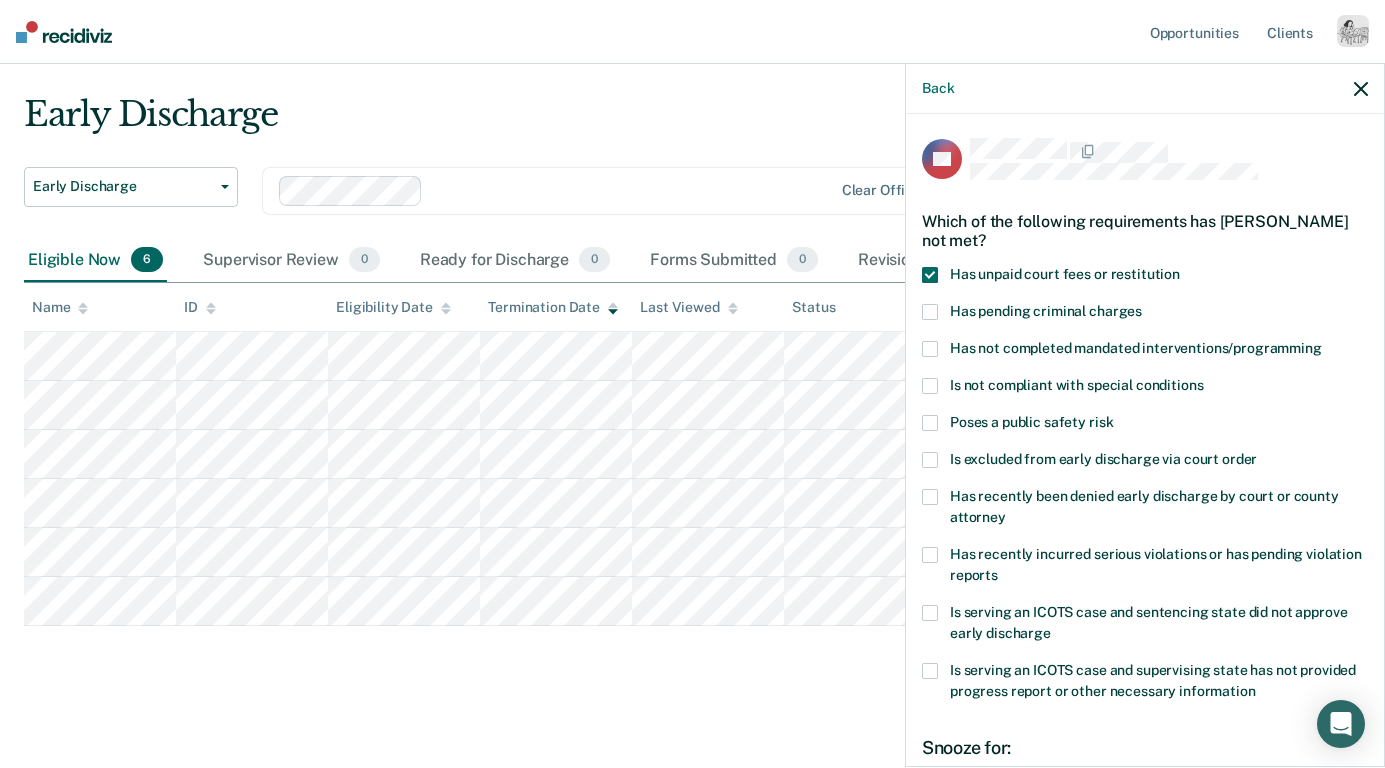 click on "Has pending criminal charges" at bounding box center (1046, 311) 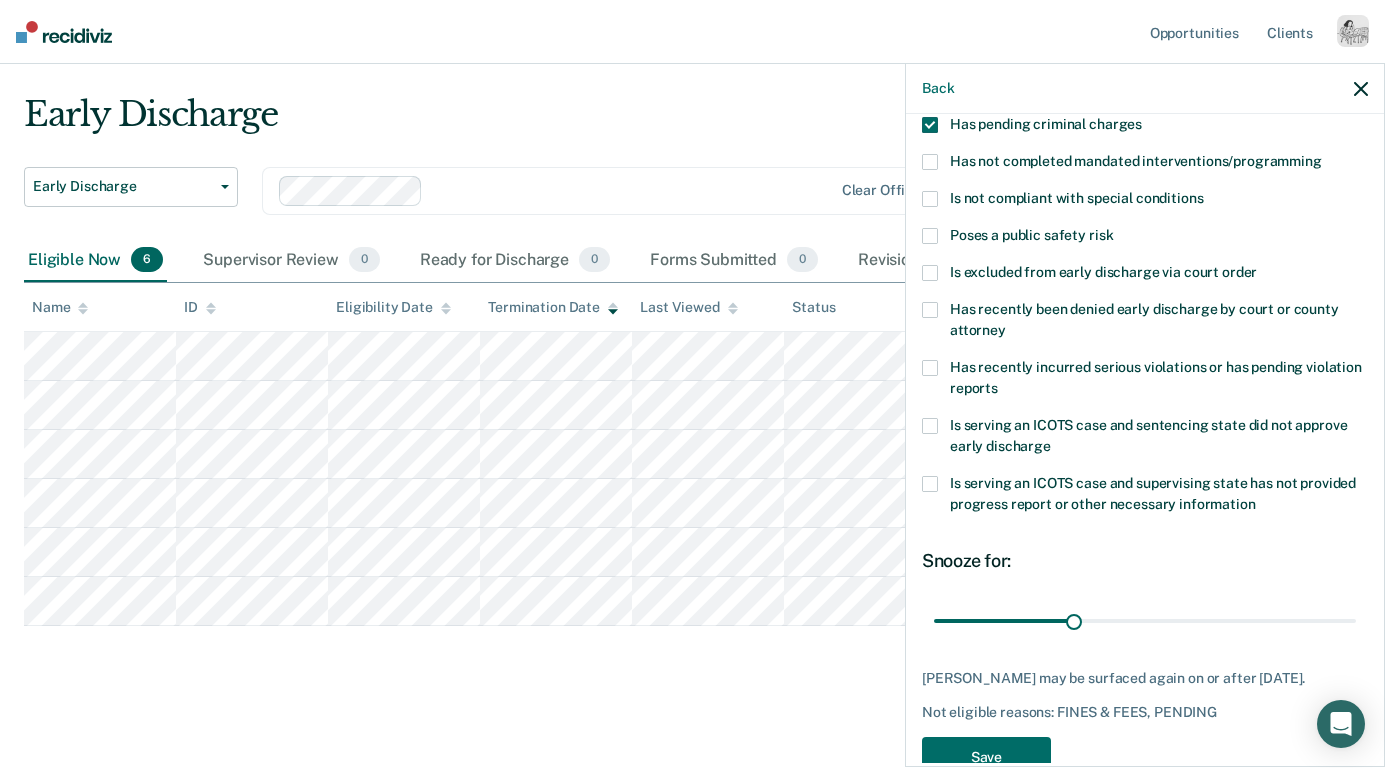 scroll, scrollTop: 235, scrollLeft: 0, axis: vertical 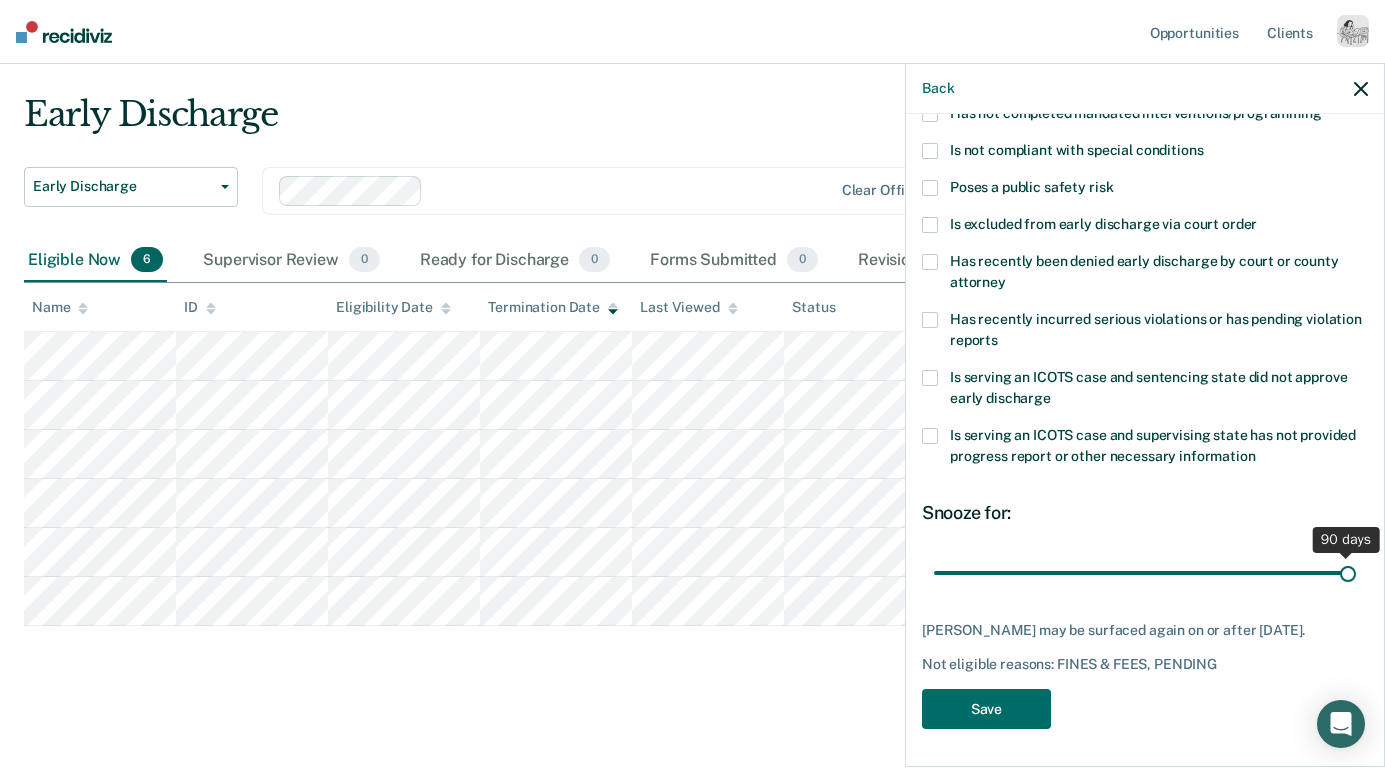 drag, startPoint x: 1072, startPoint y: 567, endPoint x: 1385, endPoint y: 573, distance: 313.0575 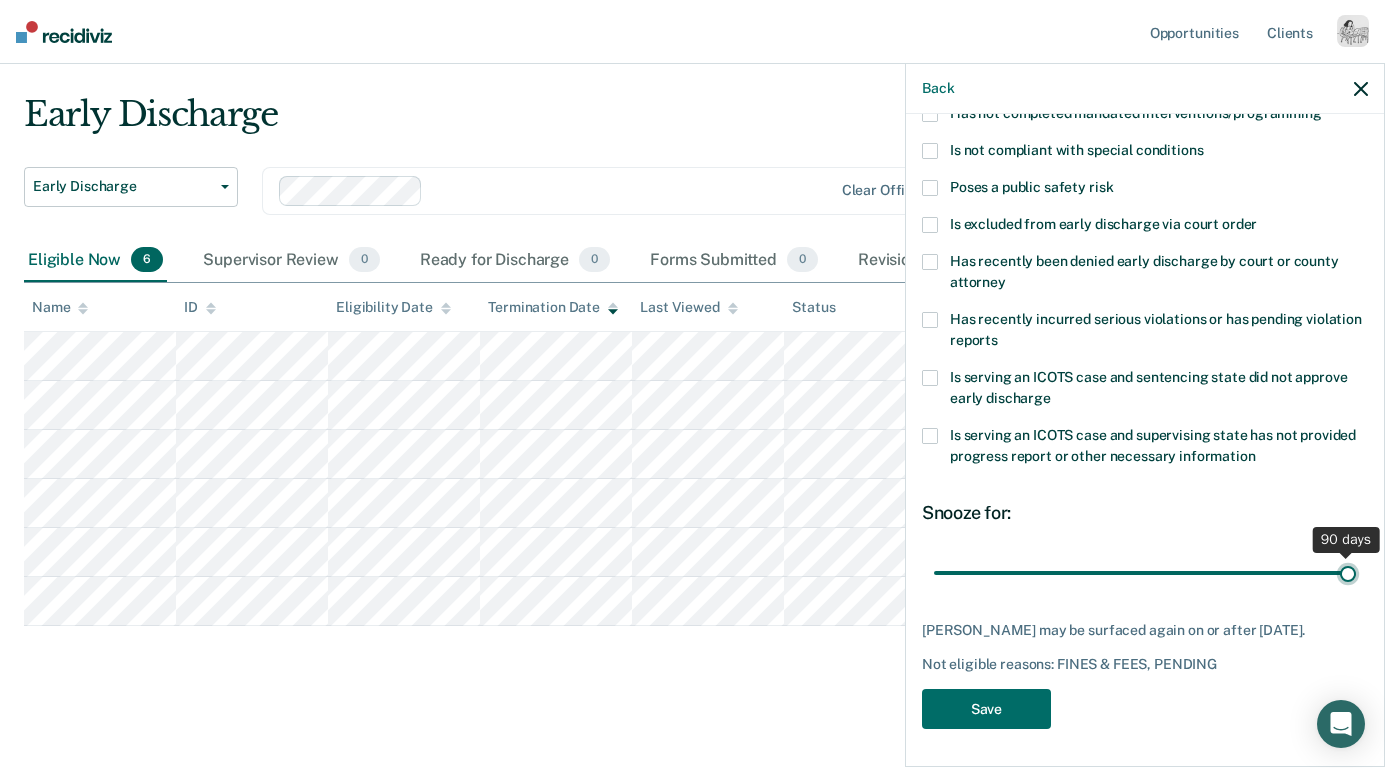 type on "90" 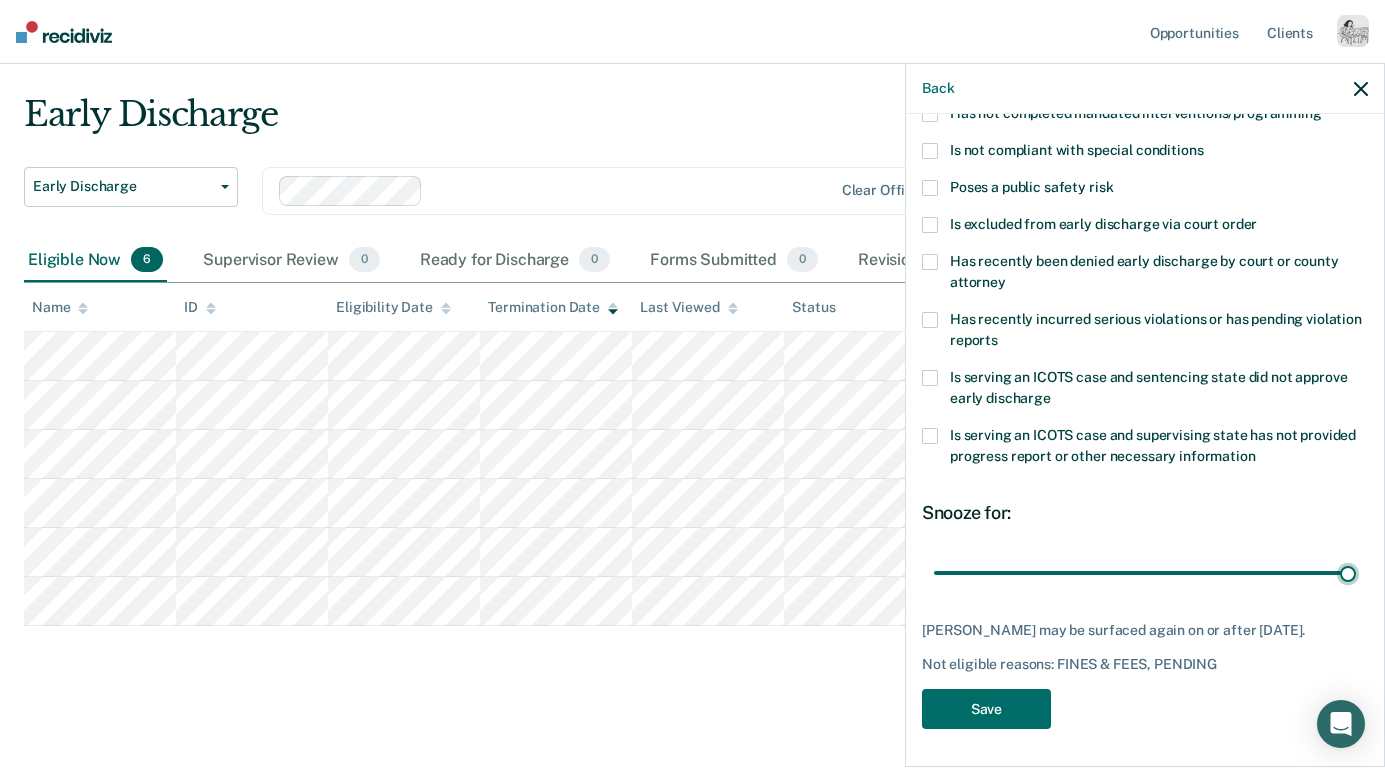 scroll, scrollTop: 45, scrollLeft: 0, axis: vertical 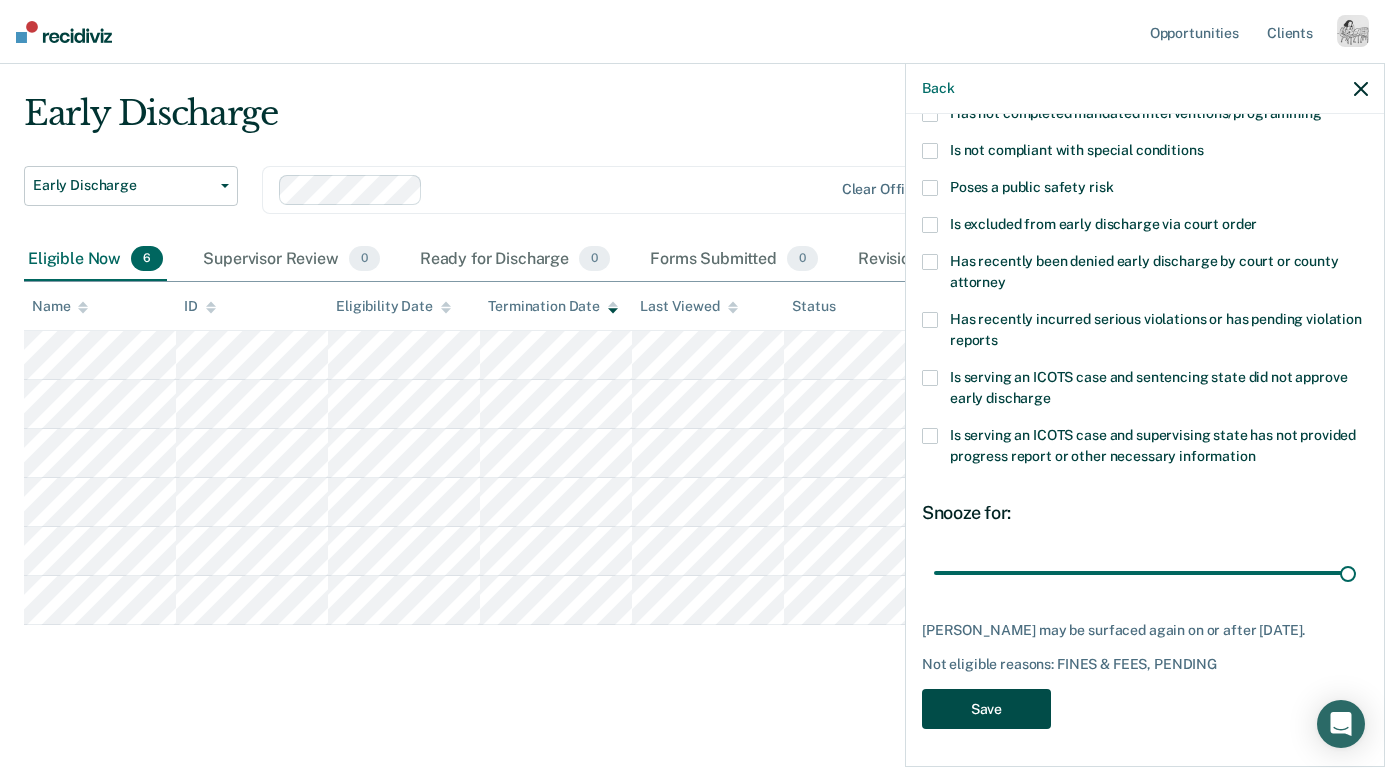 click on "Save" at bounding box center [986, 709] 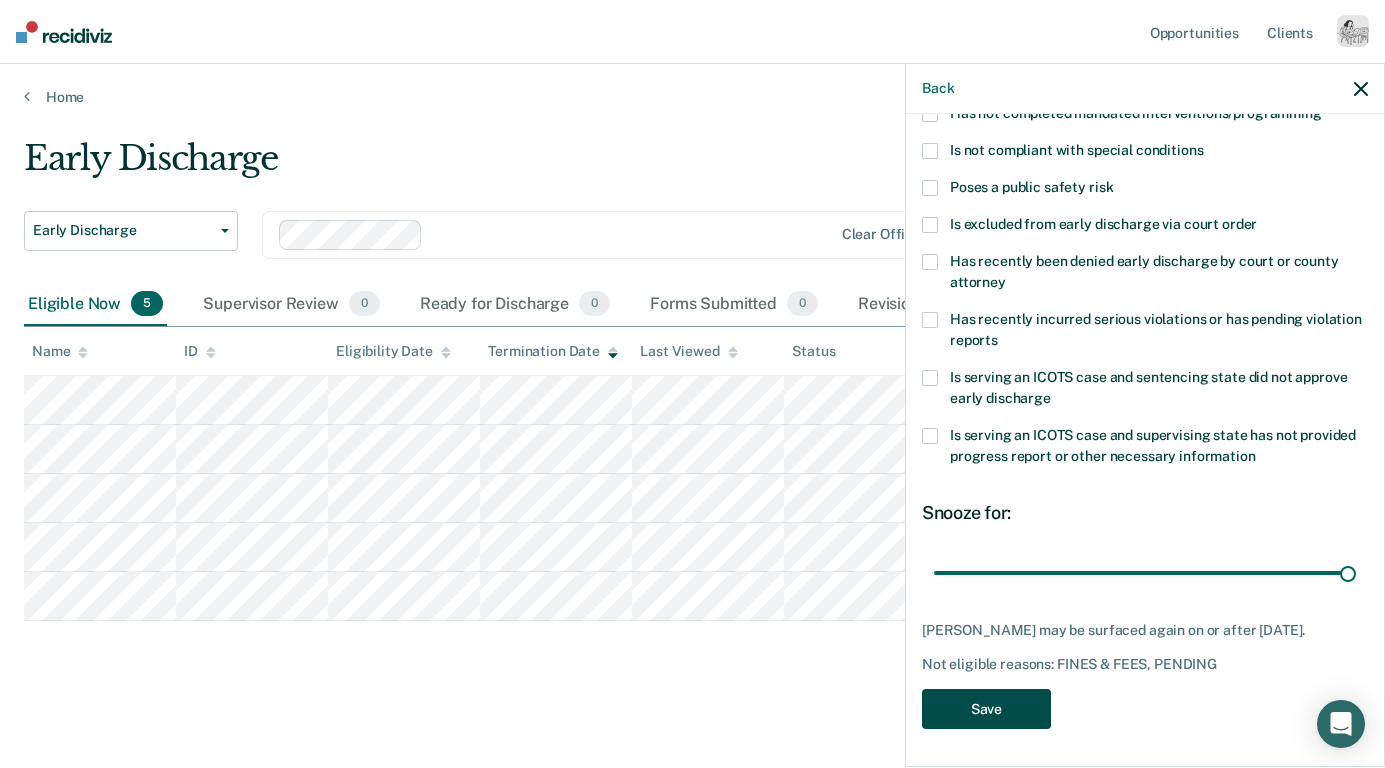 scroll, scrollTop: 0, scrollLeft: 0, axis: both 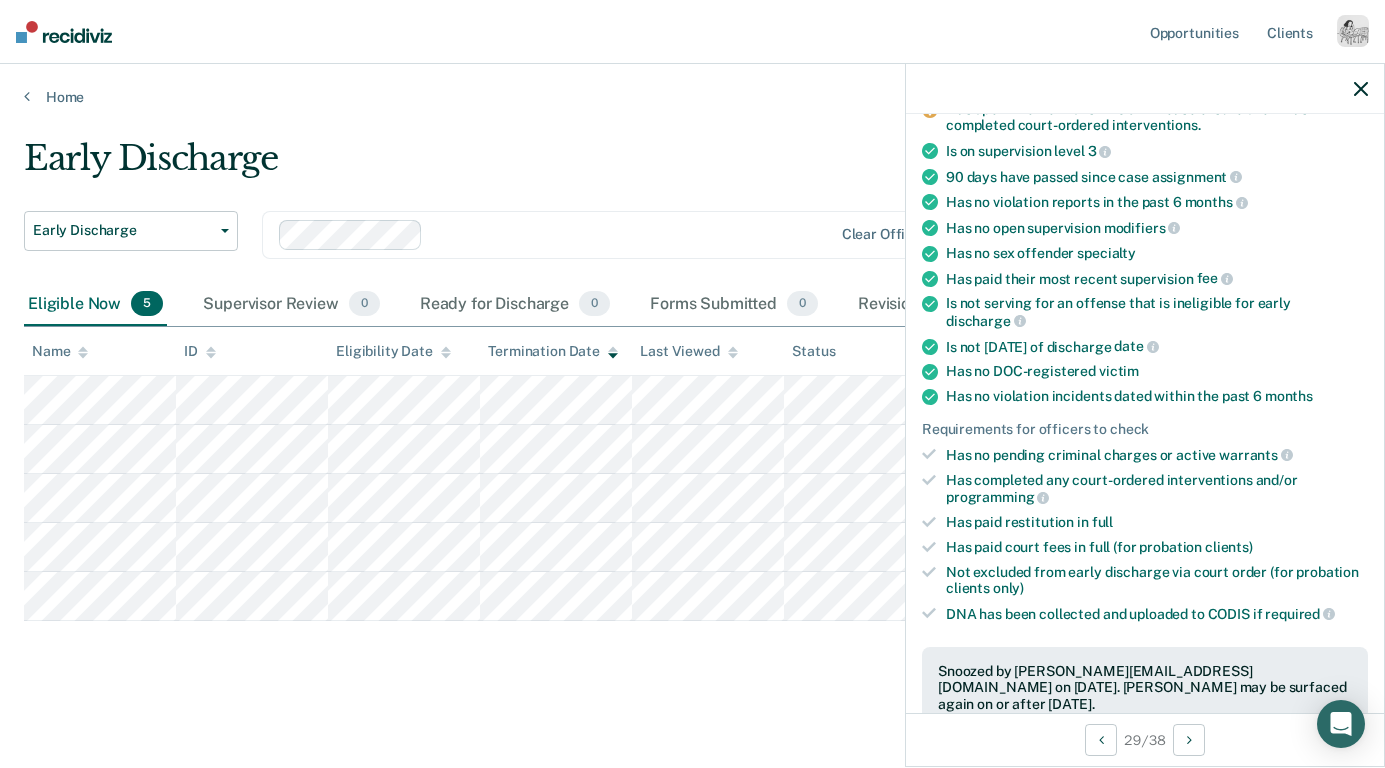 click 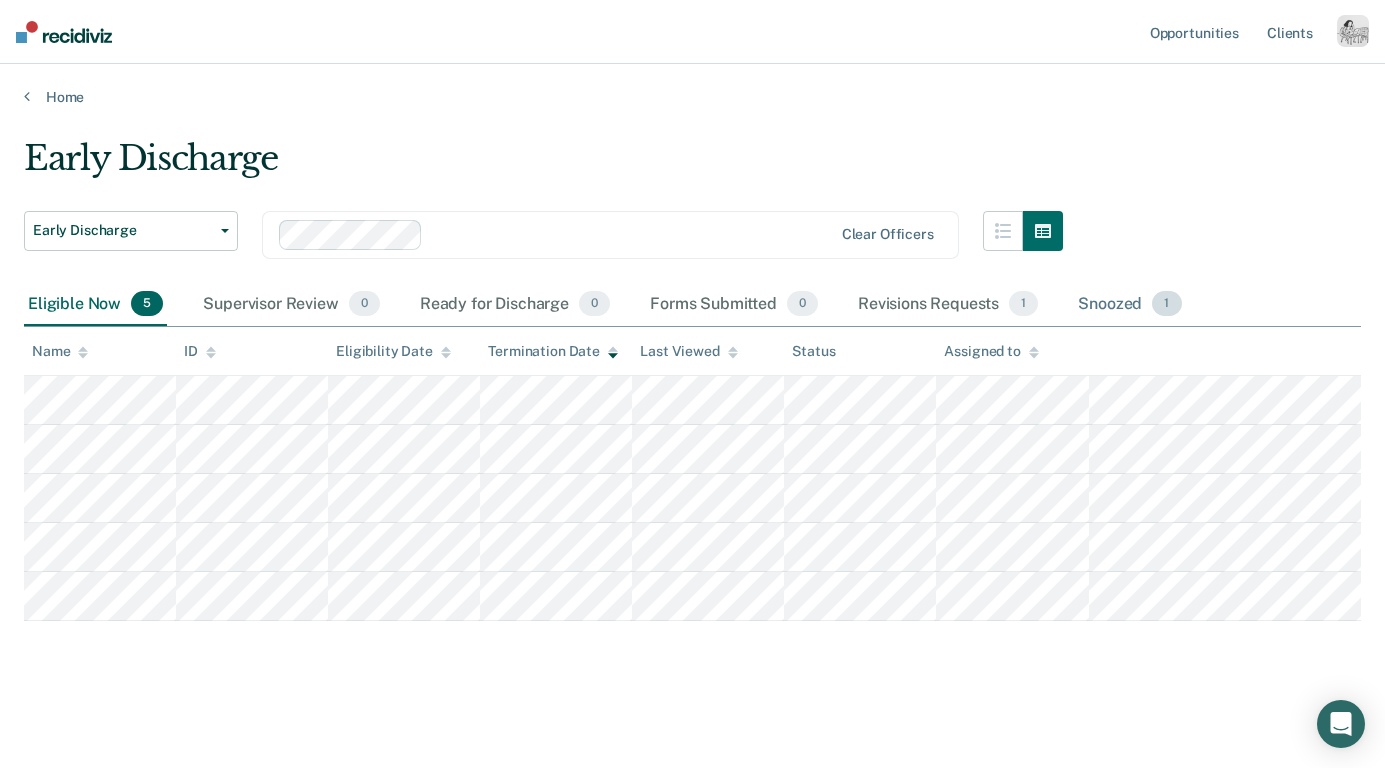 click on "Snoozed 1" at bounding box center (1129, 305) 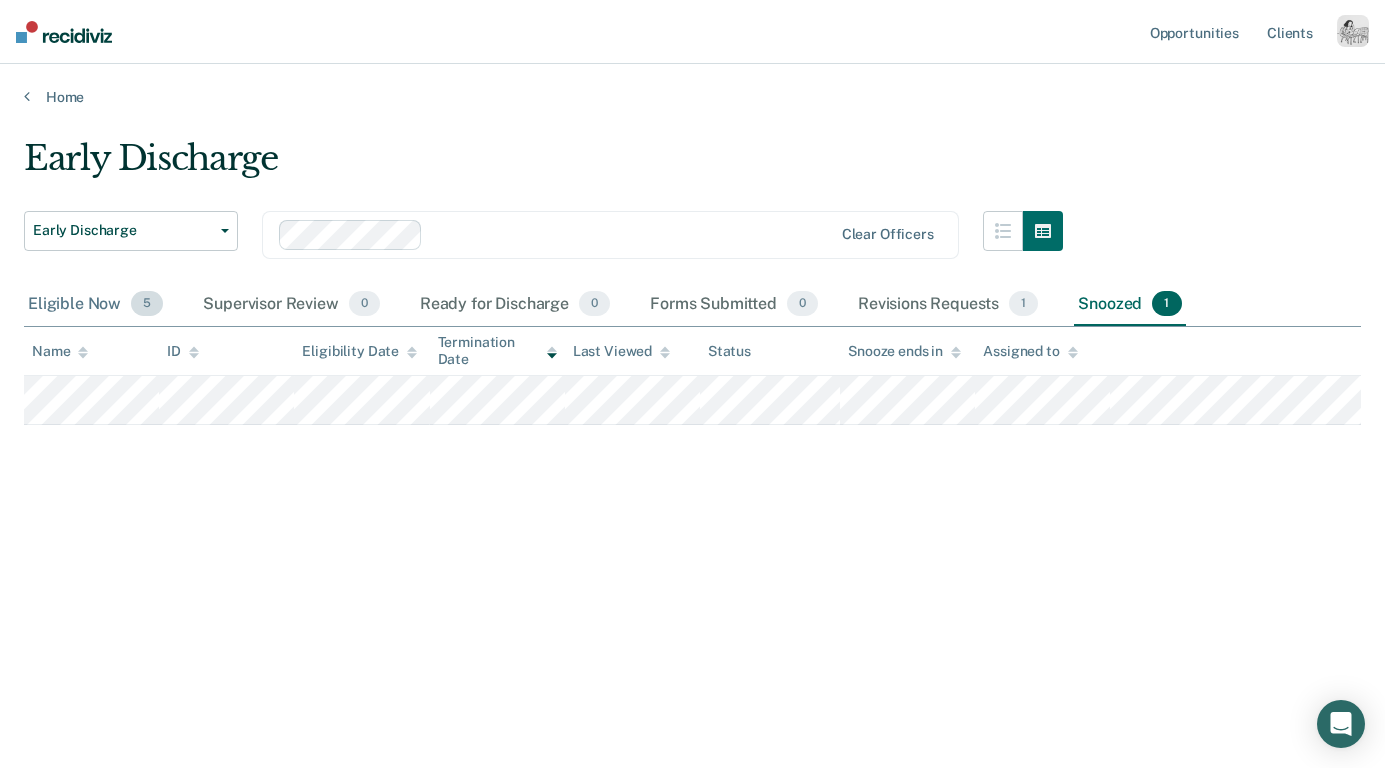 click on "Eligible Now 5" at bounding box center (95, 305) 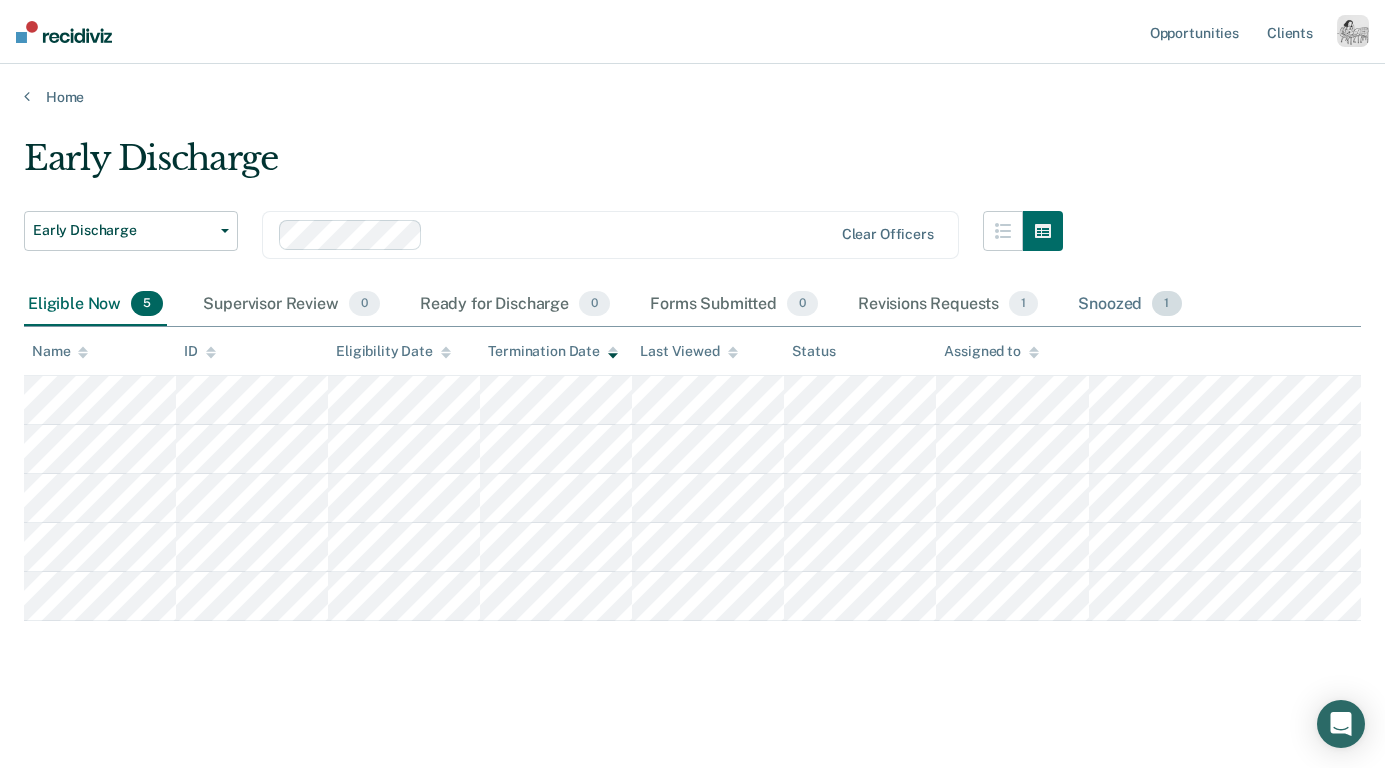 click on "Snoozed 1" at bounding box center [1129, 305] 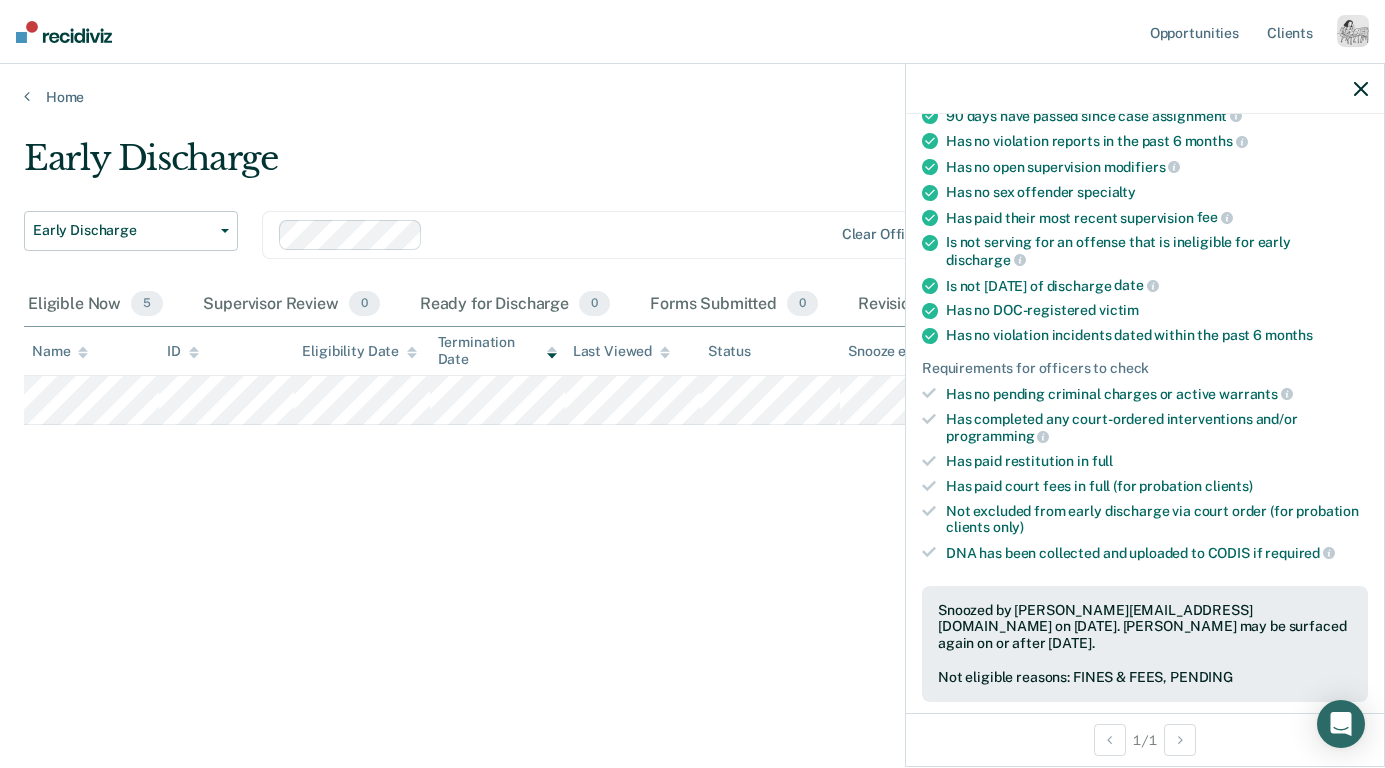 scroll, scrollTop: 409, scrollLeft: 0, axis: vertical 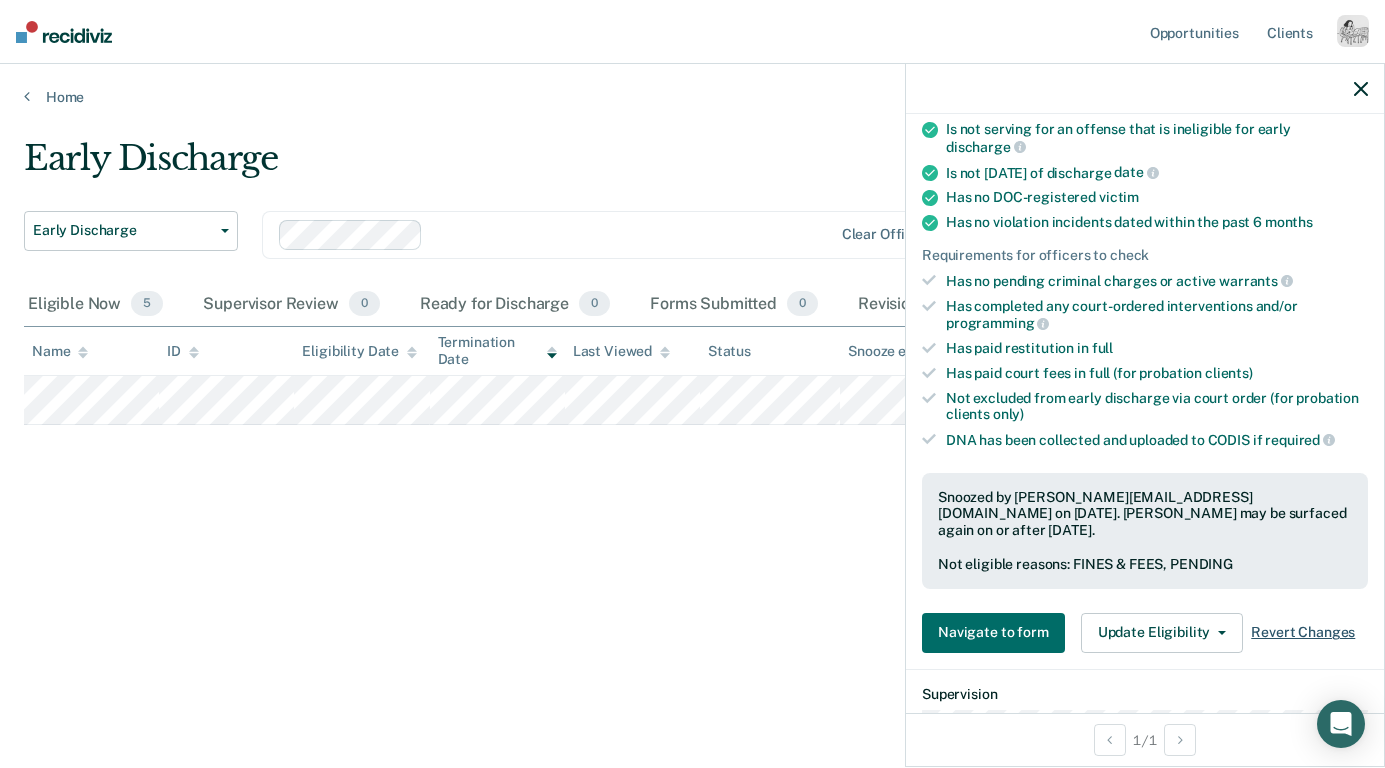 click on "Revert Changes" at bounding box center [1303, 632] 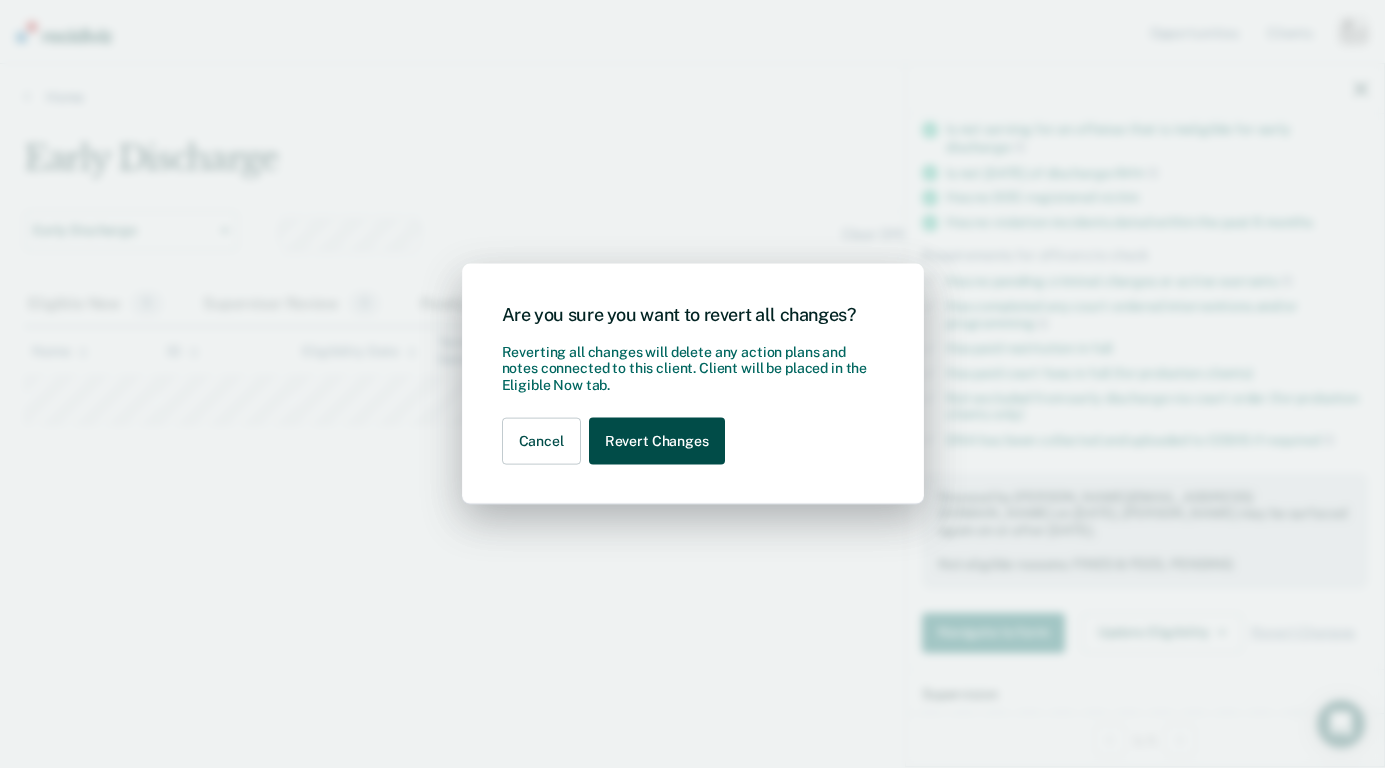 click on "Revert Changes" at bounding box center (657, 441) 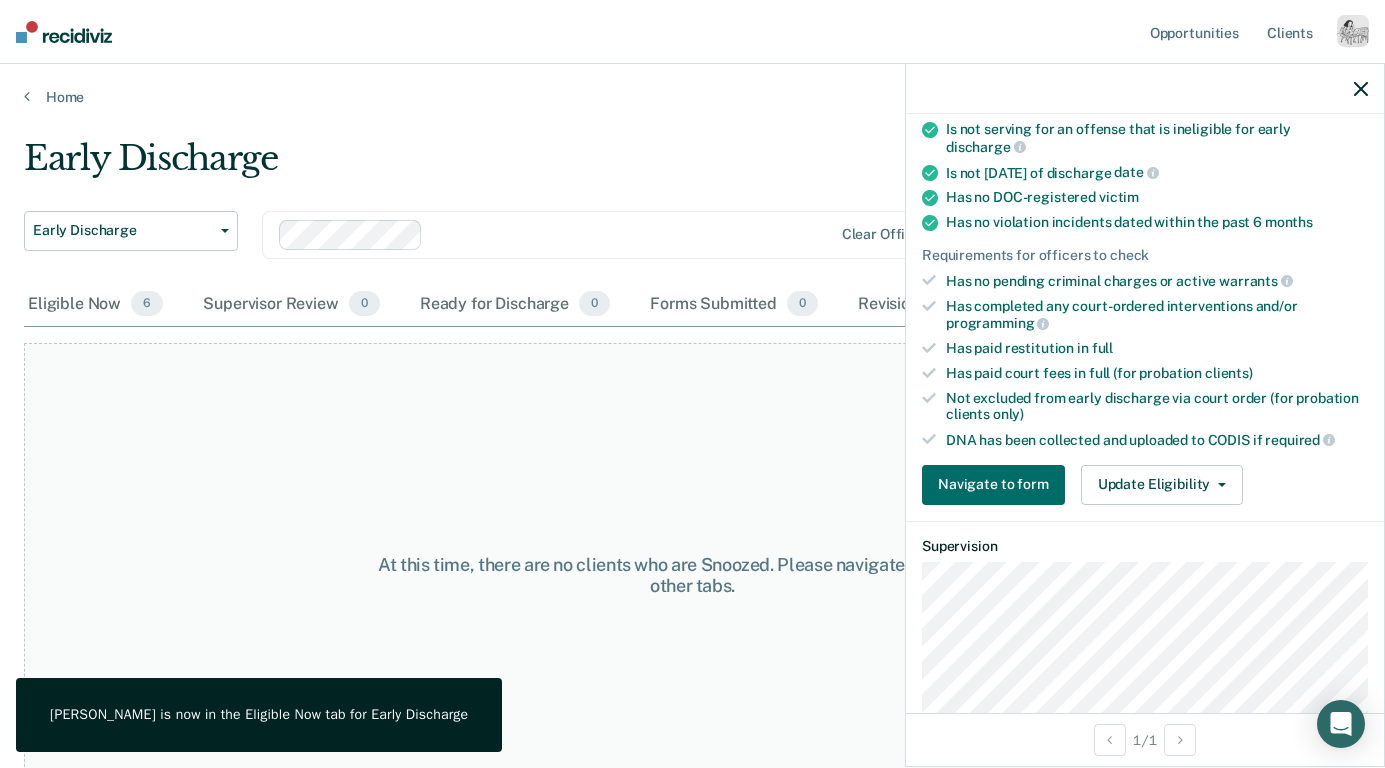 click 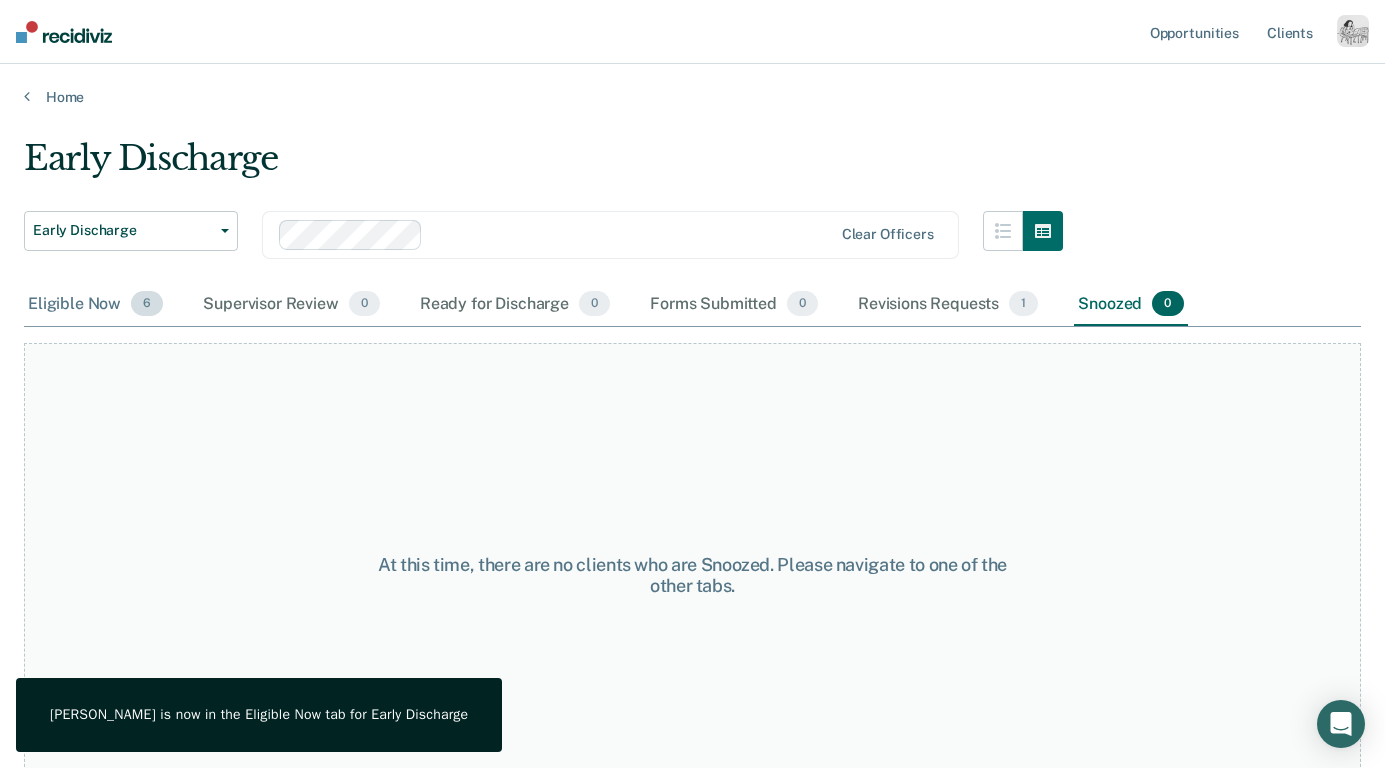 click on "Eligible Now 6" at bounding box center (95, 305) 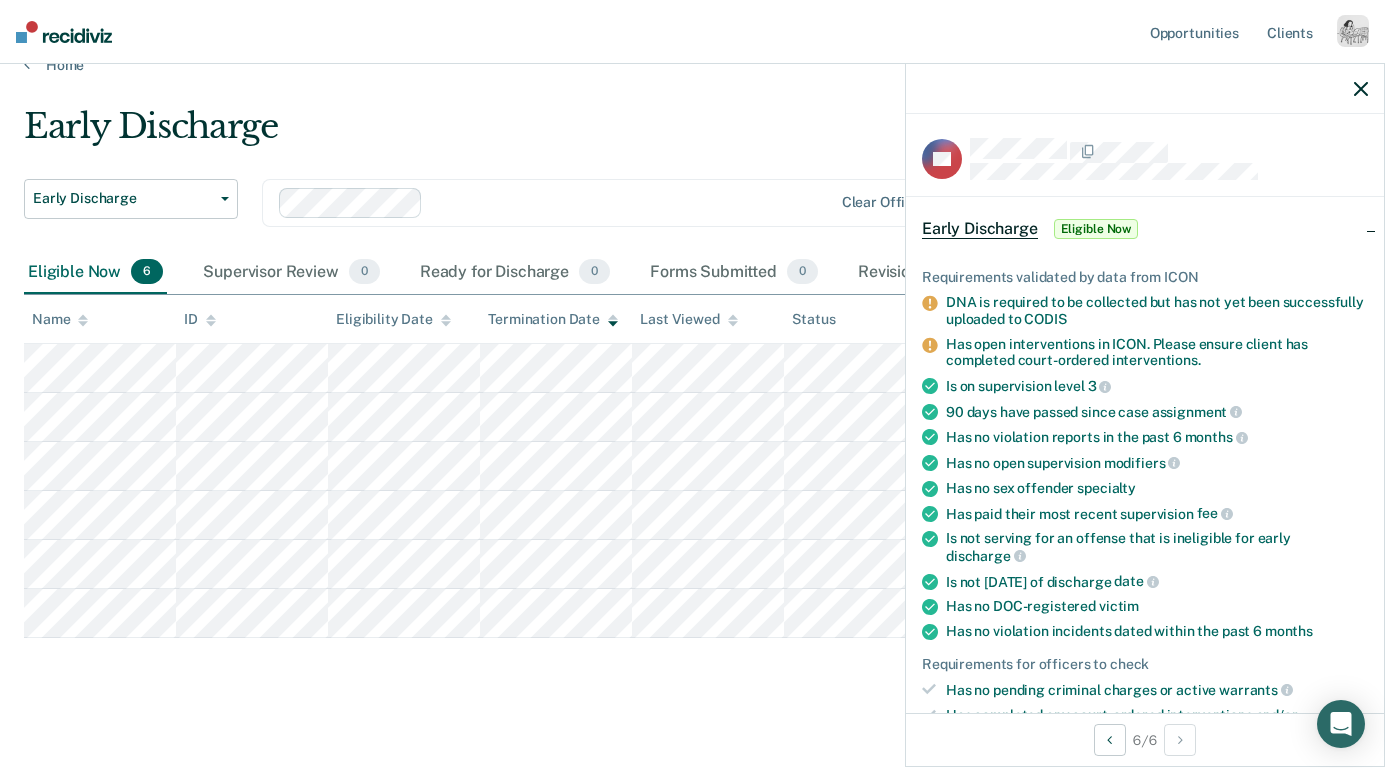 scroll, scrollTop: 45, scrollLeft: 0, axis: vertical 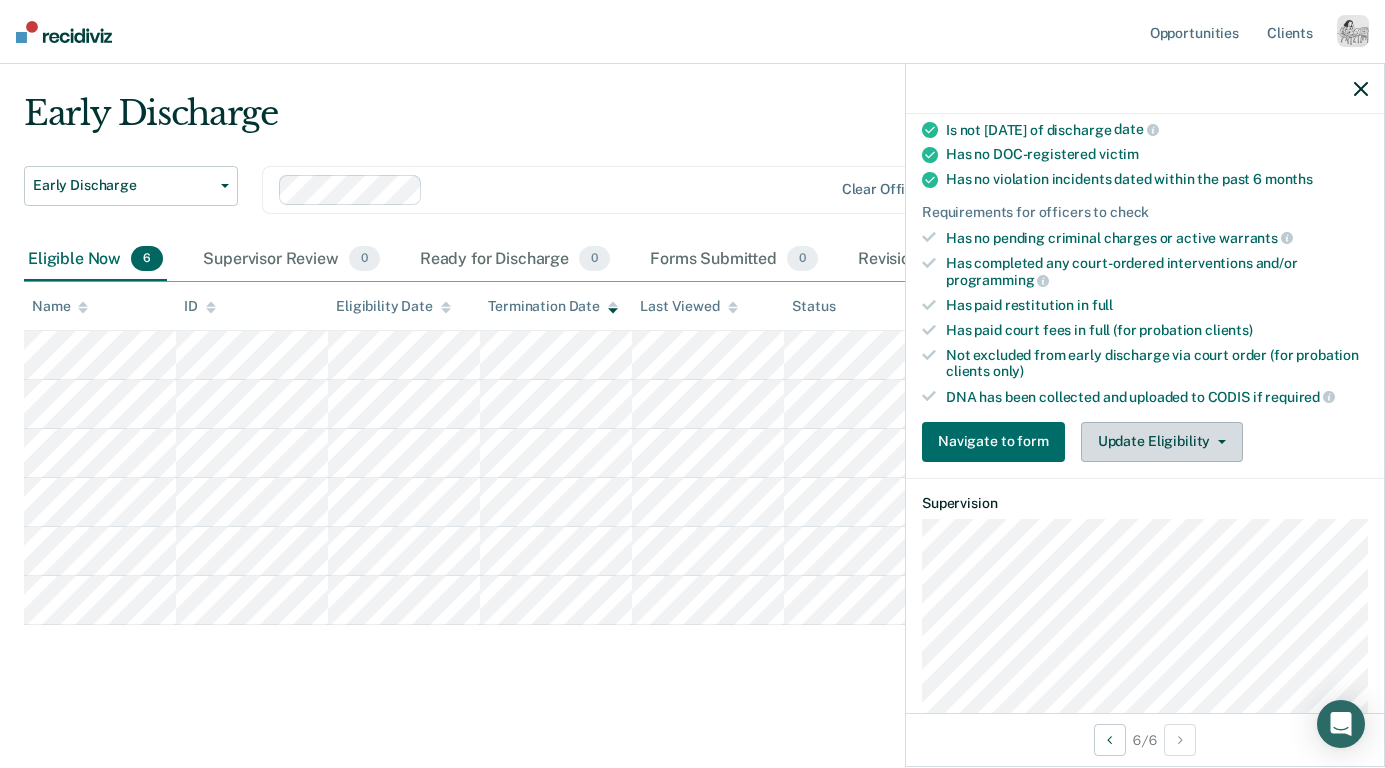 click on "Update Eligibility" at bounding box center [1162, 442] 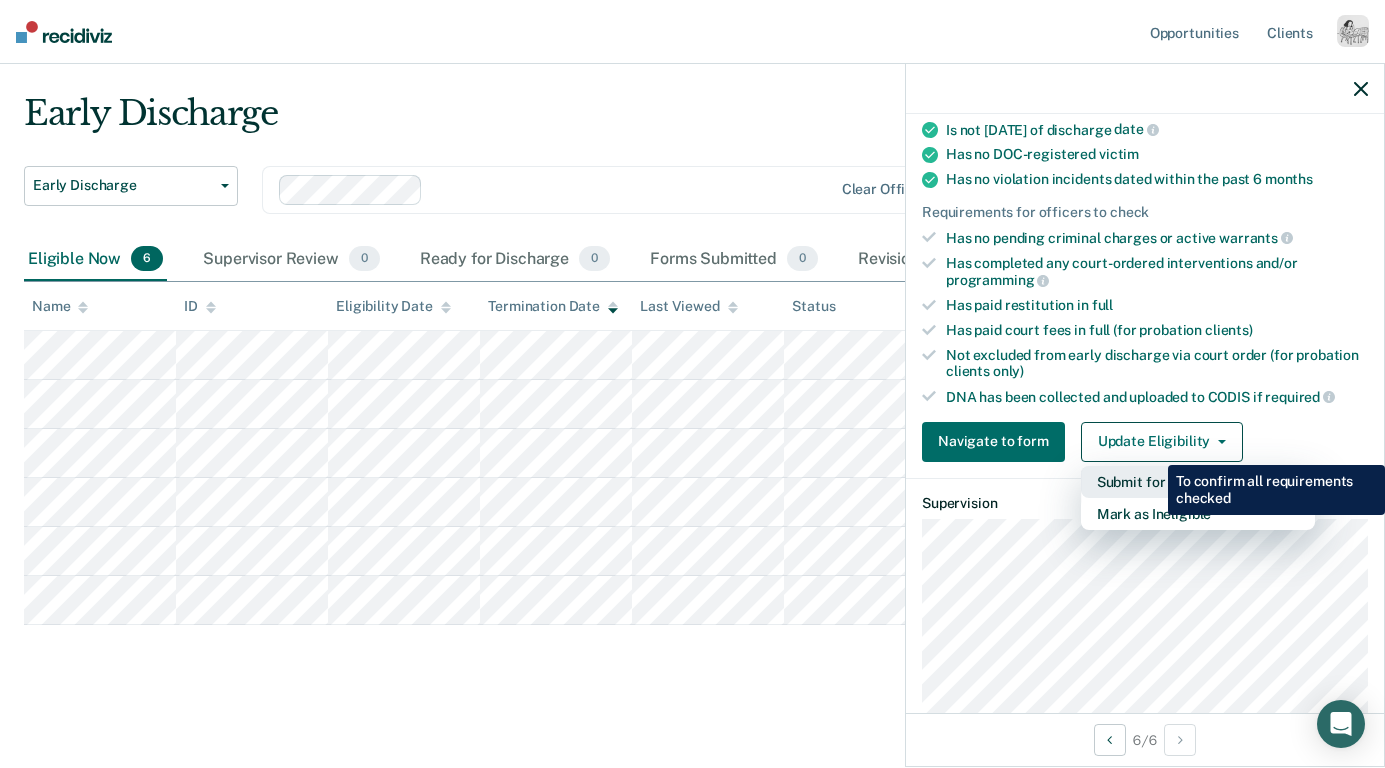 click on "Submit for Supervisor Approval" at bounding box center (1198, 482) 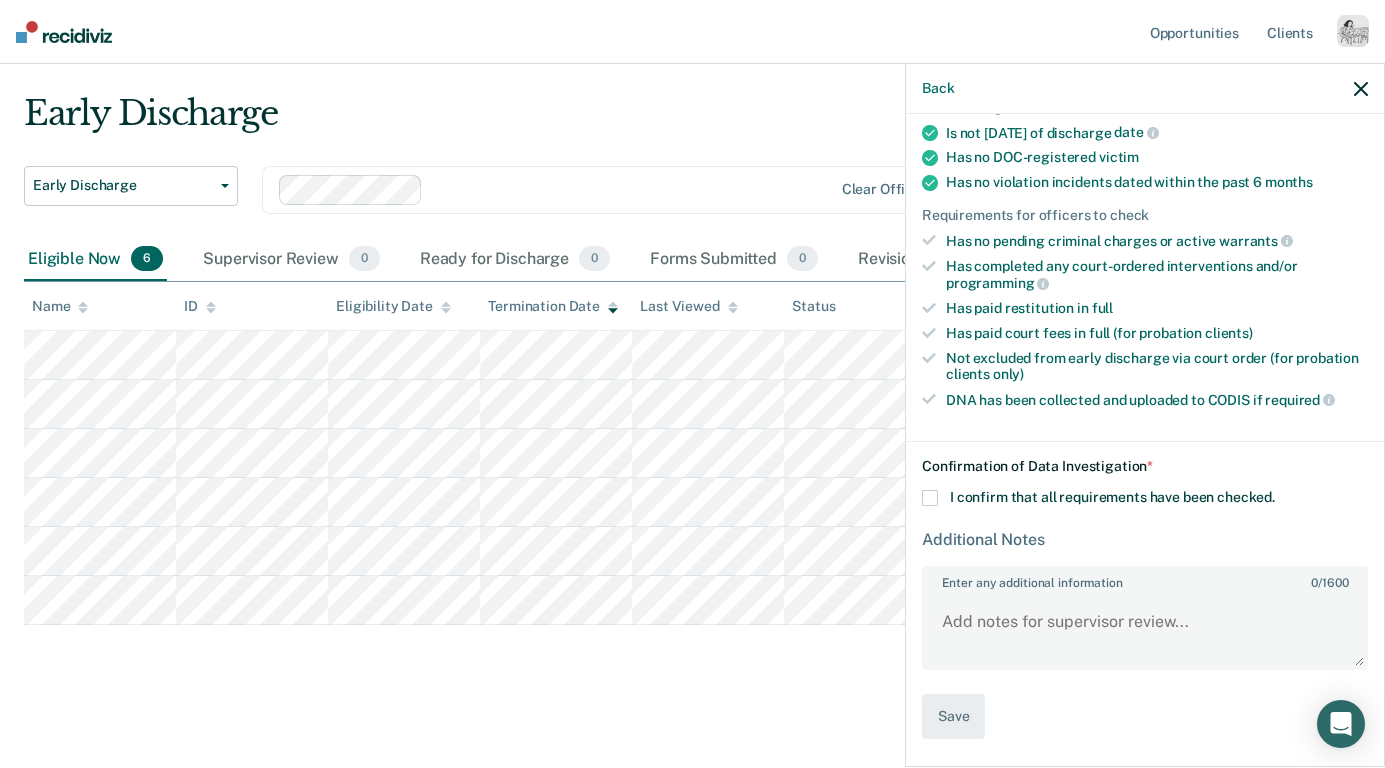 scroll, scrollTop: 425, scrollLeft: 0, axis: vertical 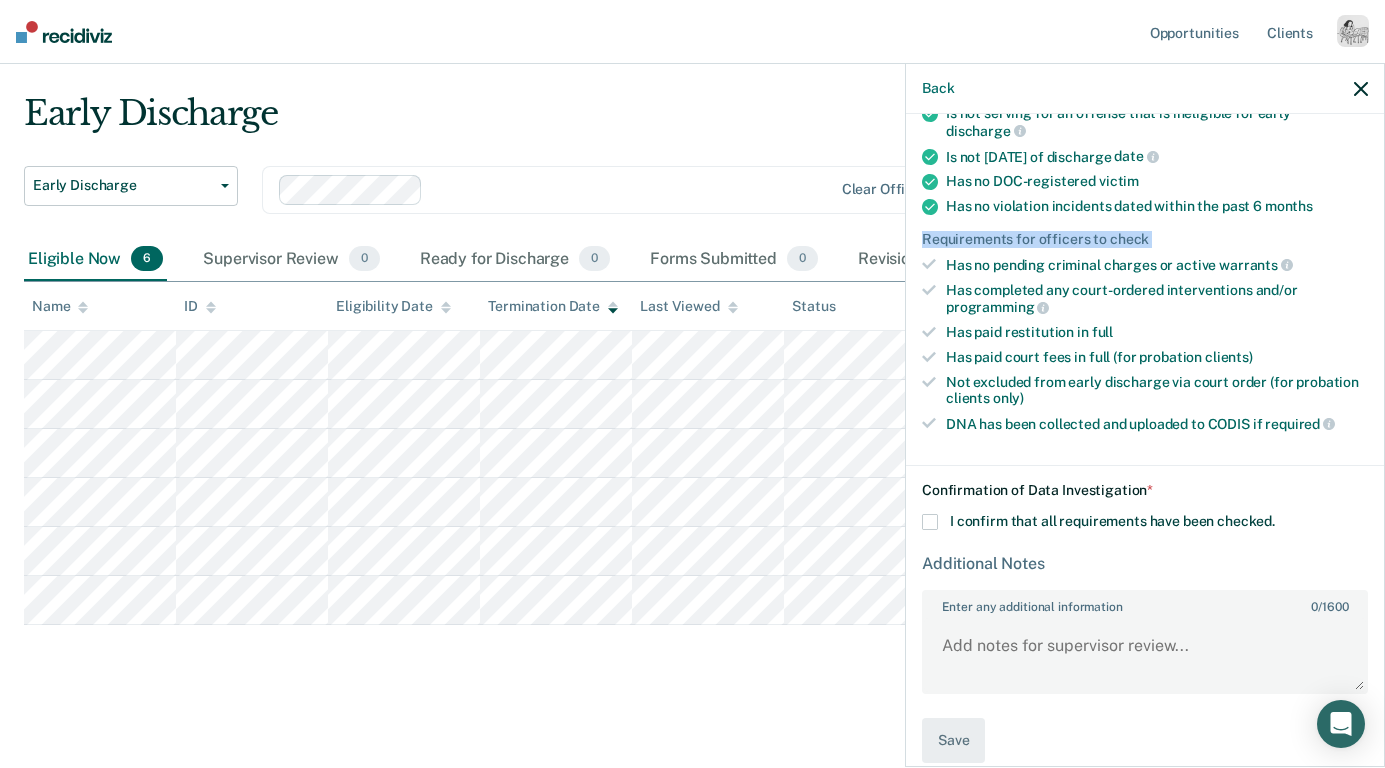 drag, startPoint x: 913, startPoint y: 209, endPoint x: 1162, endPoint y: 226, distance: 249.57965 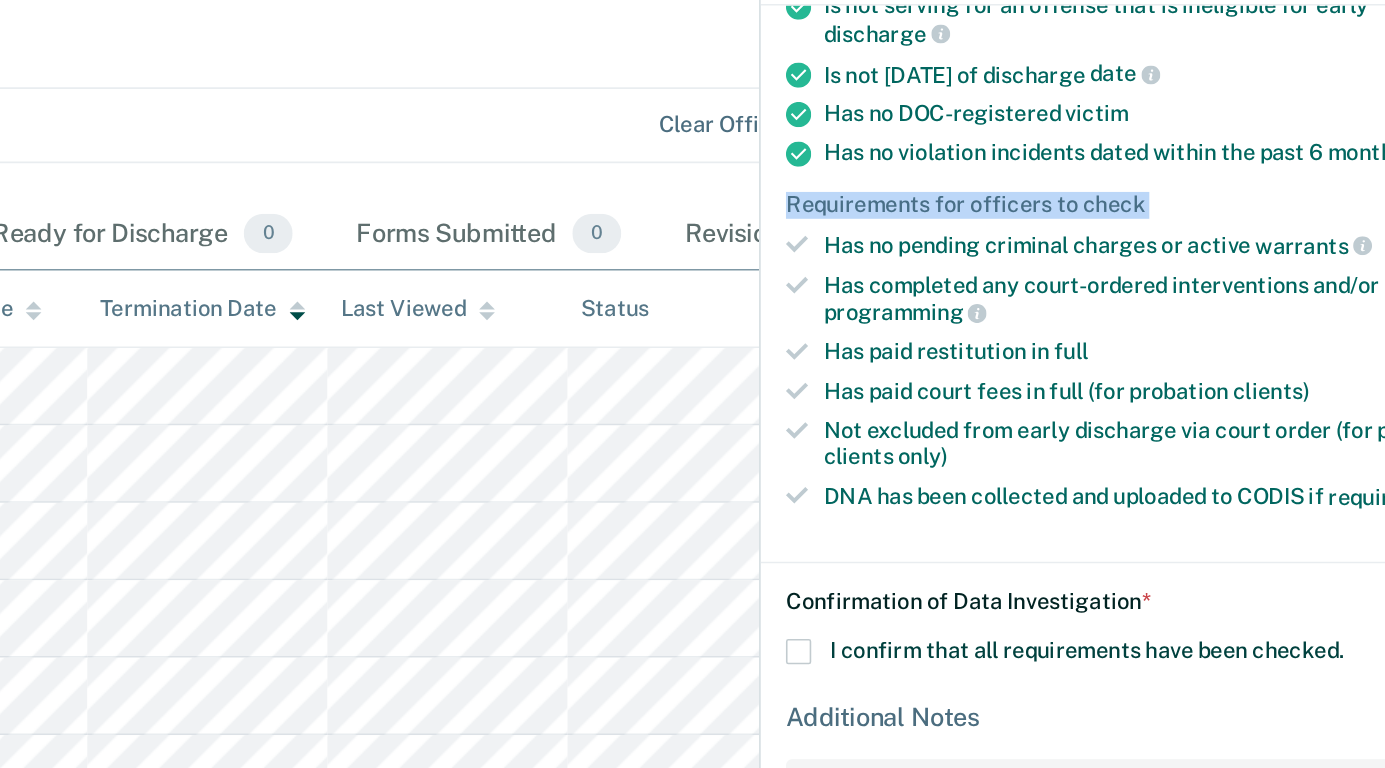 scroll, scrollTop: 425, scrollLeft: 0, axis: vertical 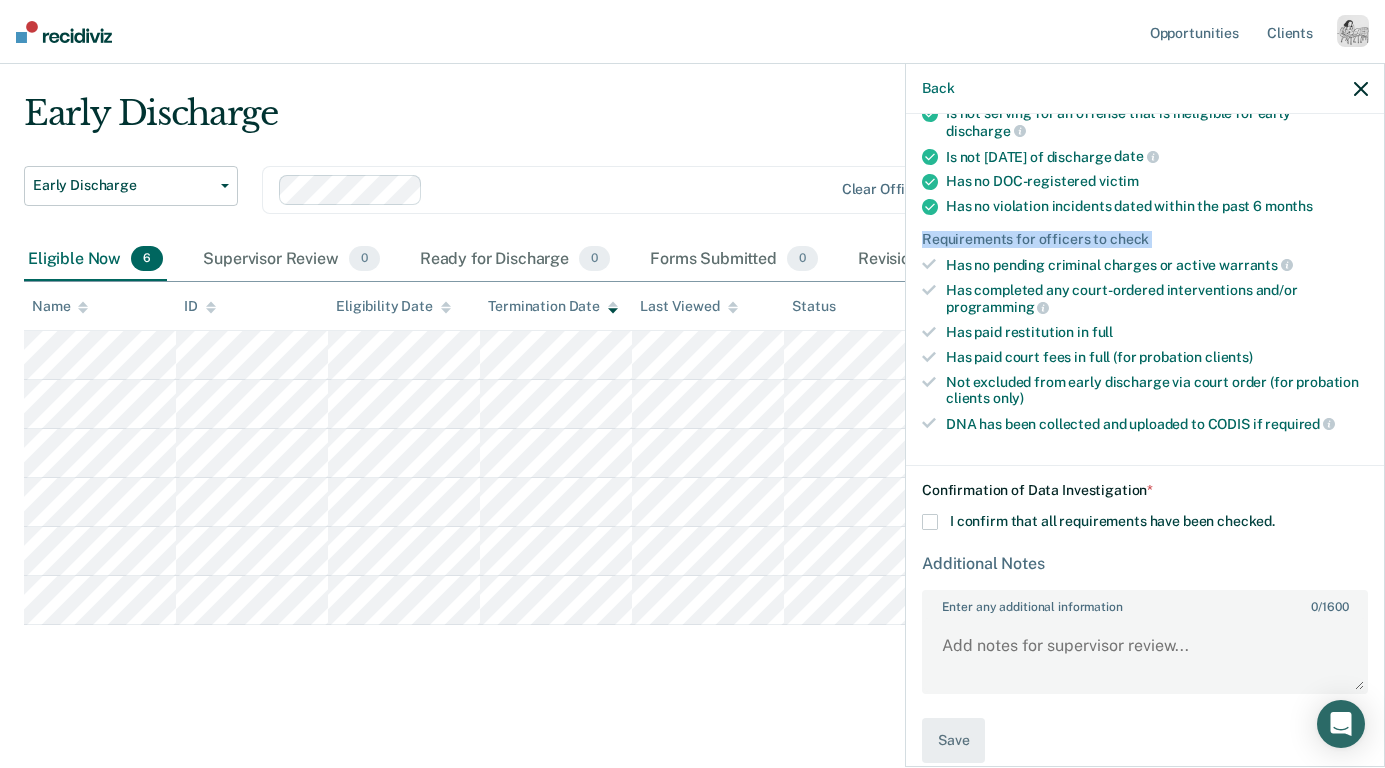 click on "I confirm that all requirements have been checked." at bounding box center (1112, 521) 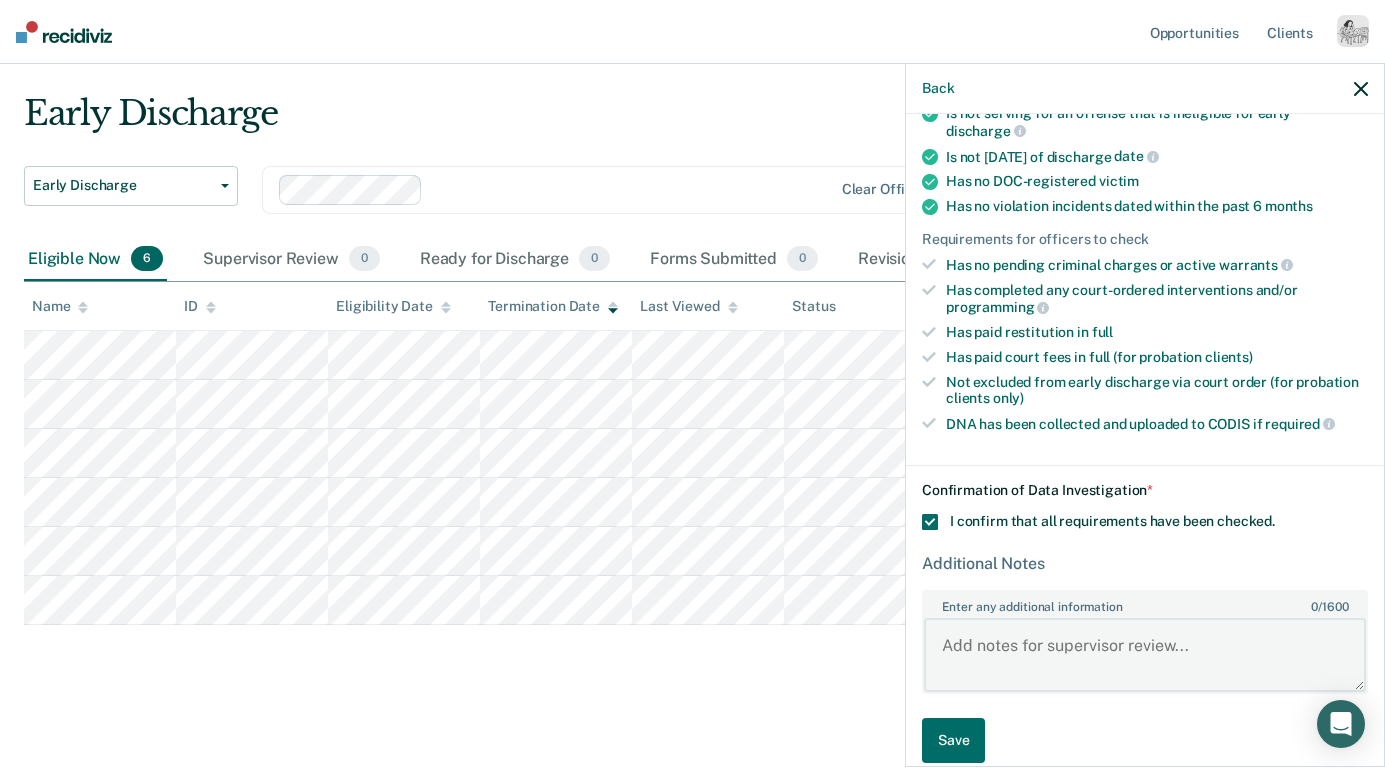 click on "Enter any additional information 0  /  1600" at bounding box center (1145, 655) 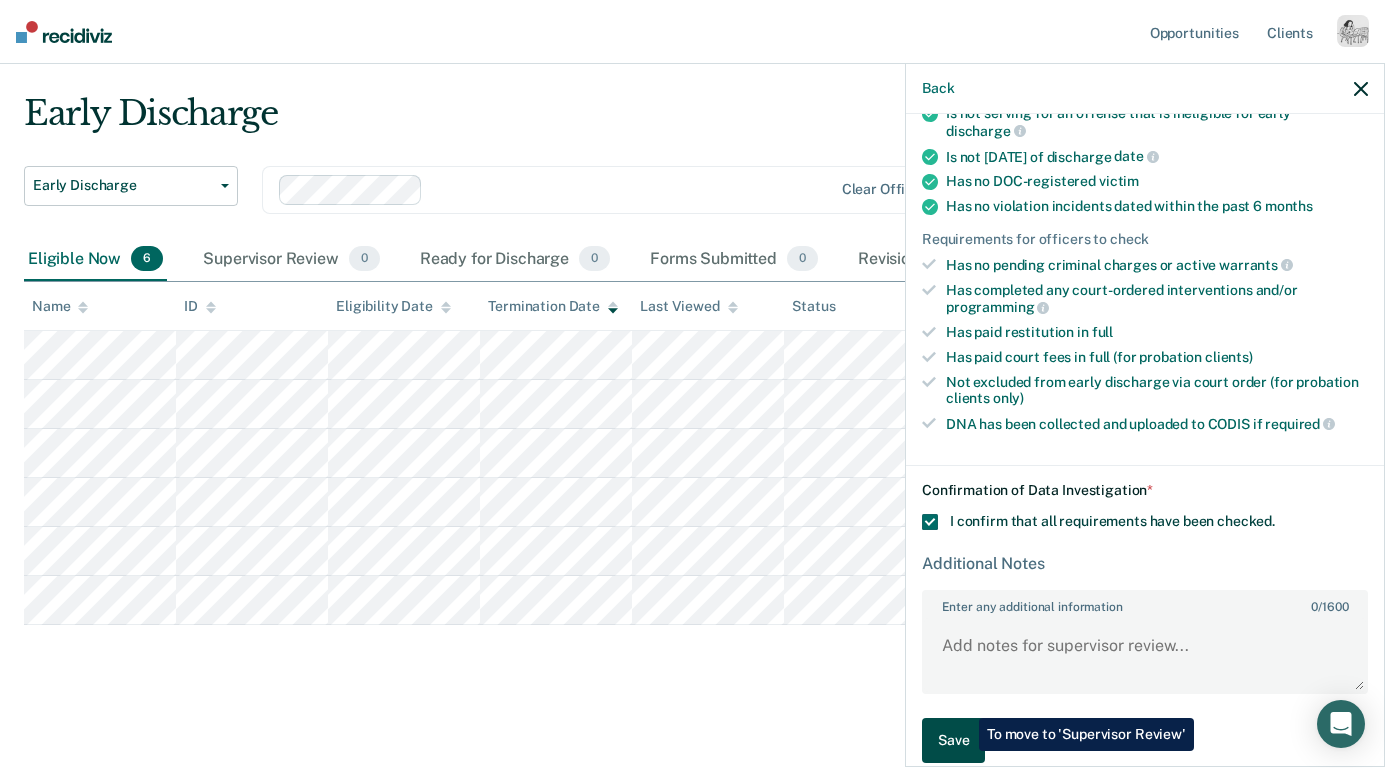 click on "Save" at bounding box center (953, 740) 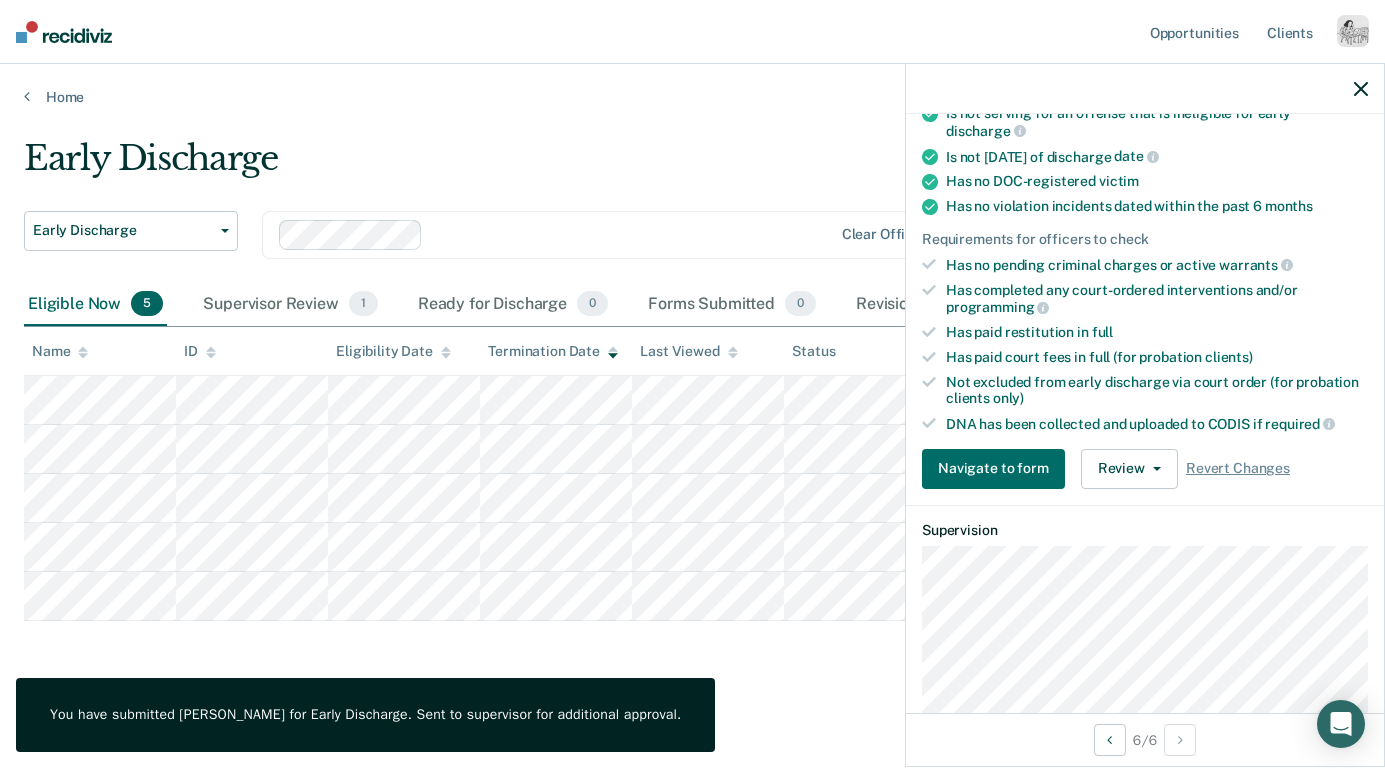 click 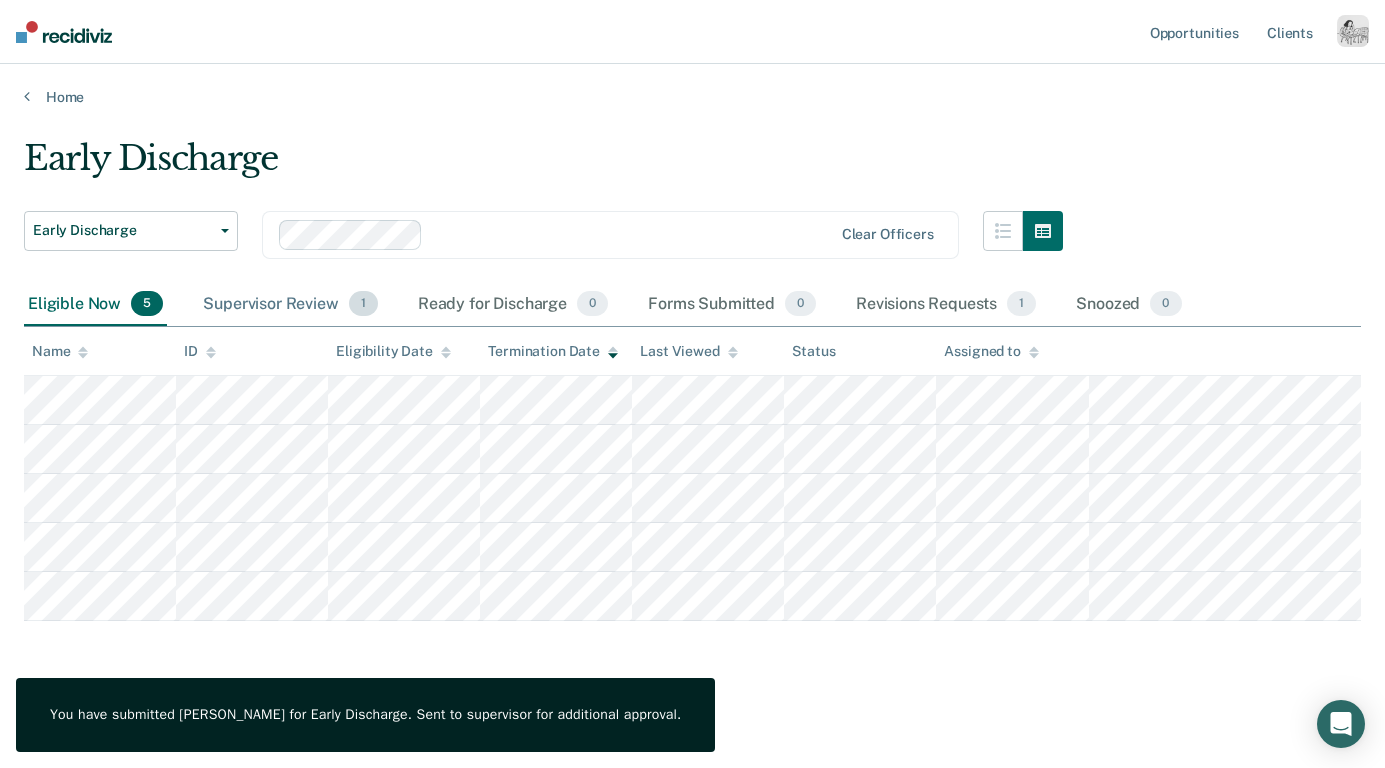 click on "Supervisor Review 1" at bounding box center [290, 305] 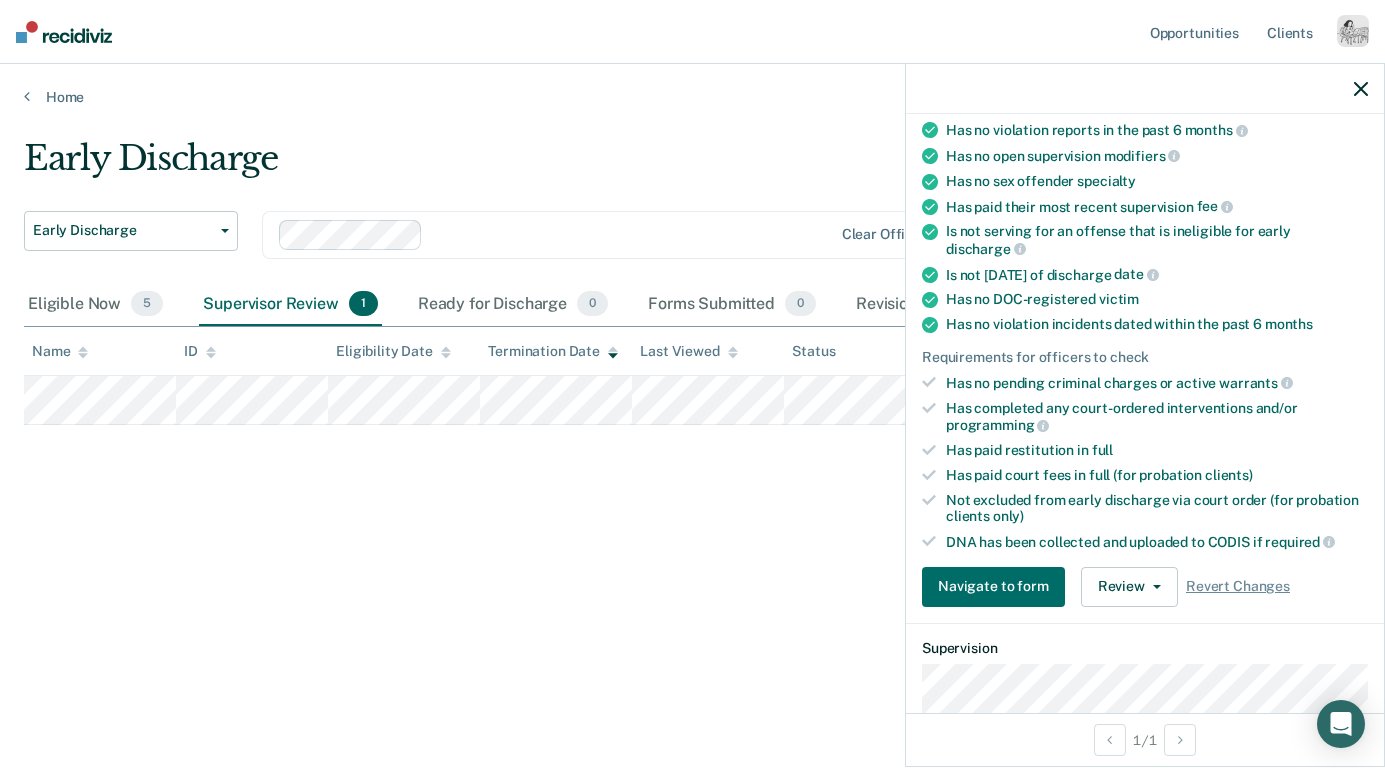 scroll, scrollTop: 337, scrollLeft: 0, axis: vertical 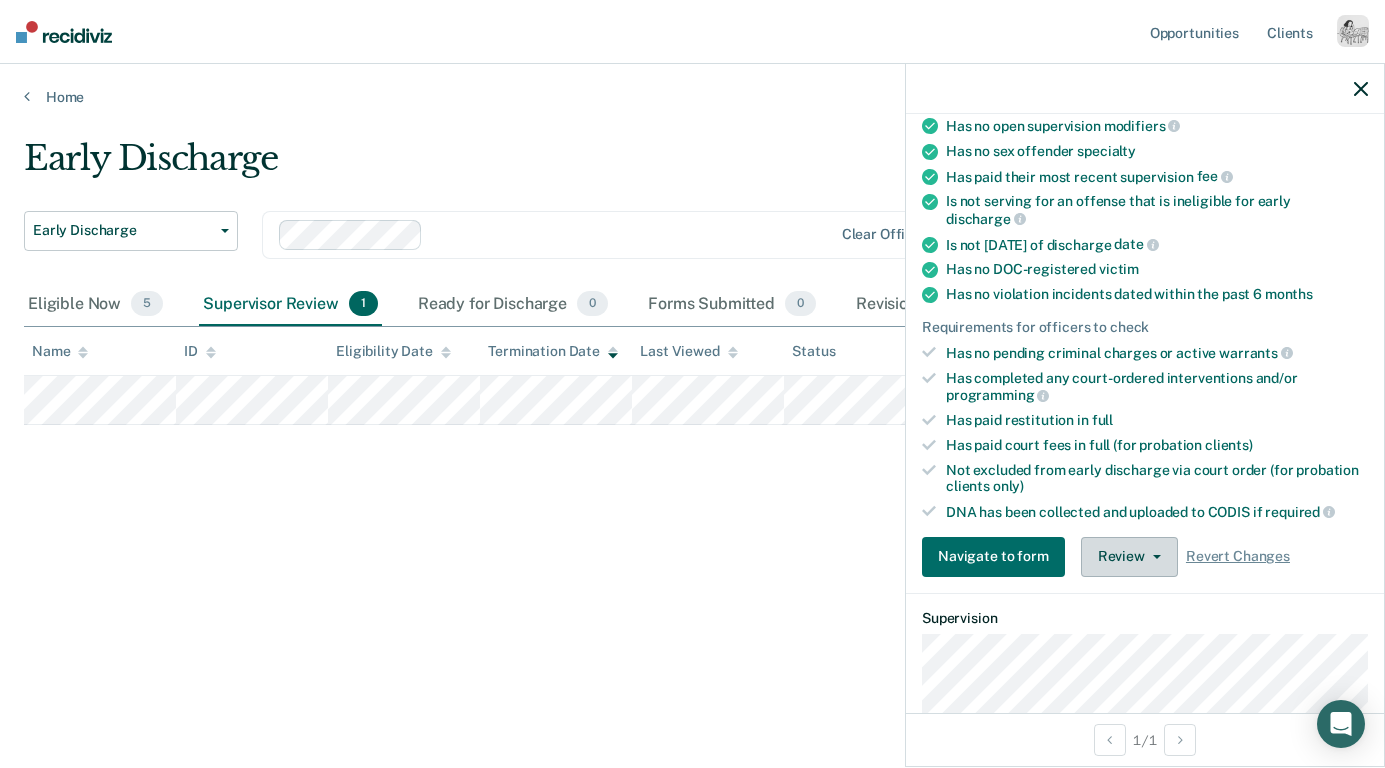 click on "Review" at bounding box center [1129, 557] 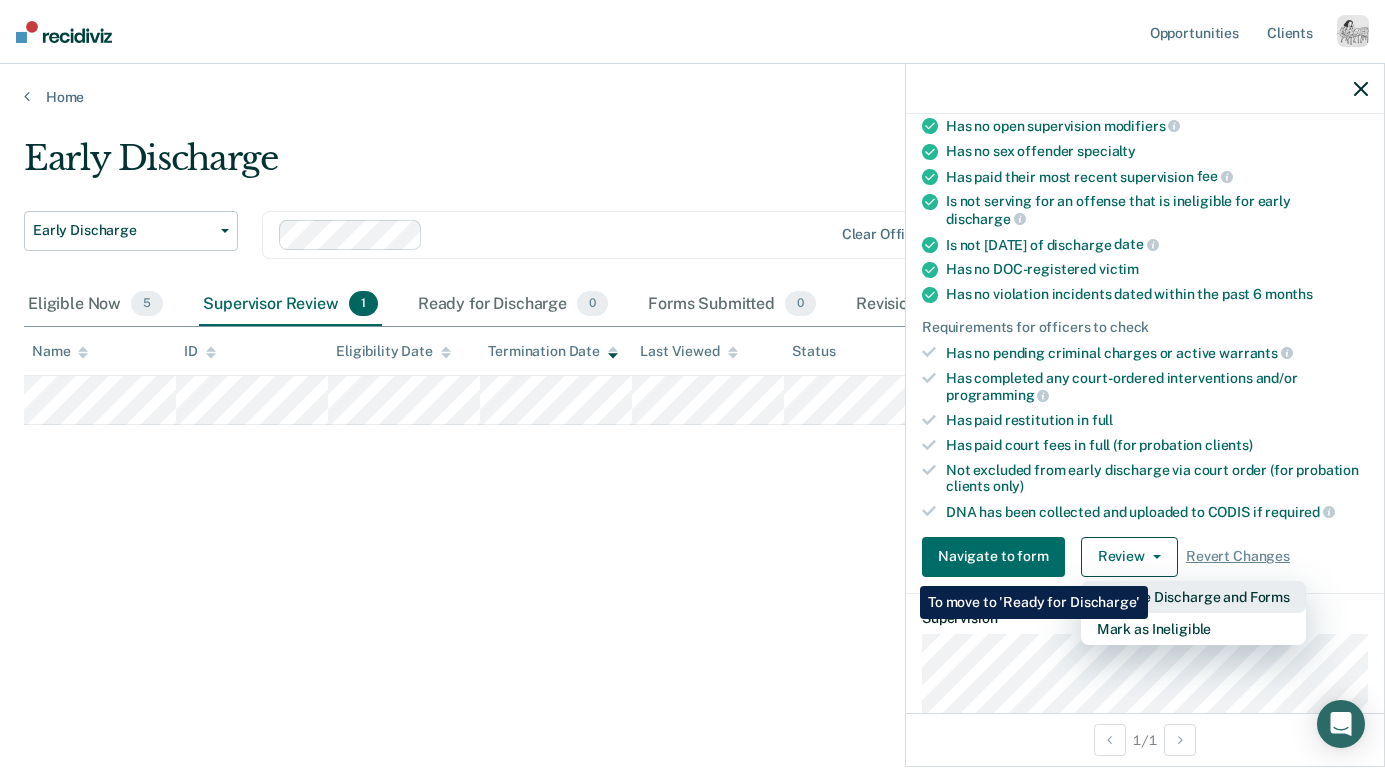 click on "Approve Discharge and Forms" at bounding box center [1193, 597] 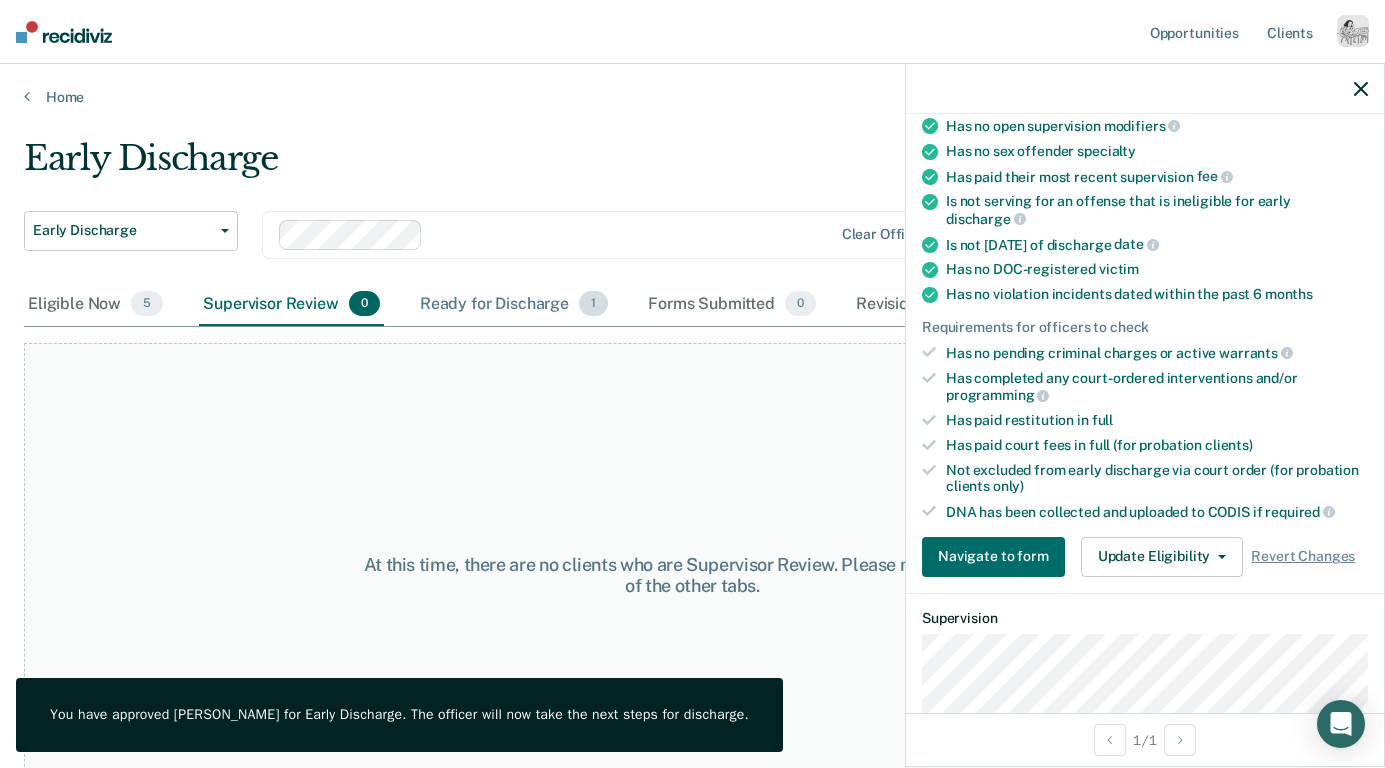 click on "Ready for Discharge 1" at bounding box center (514, 305) 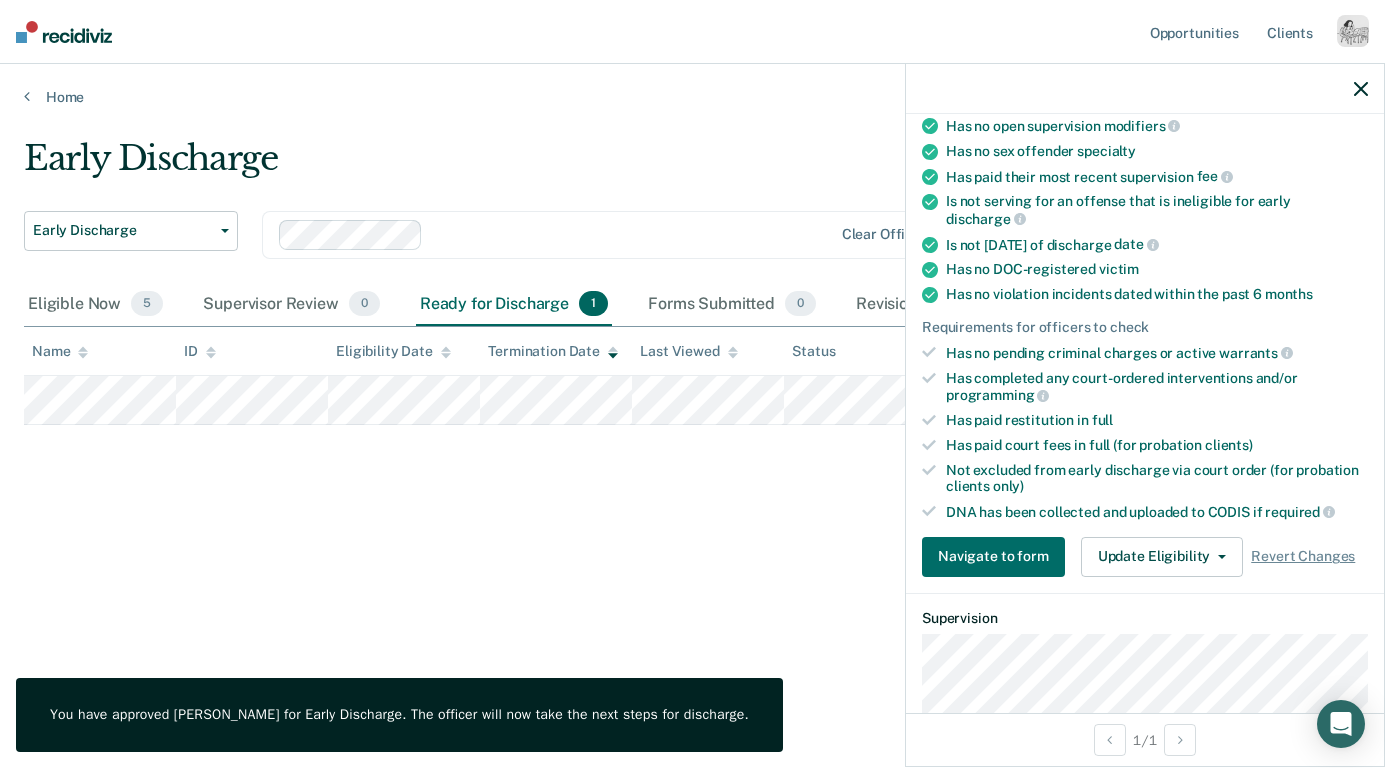 click at bounding box center (1361, 88) 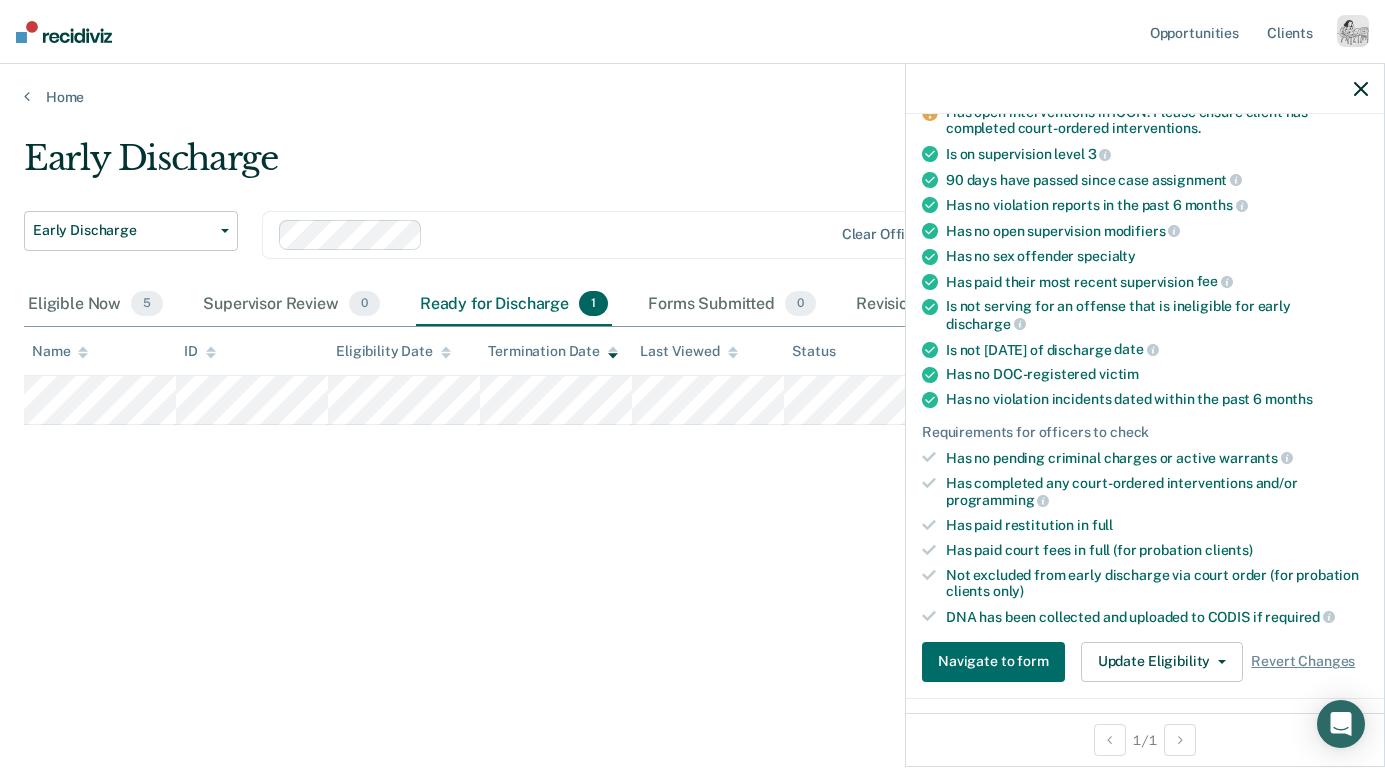 scroll, scrollTop: 361, scrollLeft: 0, axis: vertical 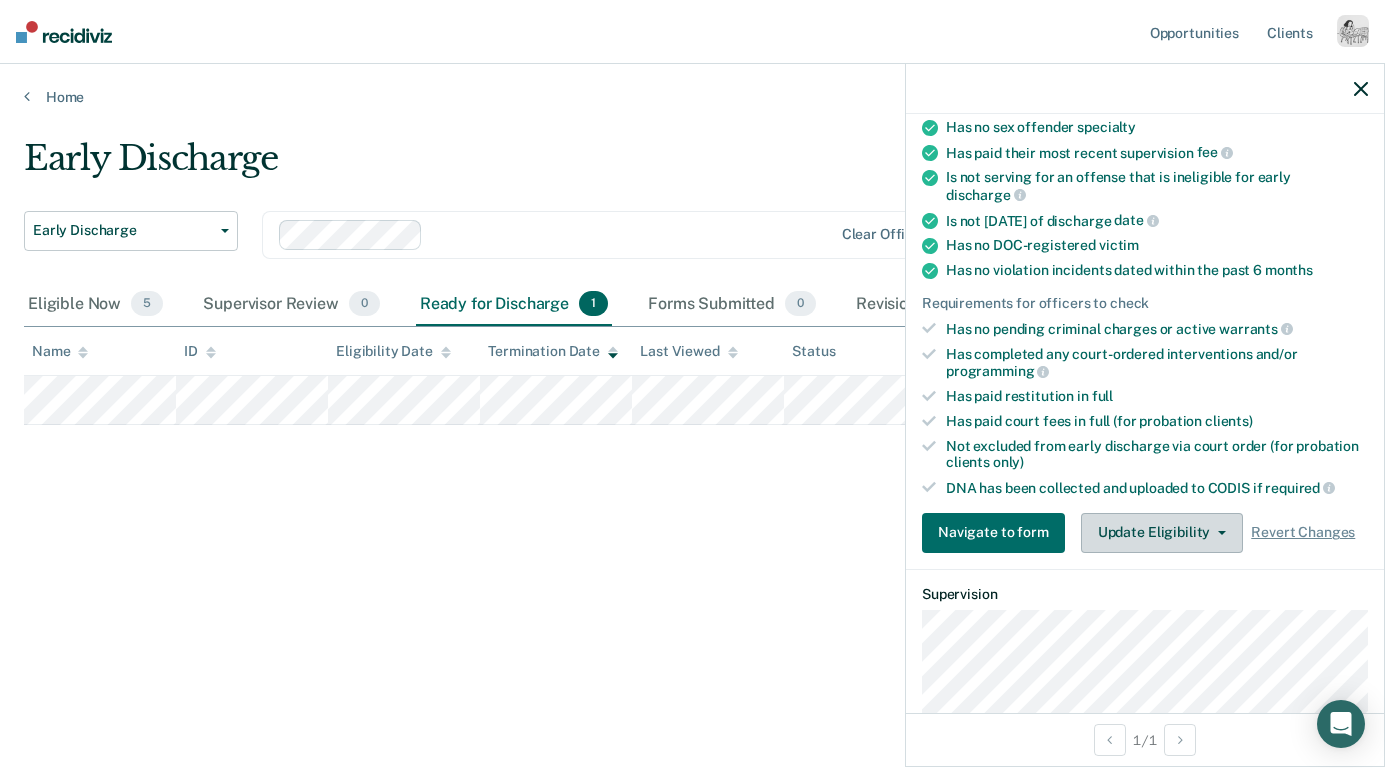 click on "Update Eligibility" at bounding box center (1162, 533) 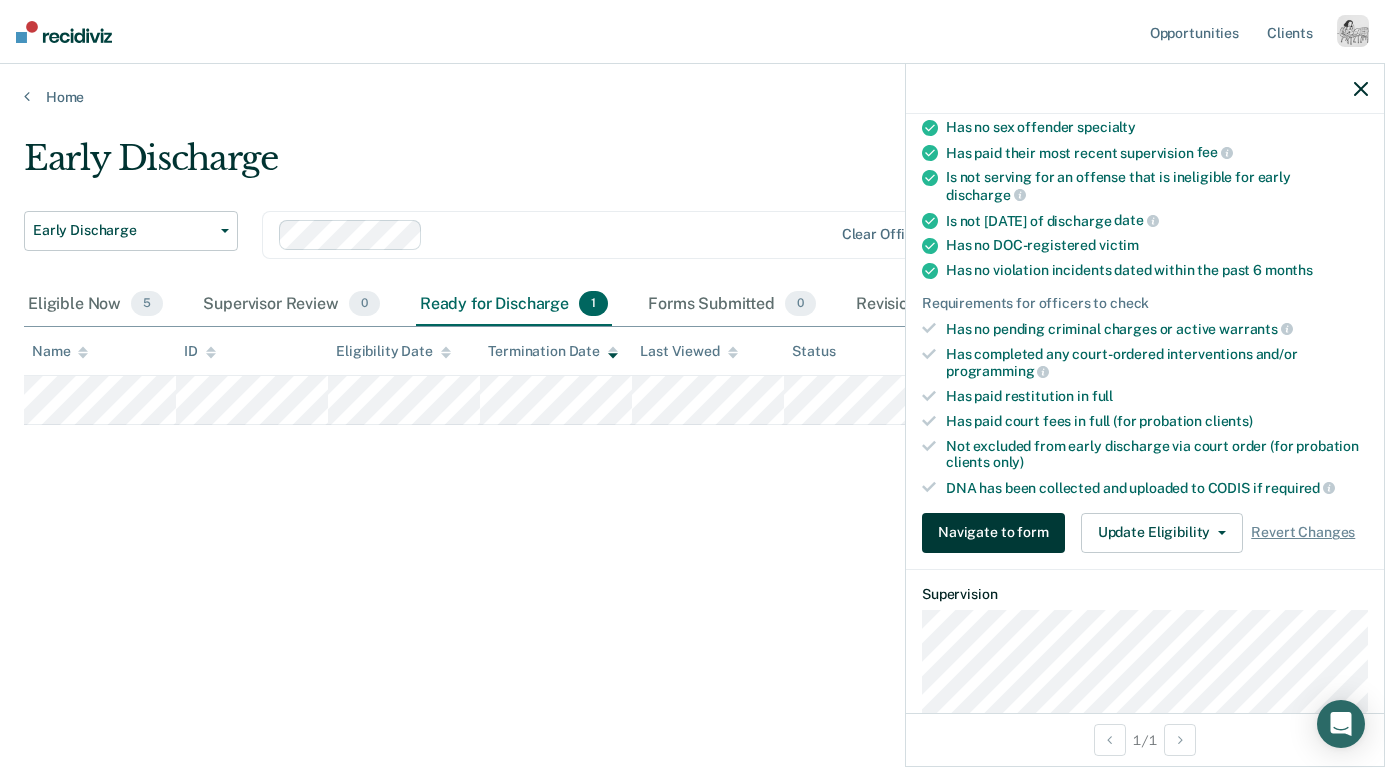click on "Navigate to form" at bounding box center (993, 533) 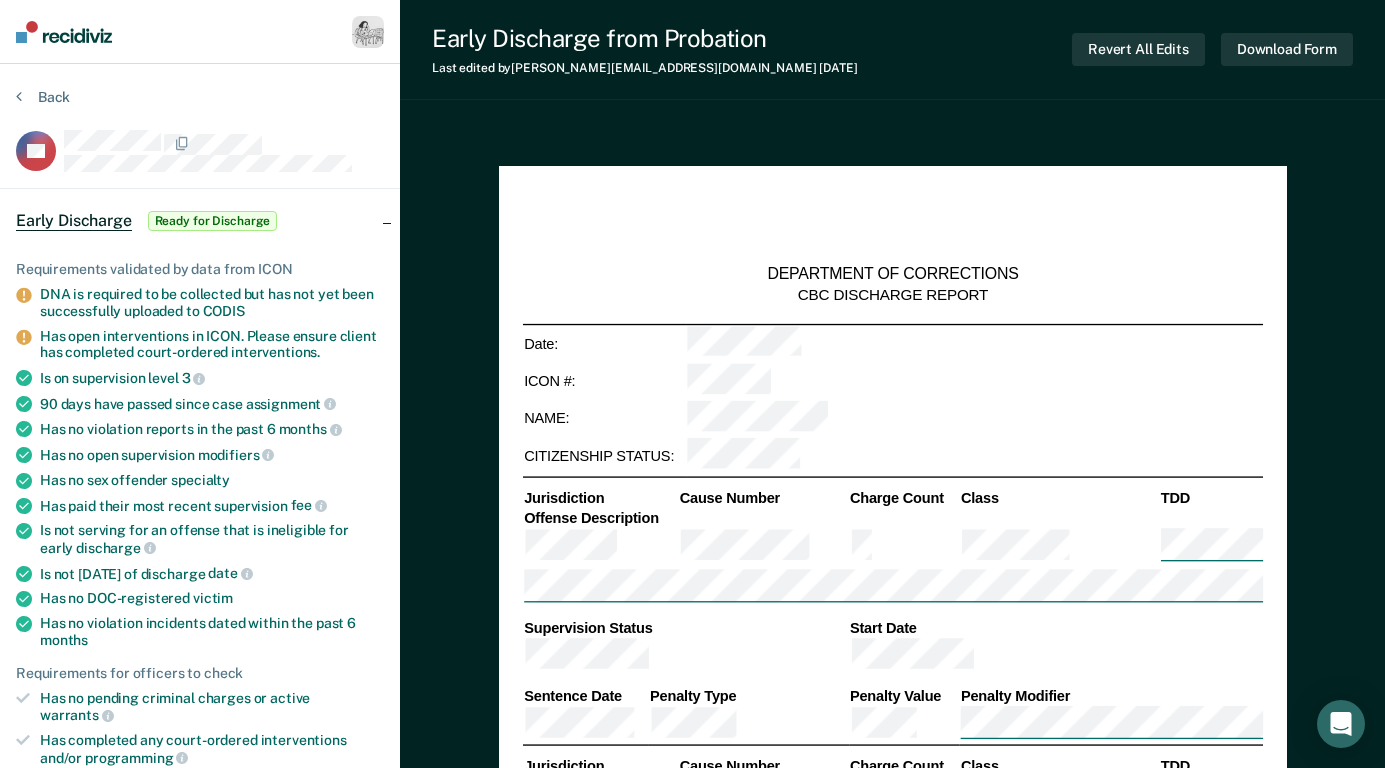 type on "x" 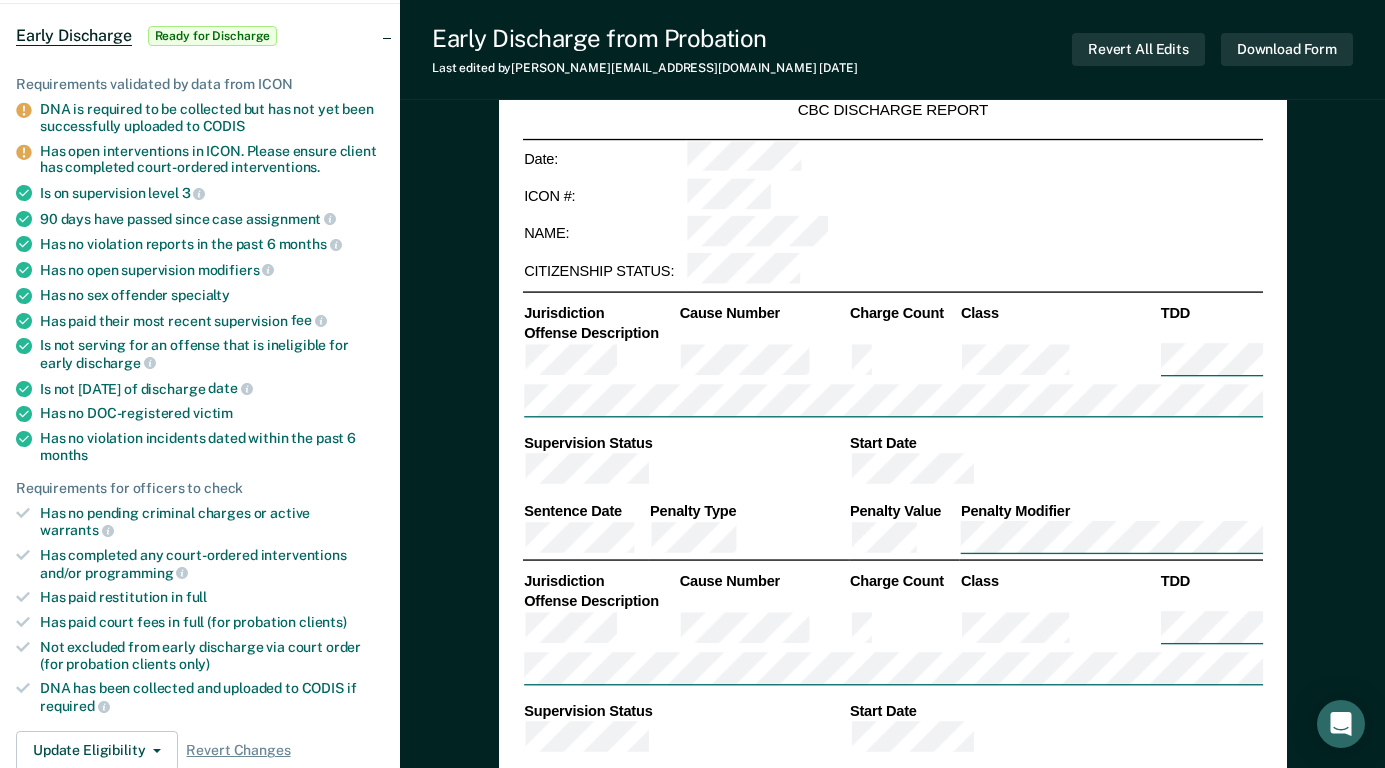 scroll, scrollTop: 202, scrollLeft: 0, axis: vertical 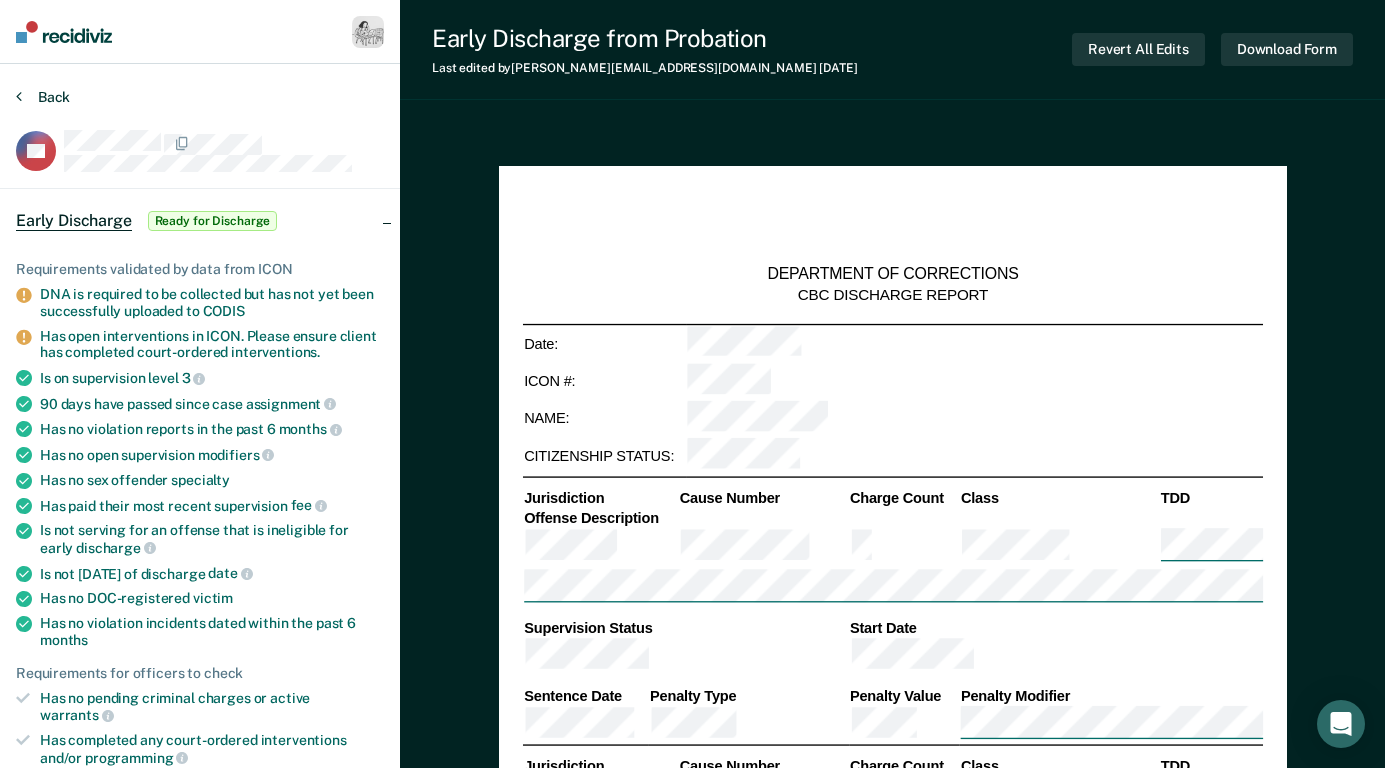 click on "Back" at bounding box center [43, 97] 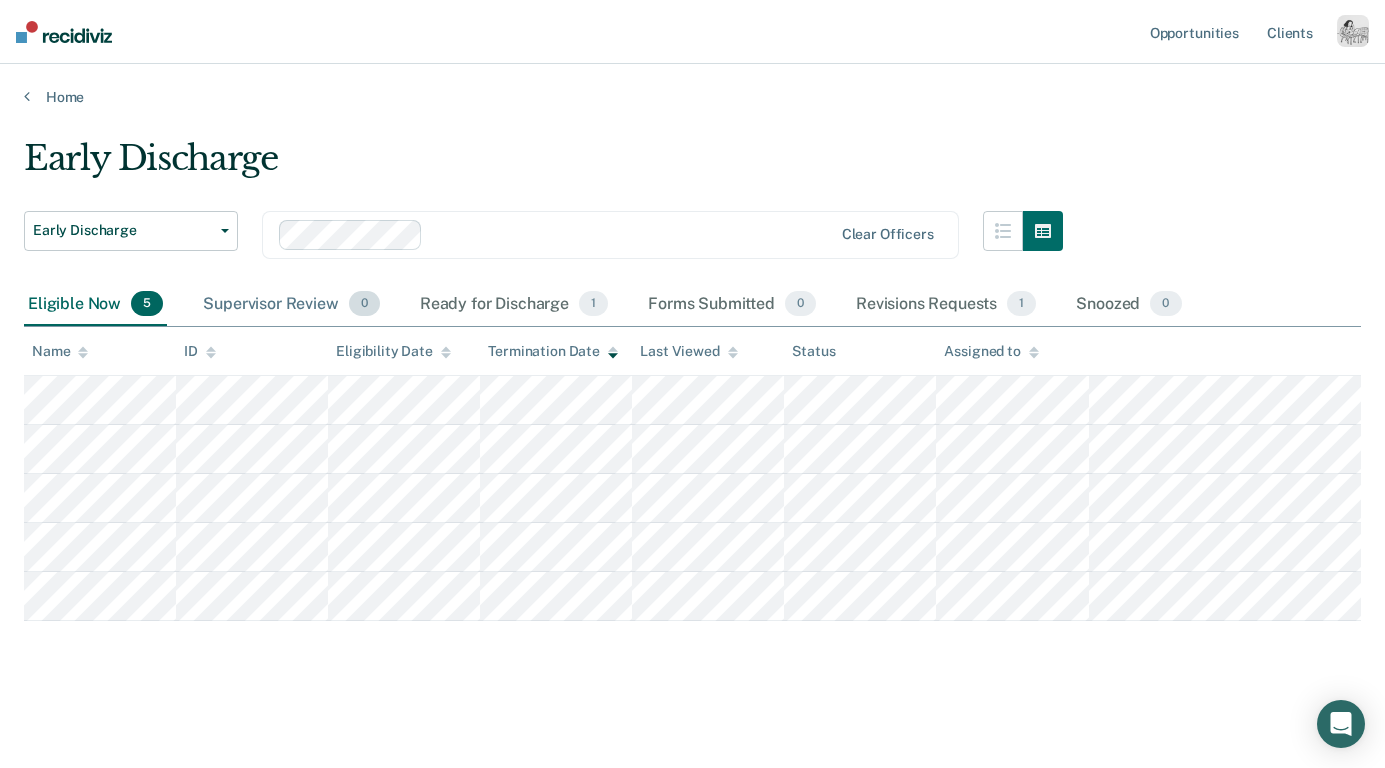 click on "Supervisor Review 0" at bounding box center (291, 305) 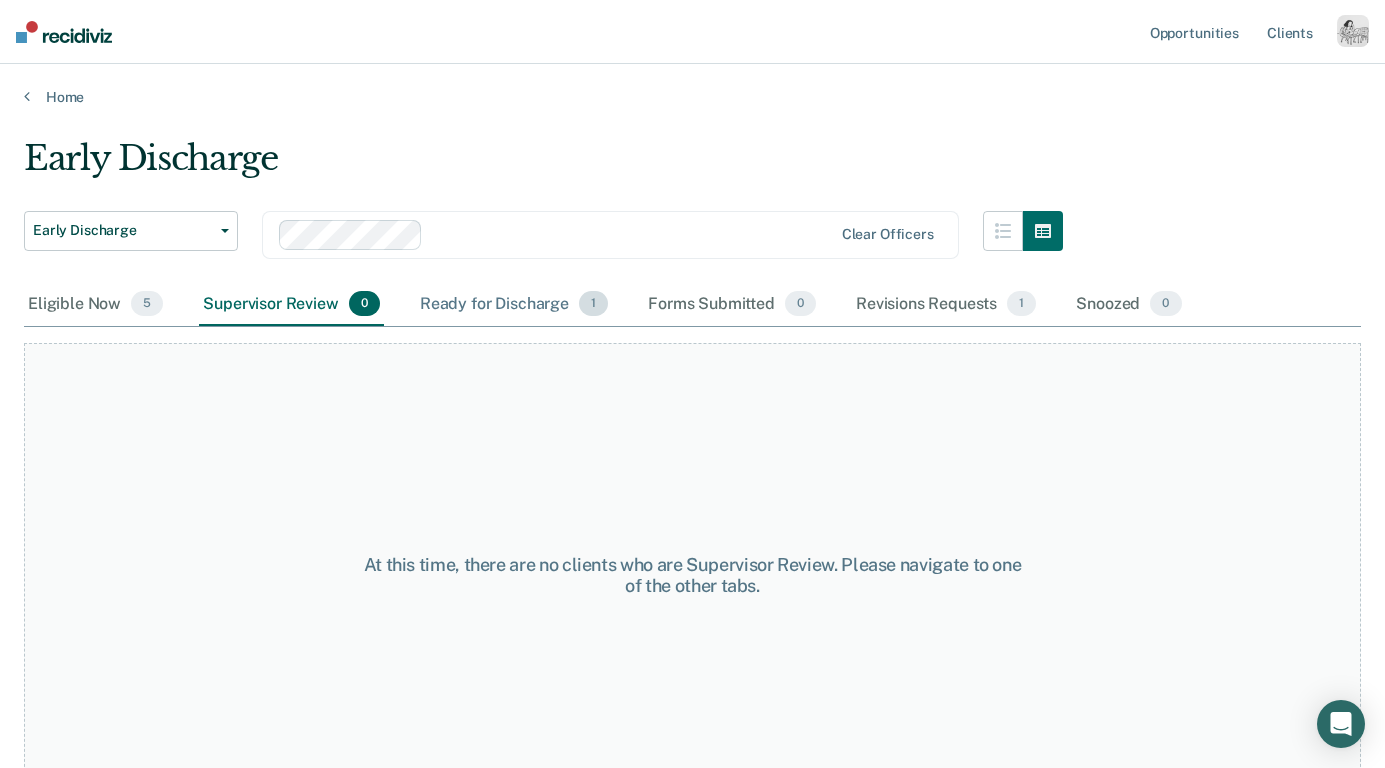 click on "Ready for Discharge 1" at bounding box center (514, 305) 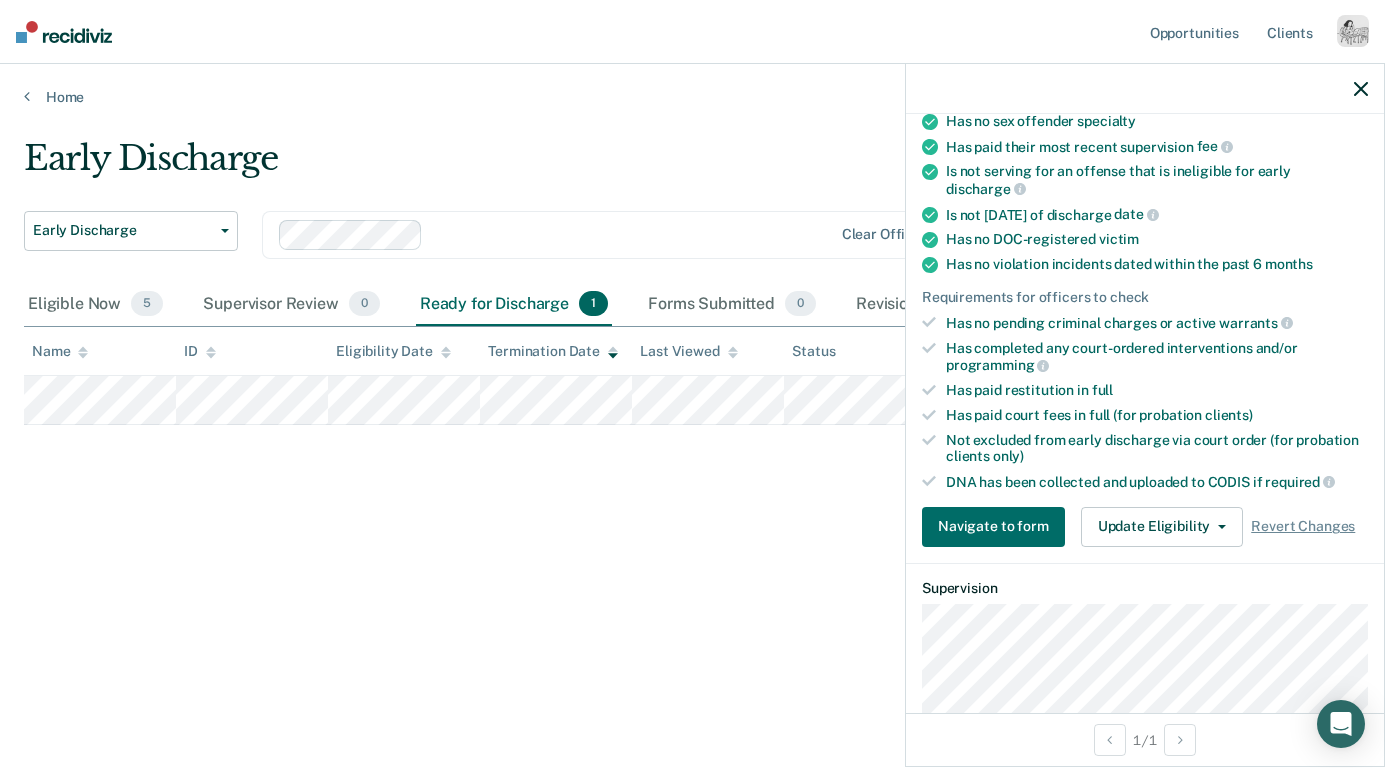 scroll, scrollTop: 374, scrollLeft: 0, axis: vertical 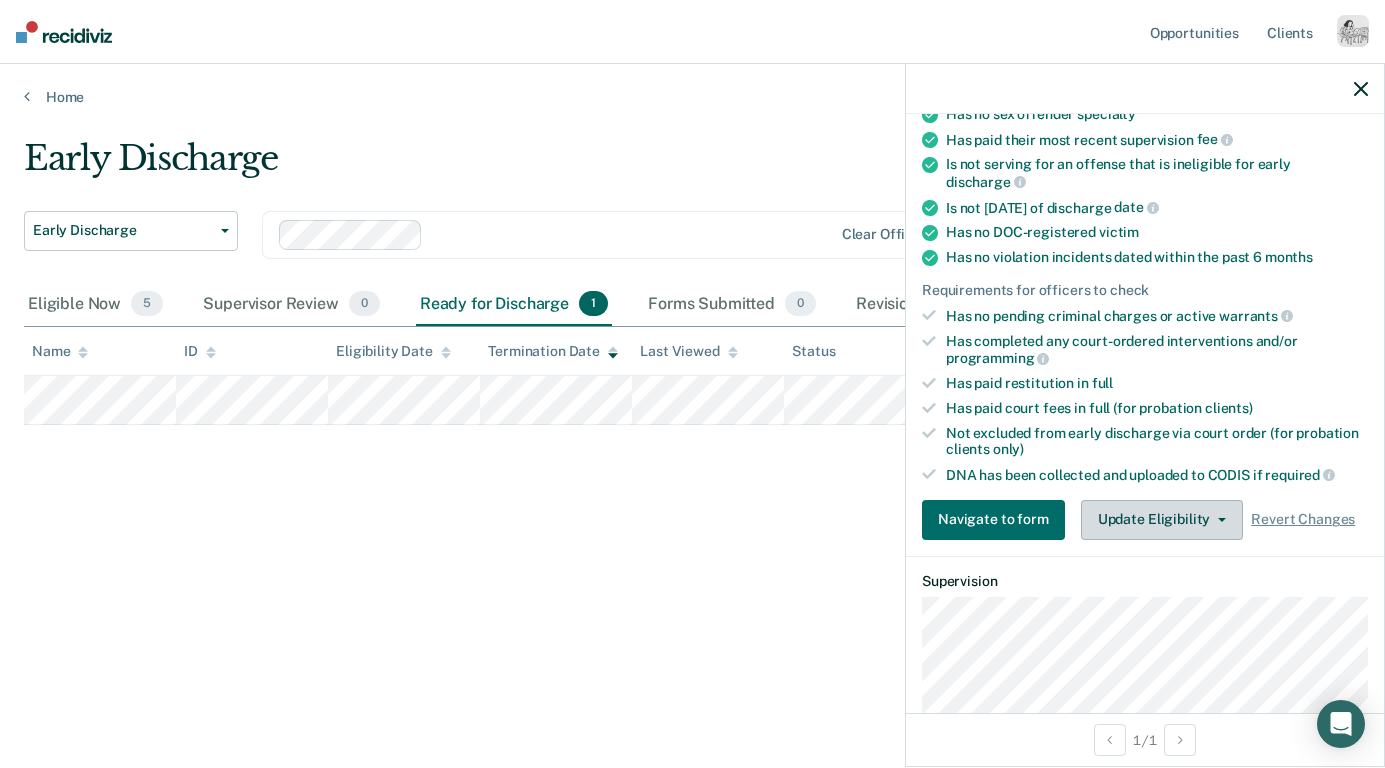click on "Update Eligibility" at bounding box center [1162, 520] 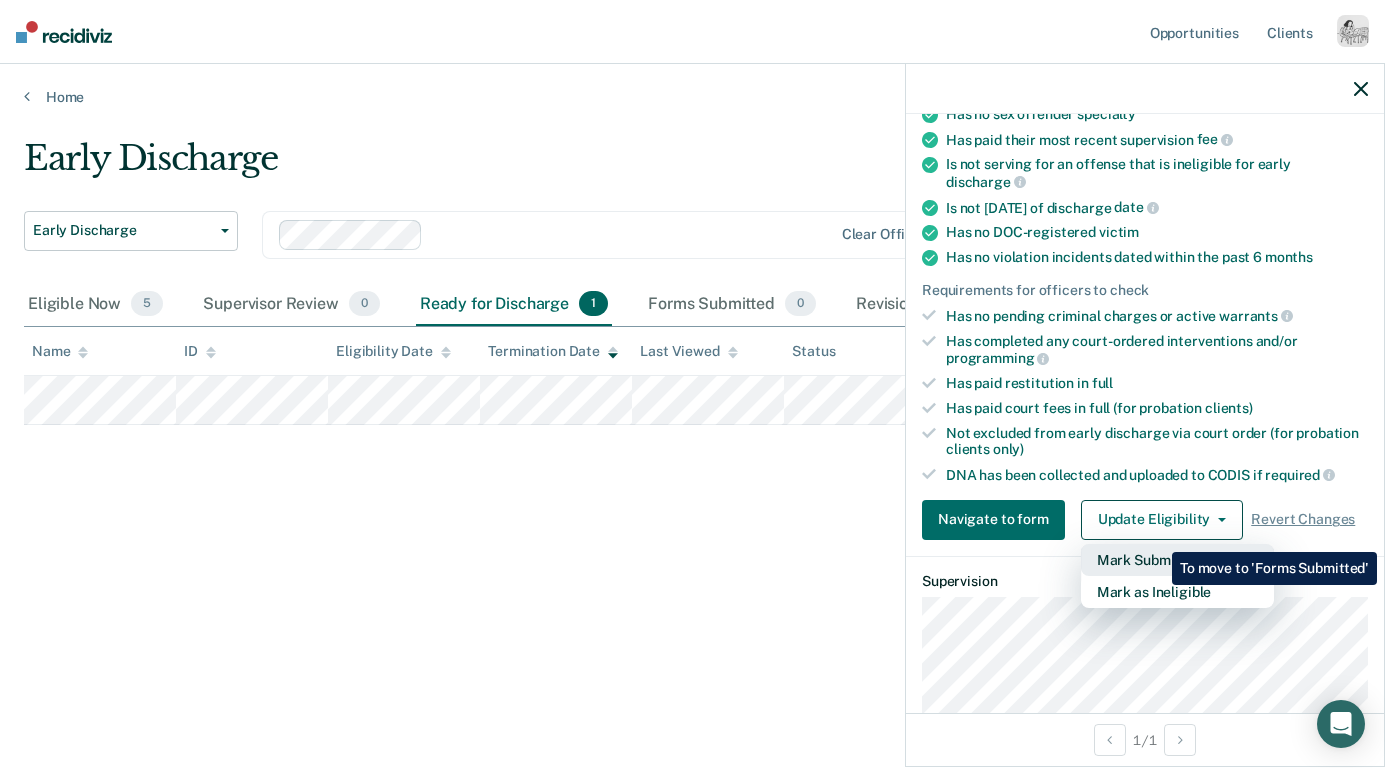 click on "Mark Submitted" at bounding box center [1177, 560] 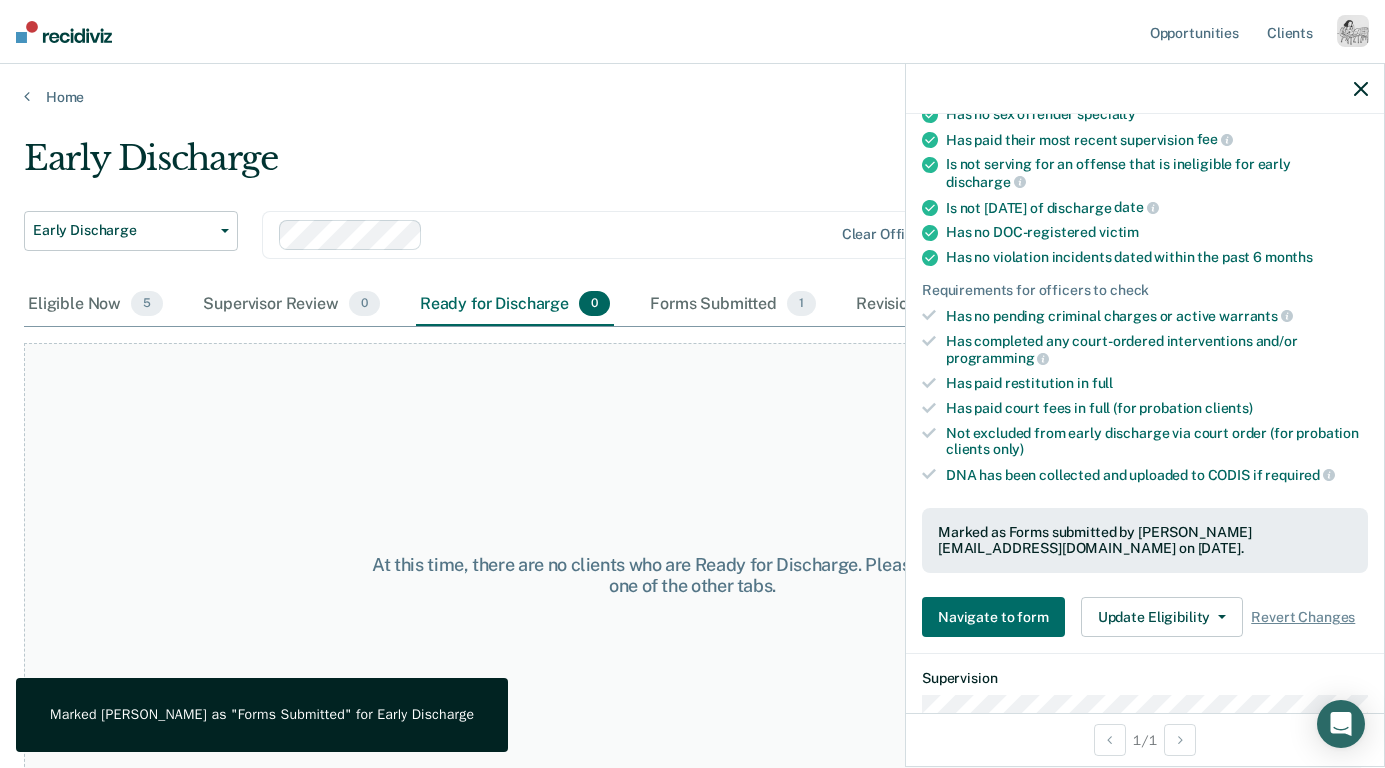 click 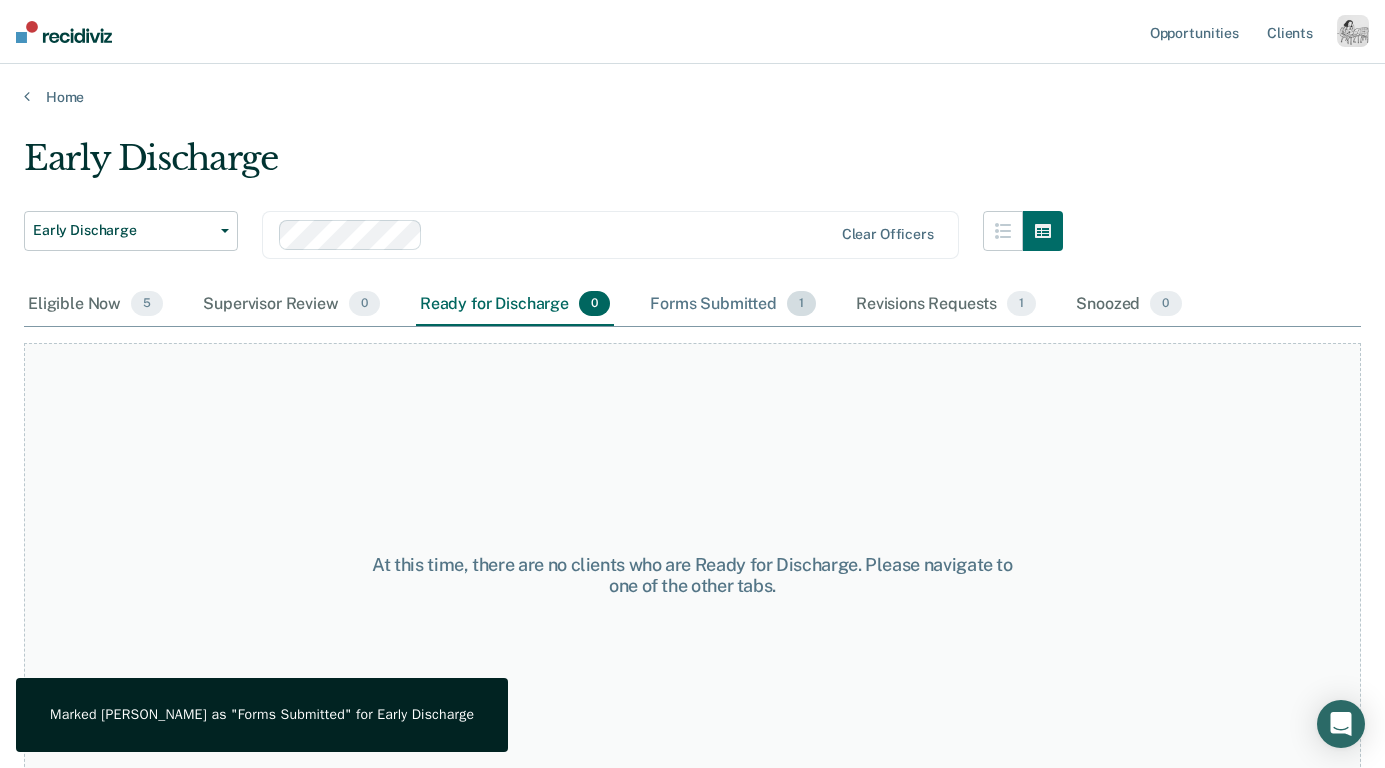 click on "Forms Submitted 1" at bounding box center (733, 305) 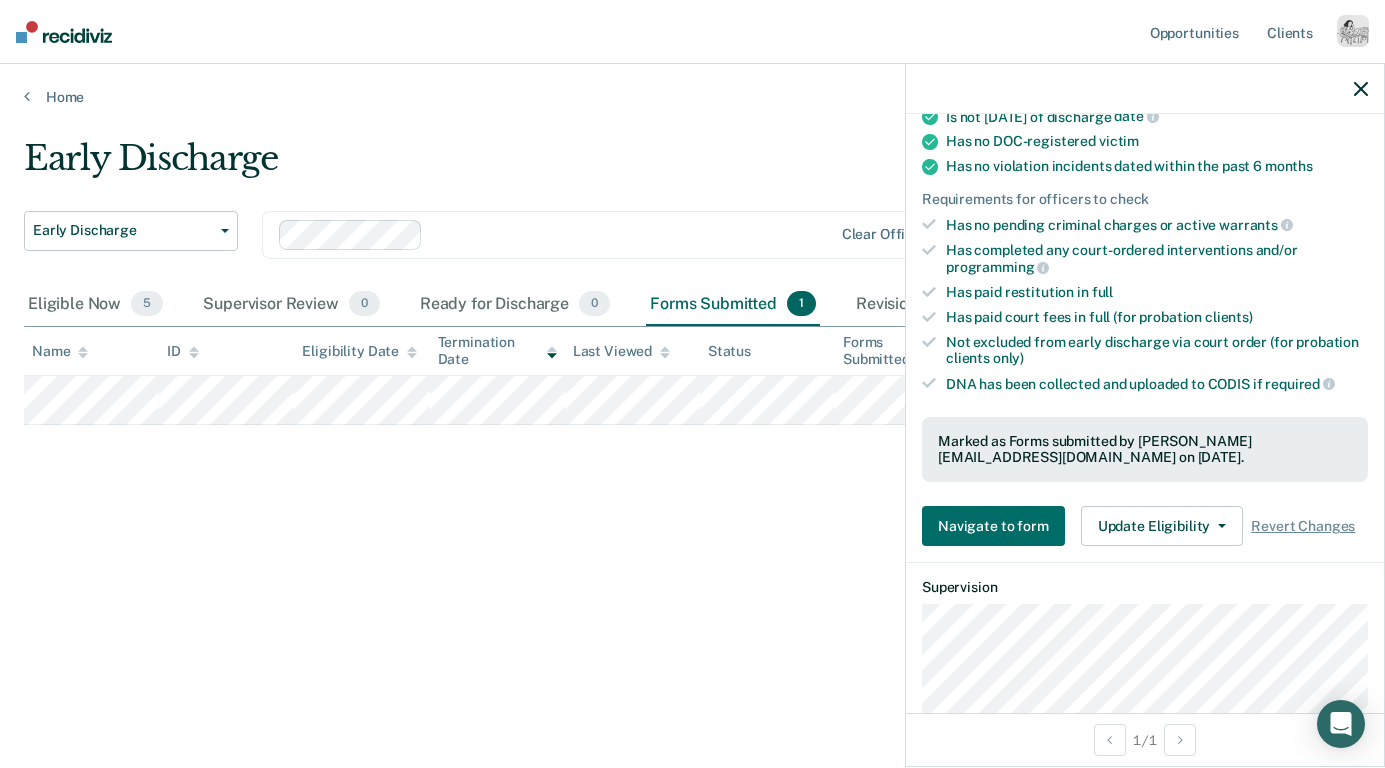 scroll, scrollTop: 488, scrollLeft: 0, axis: vertical 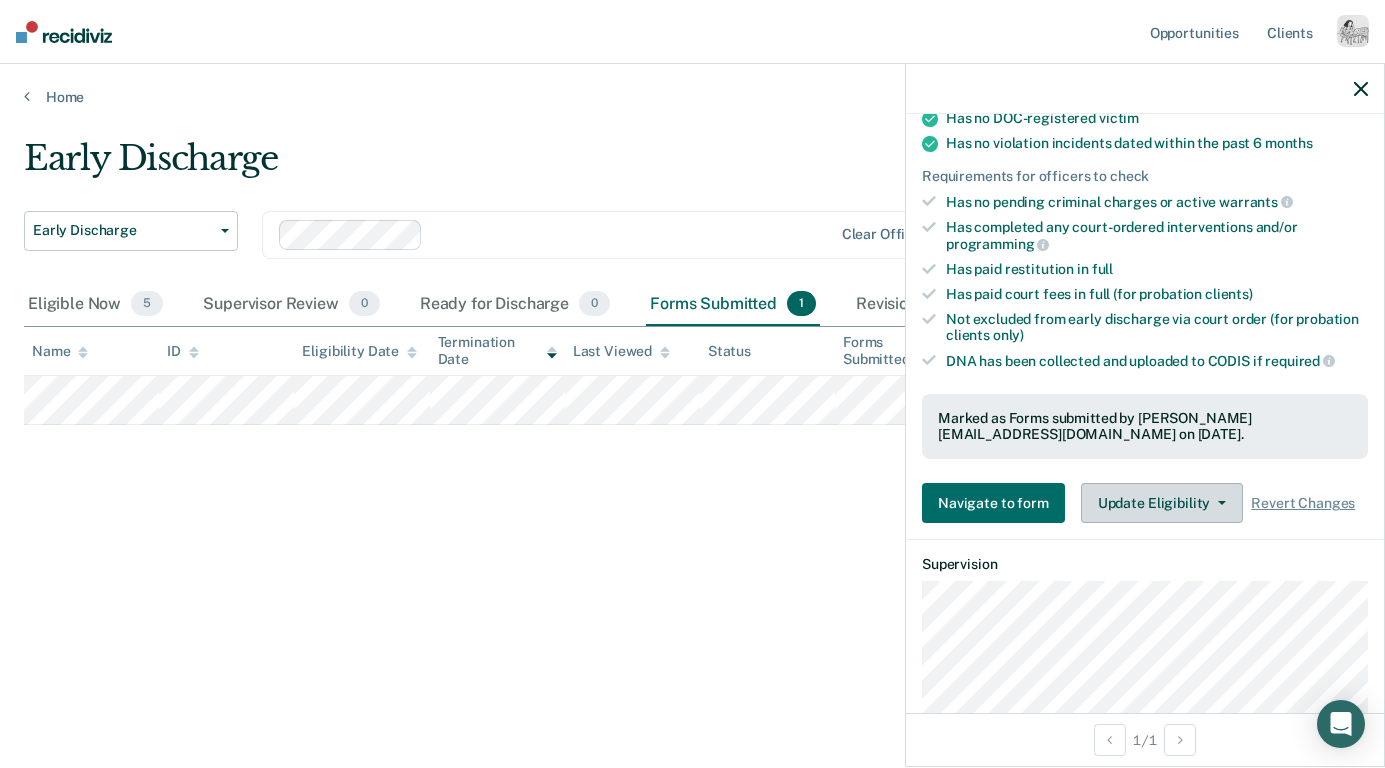 click on "Update Eligibility" at bounding box center [1162, 503] 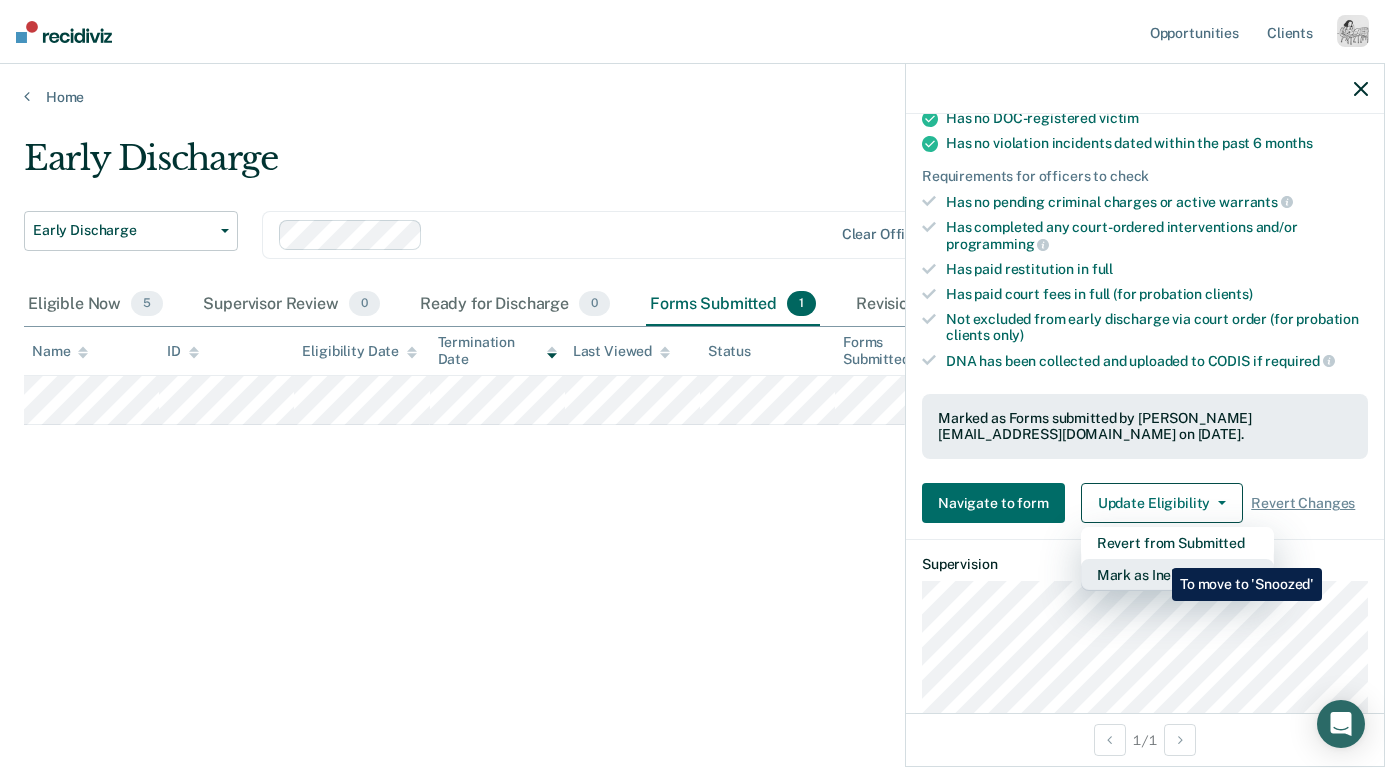 click on "Mark as Ineligible" at bounding box center [1177, 575] 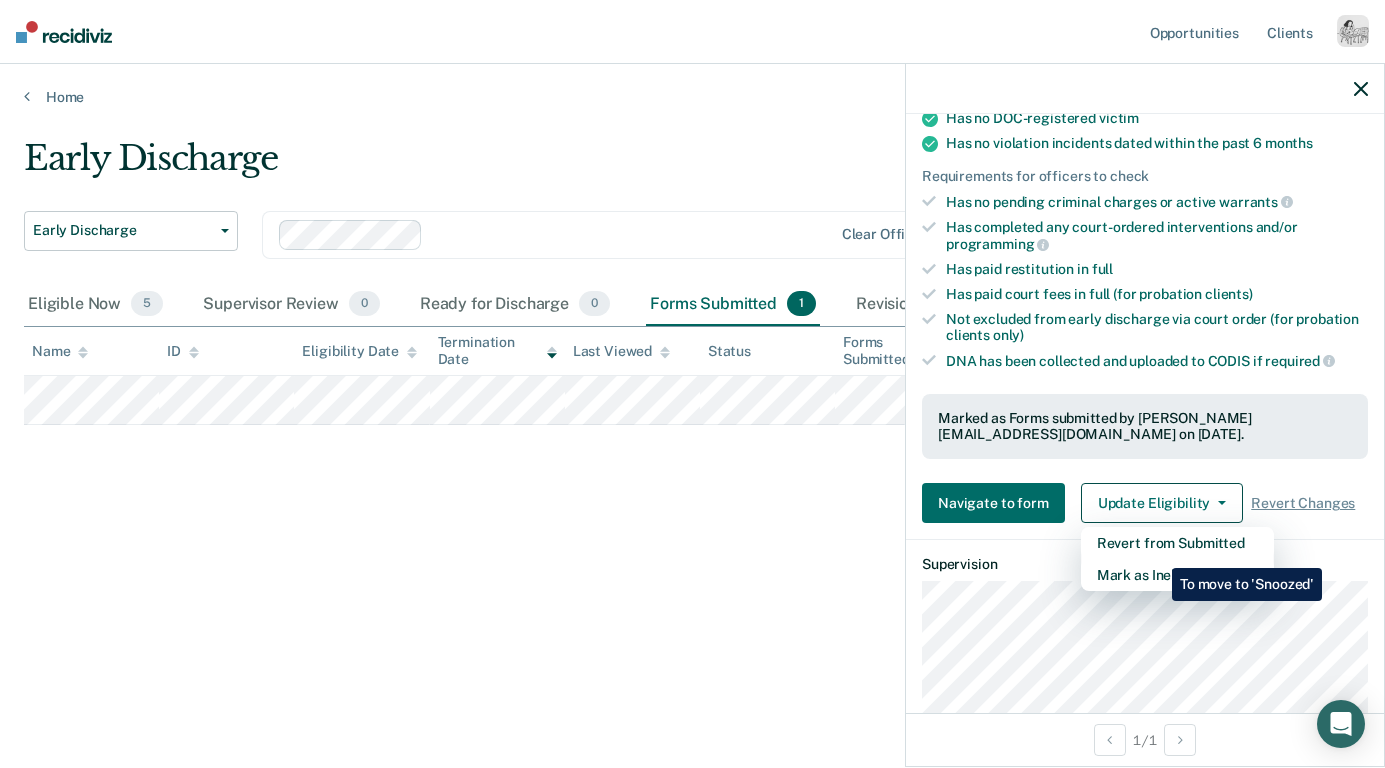scroll, scrollTop: 235, scrollLeft: 0, axis: vertical 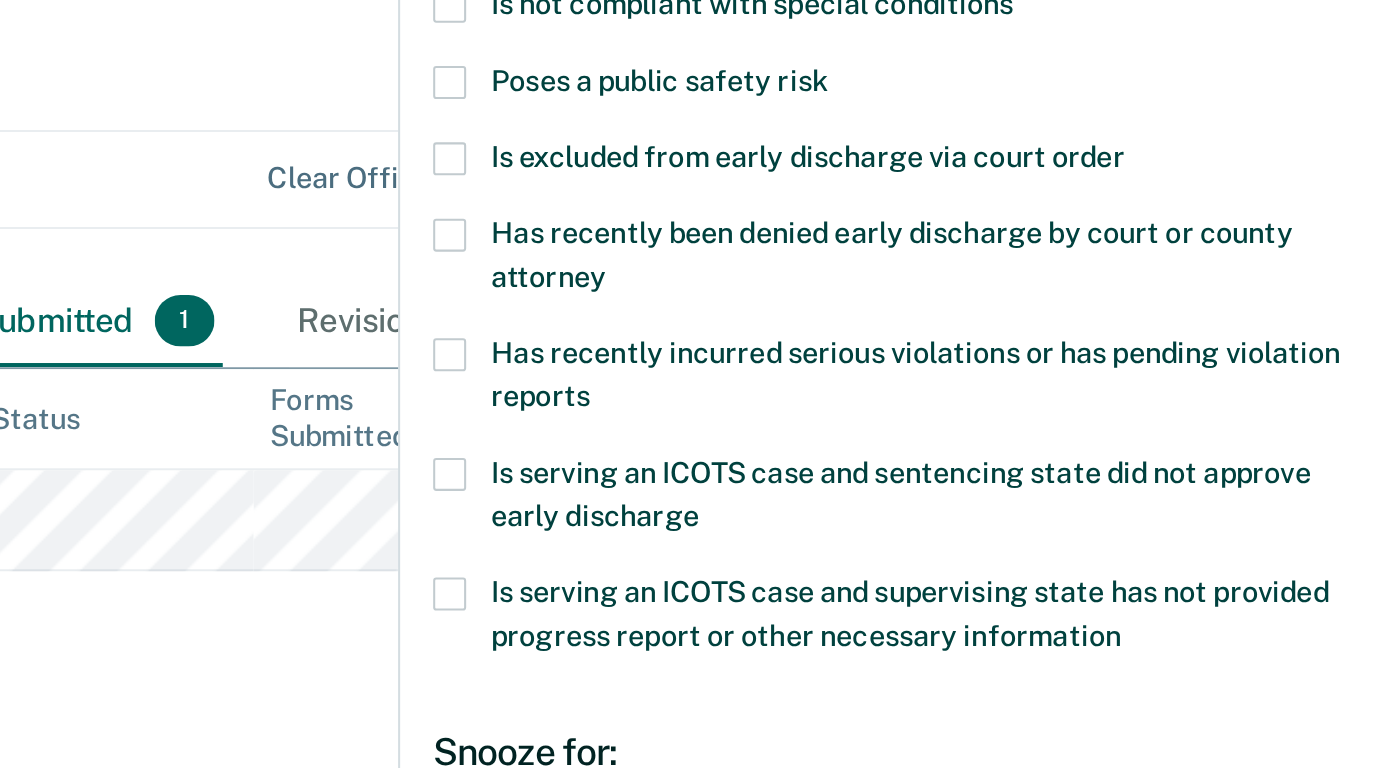 click at bounding box center (930, 262) 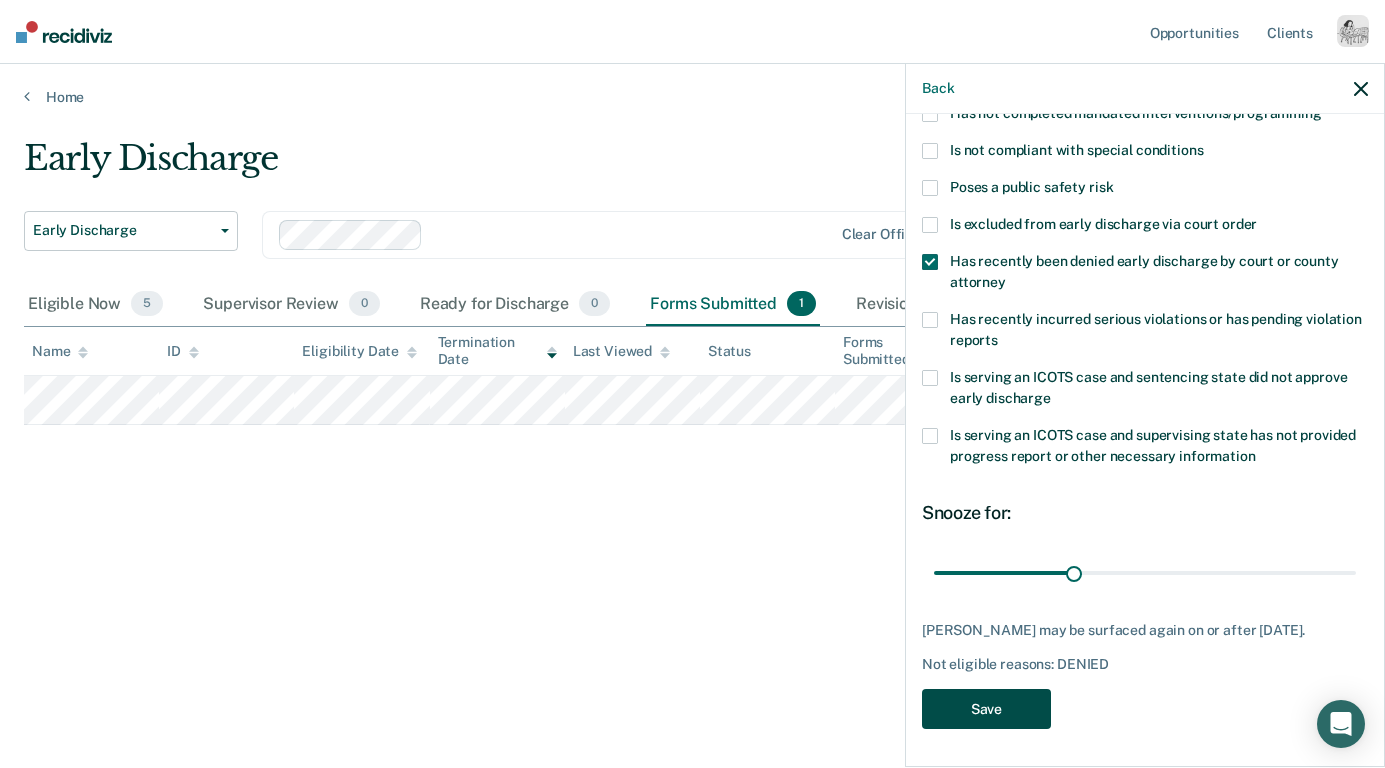 click on "Save" at bounding box center [986, 709] 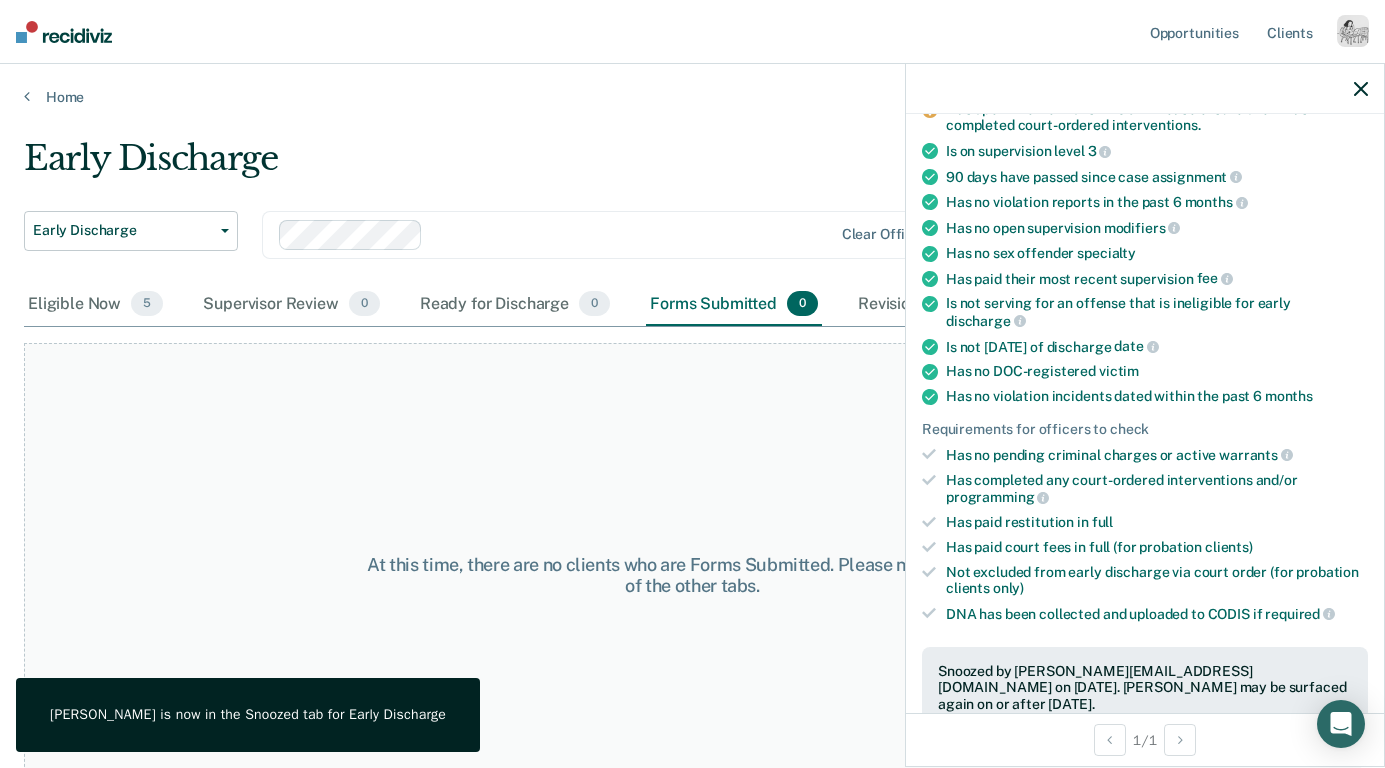 click 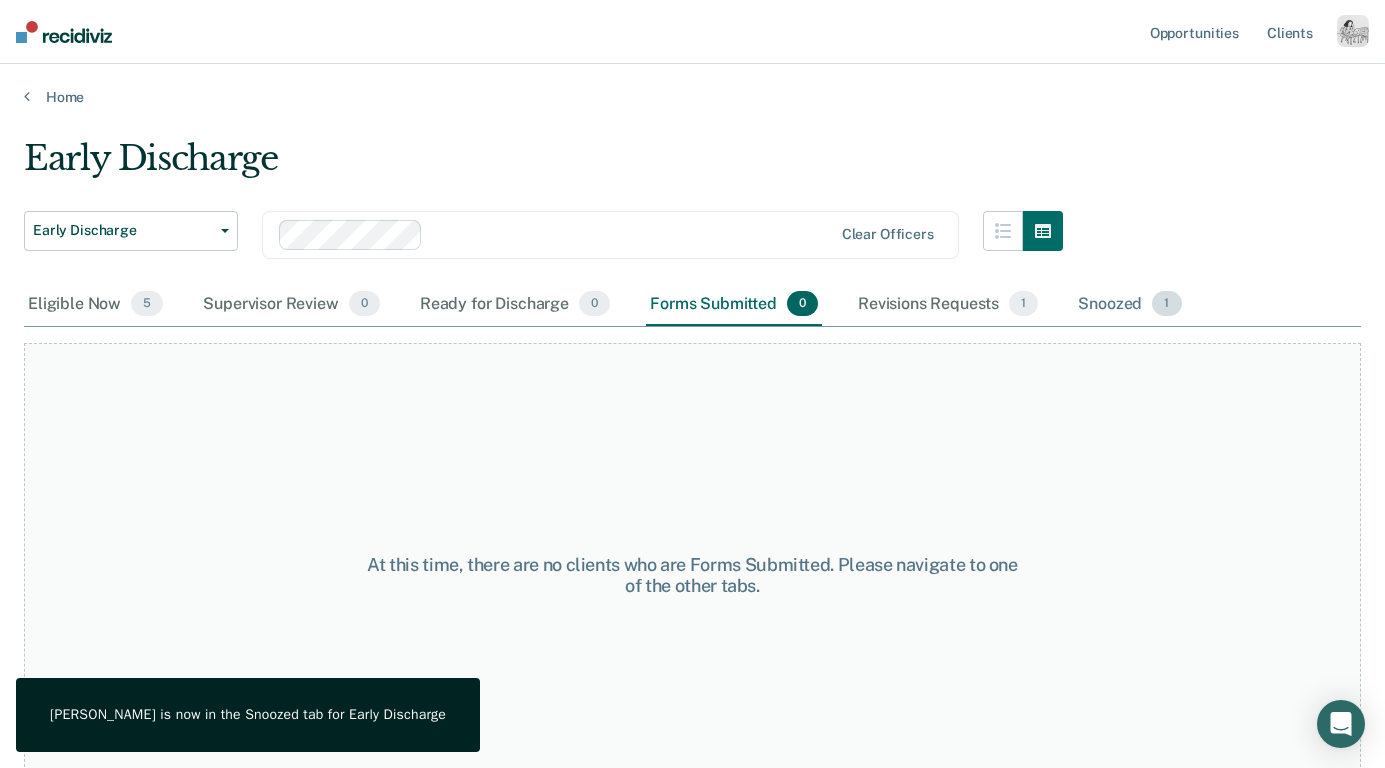 click on "Snoozed 1" at bounding box center [1129, 305] 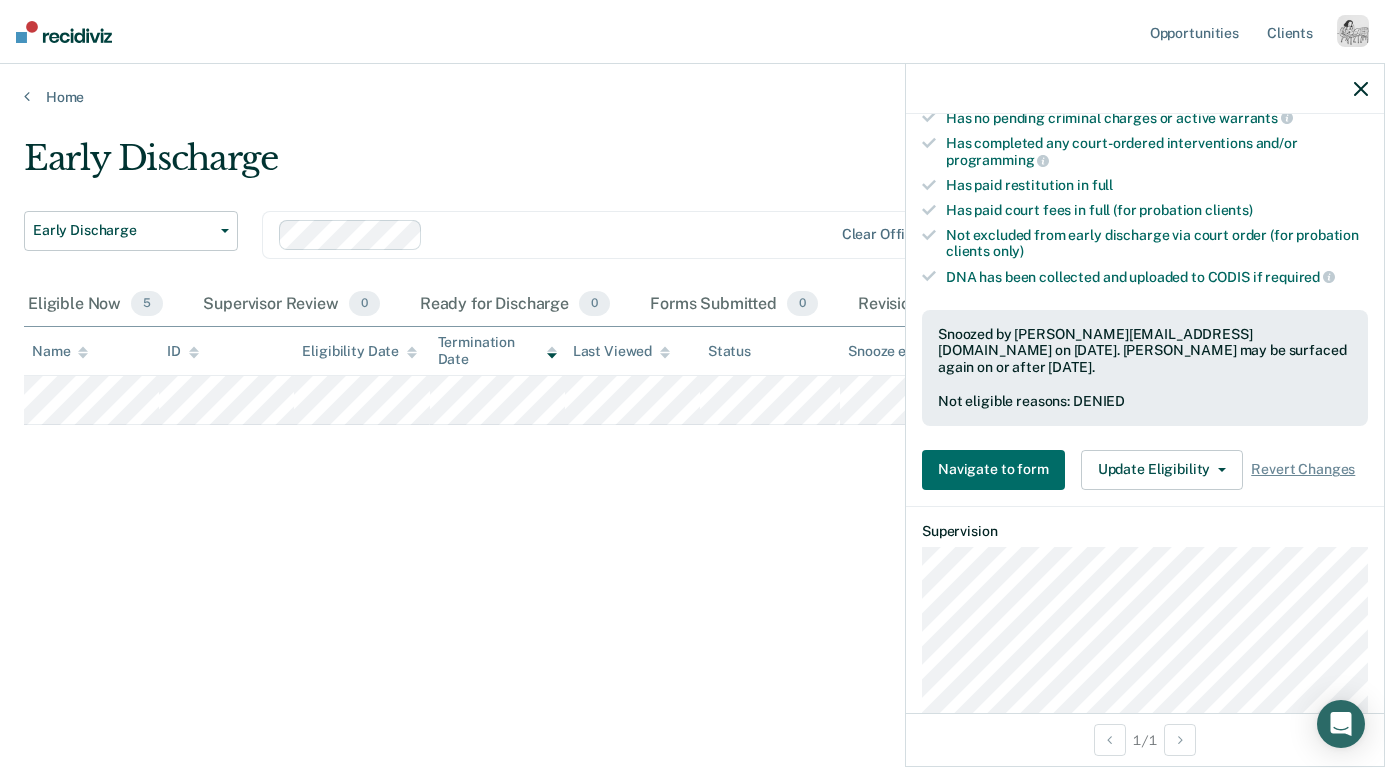 scroll, scrollTop: 559, scrollLeft: 0, axis: vertical 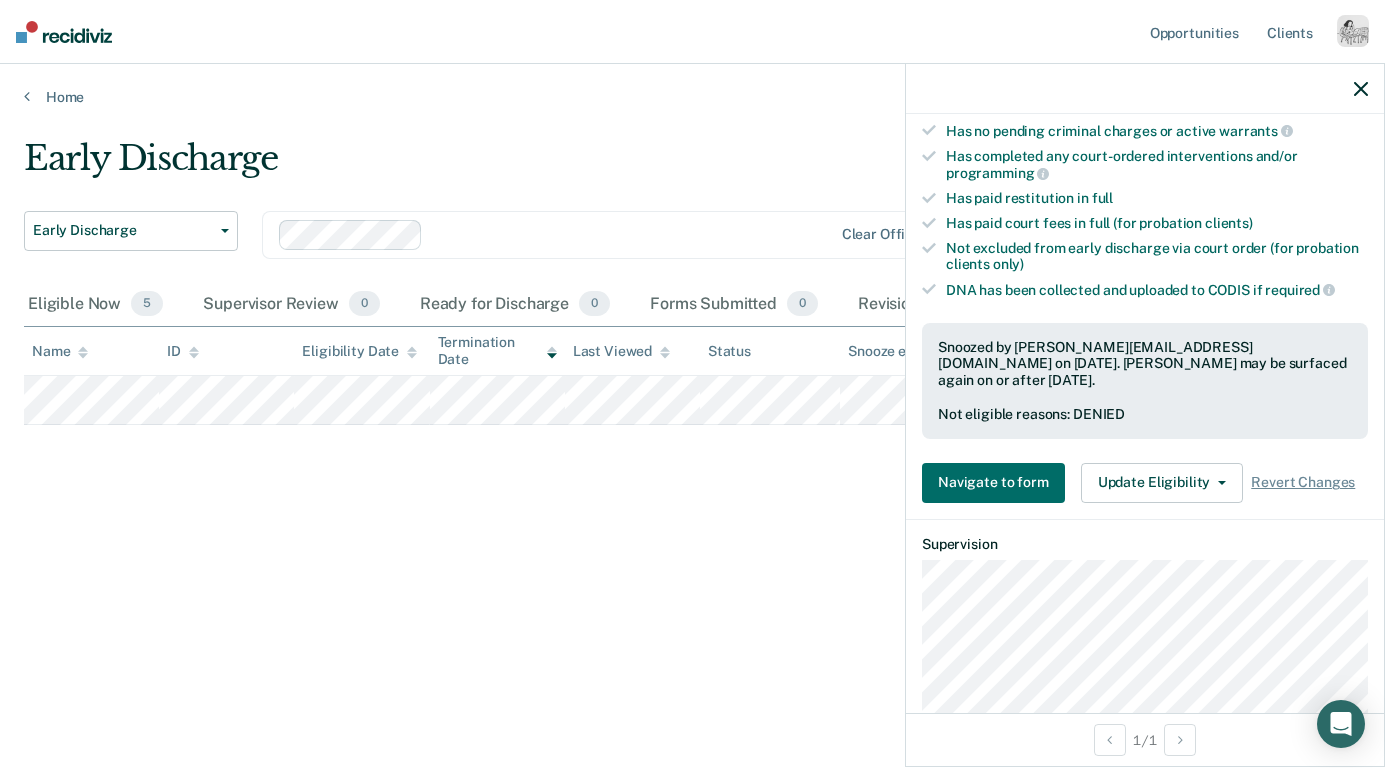 click 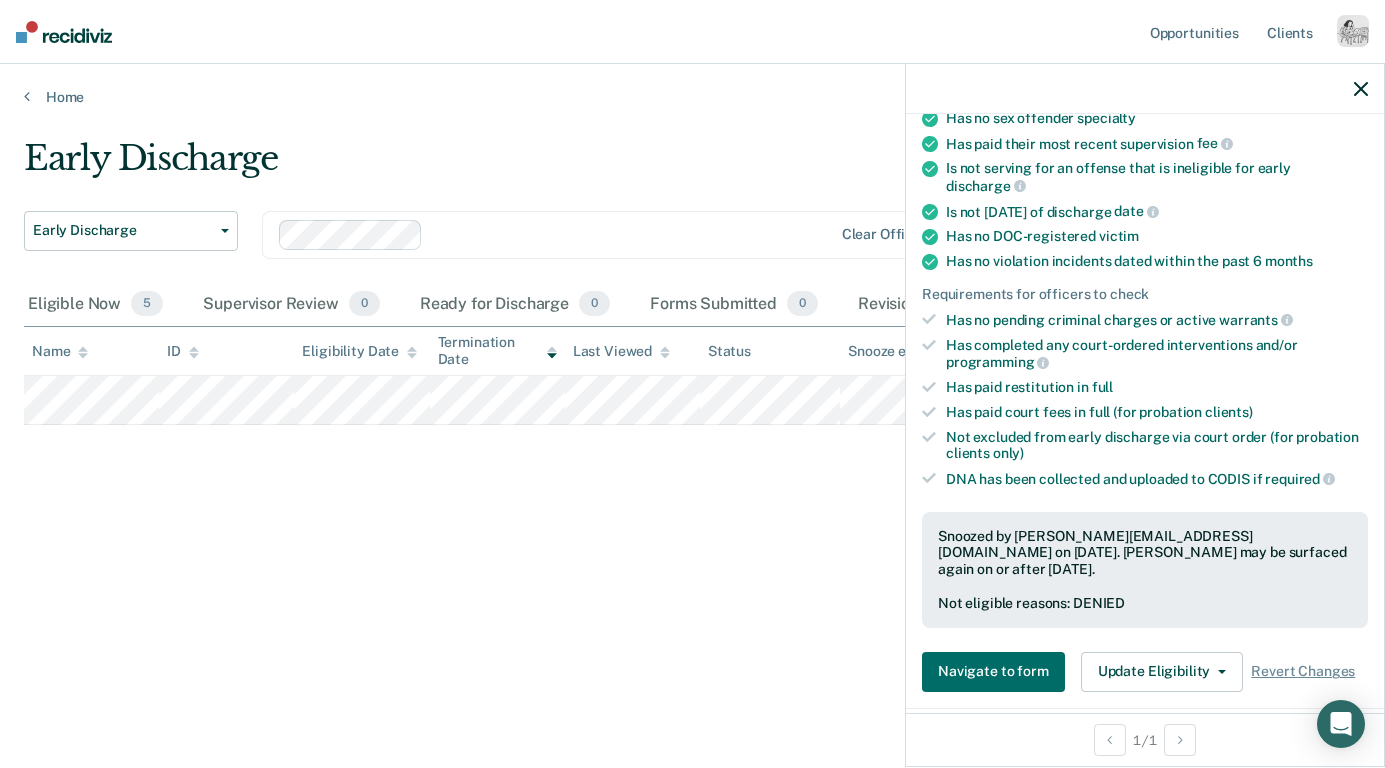scroll, scrollTop: 542, scrollLeft: 0, axis: vertical 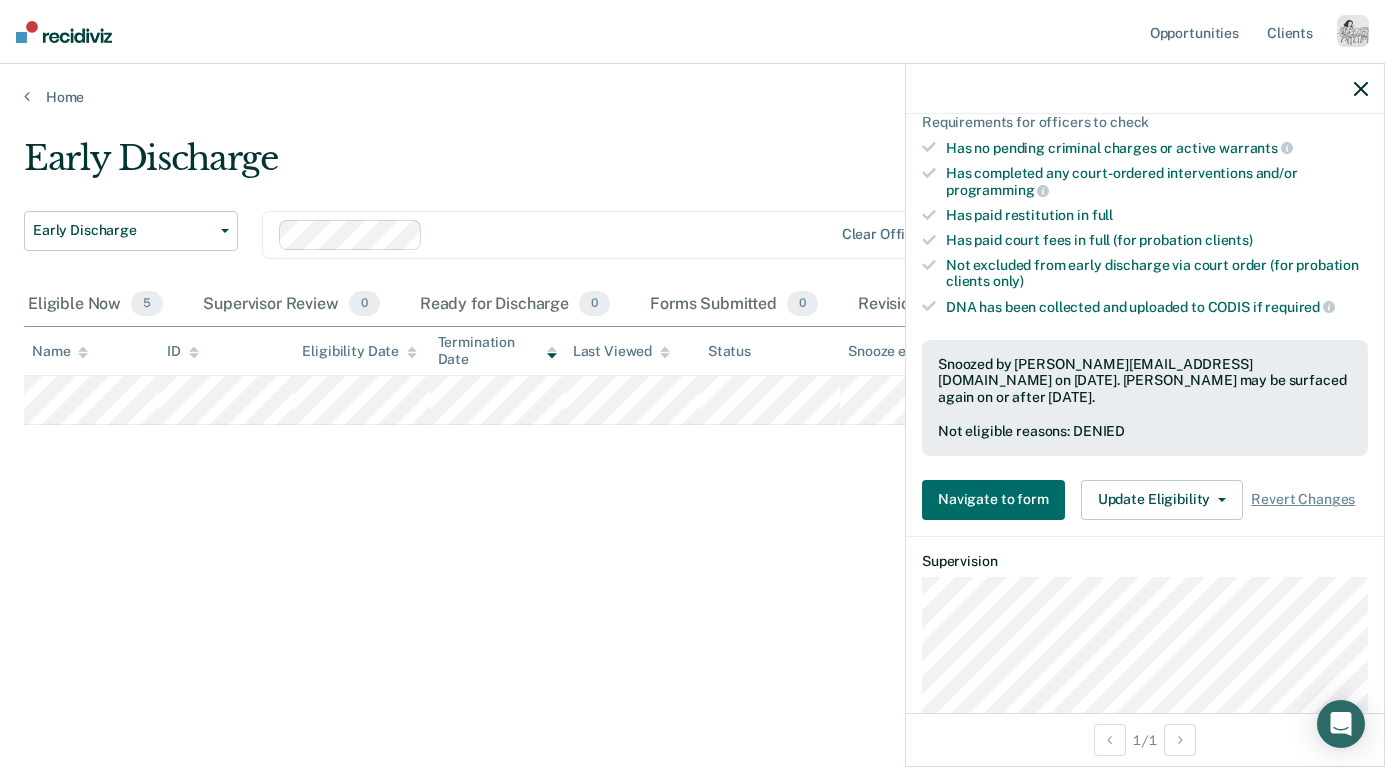 click on "Navigate to form Update Eligibility Change Snooze/Denial Reason Revert Changes" at bounding box center (1145, 500) 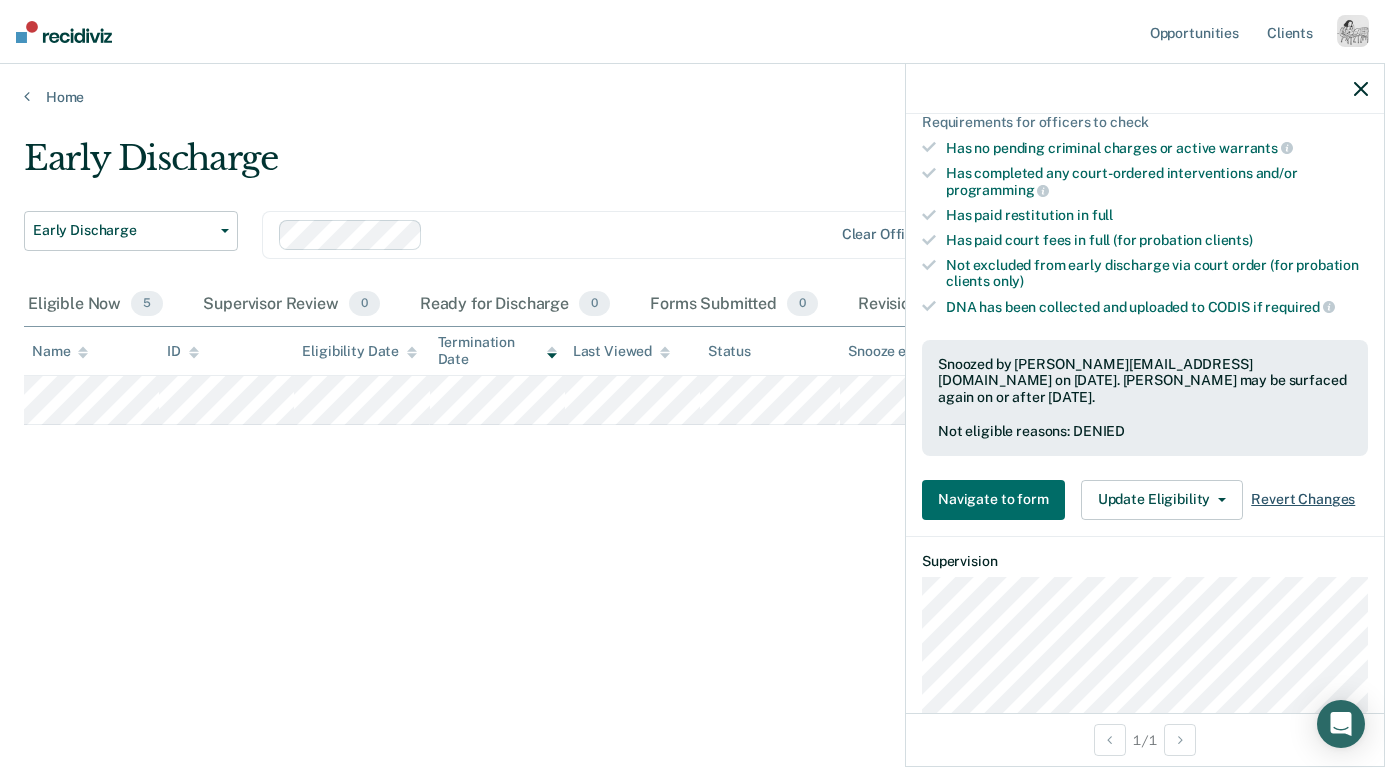 click on "Revert Changes" at bounding box center (1303, 499) 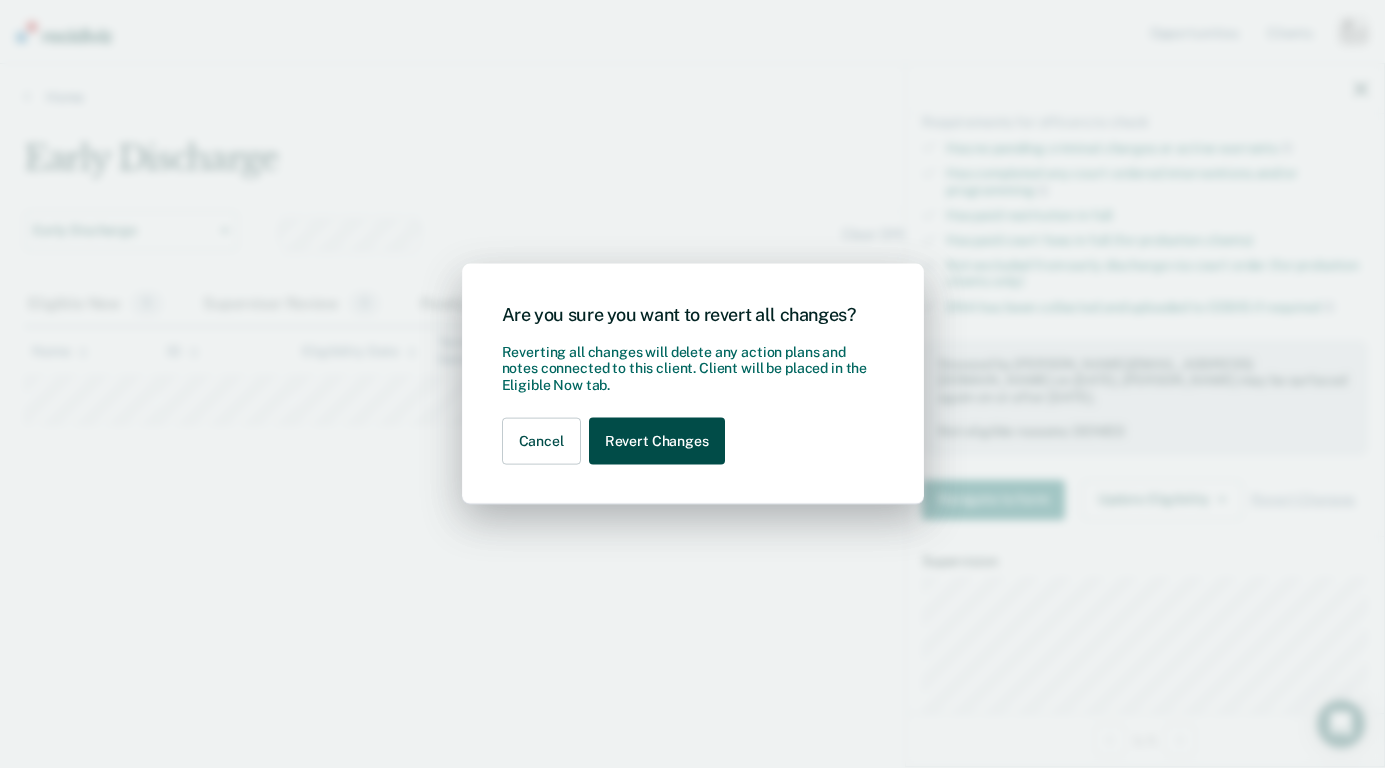 click on "Revert Changes" at bounding box center (657, 441) 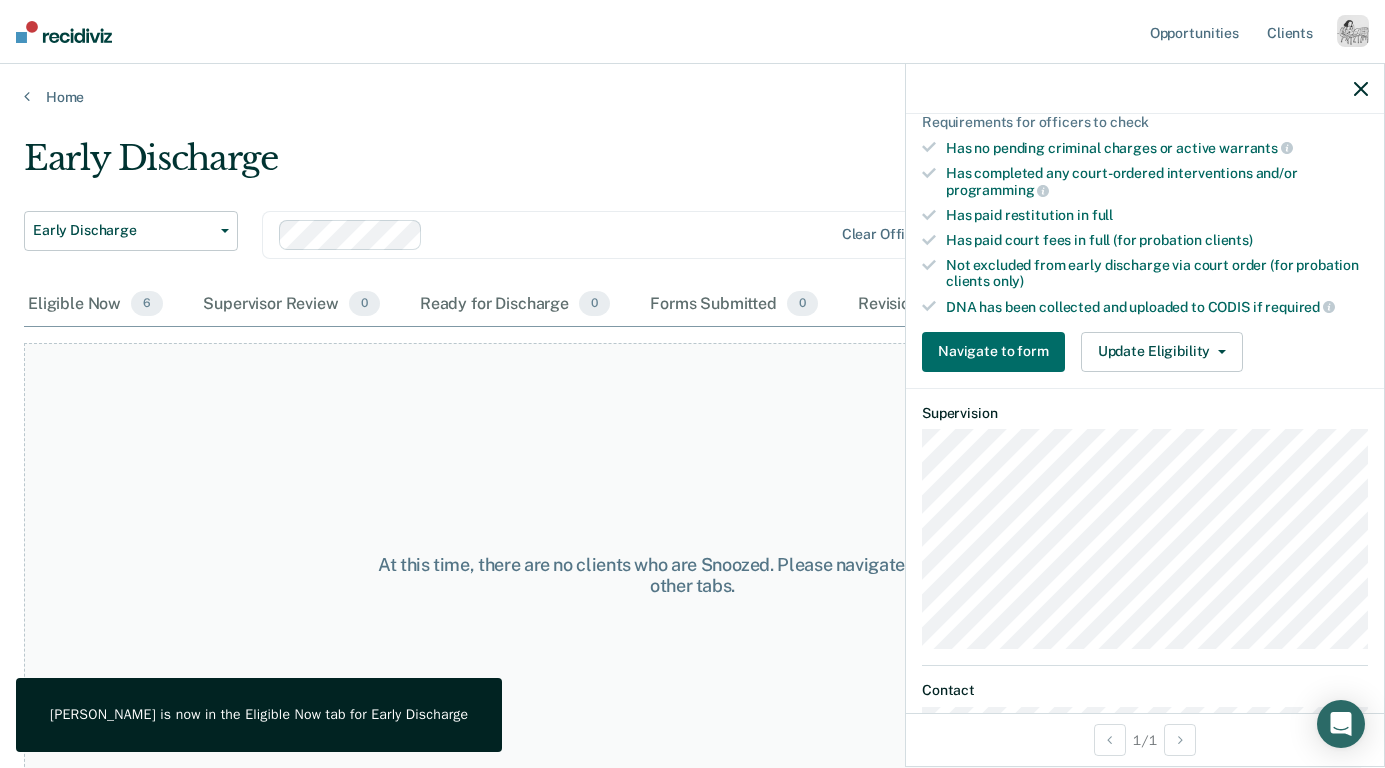 click 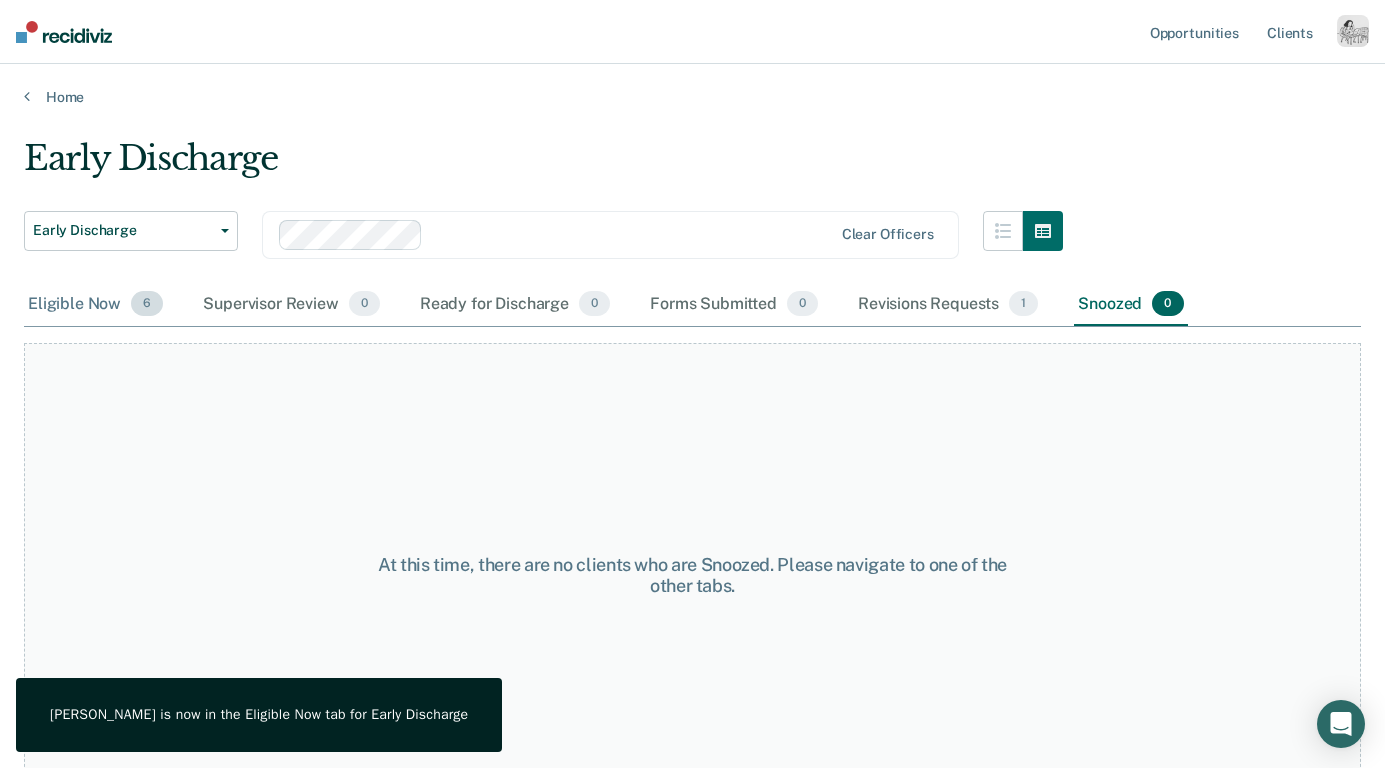 click on "Eligible Now 6" at bounding box center [95, 305] 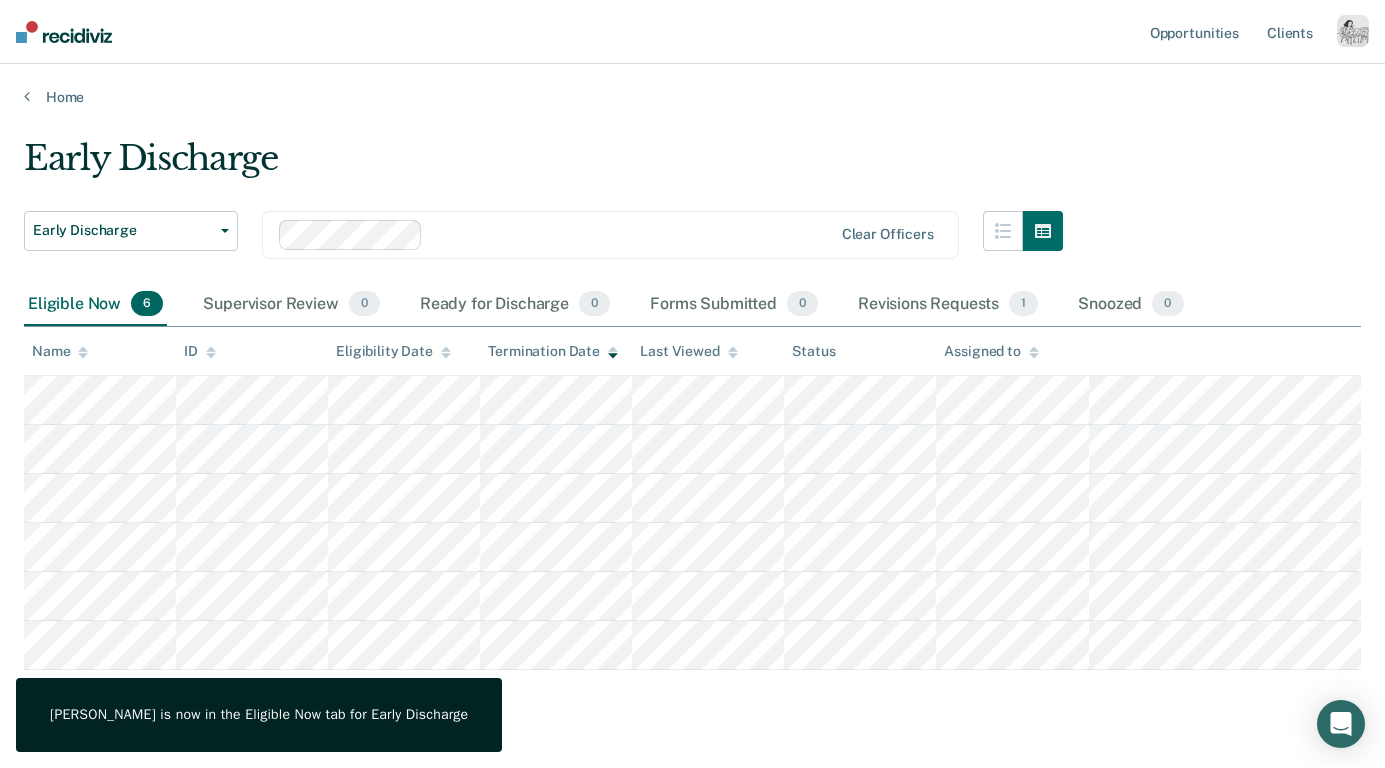 scroll, scrollTop: 45, scrollLeft: 0, axis: vertical 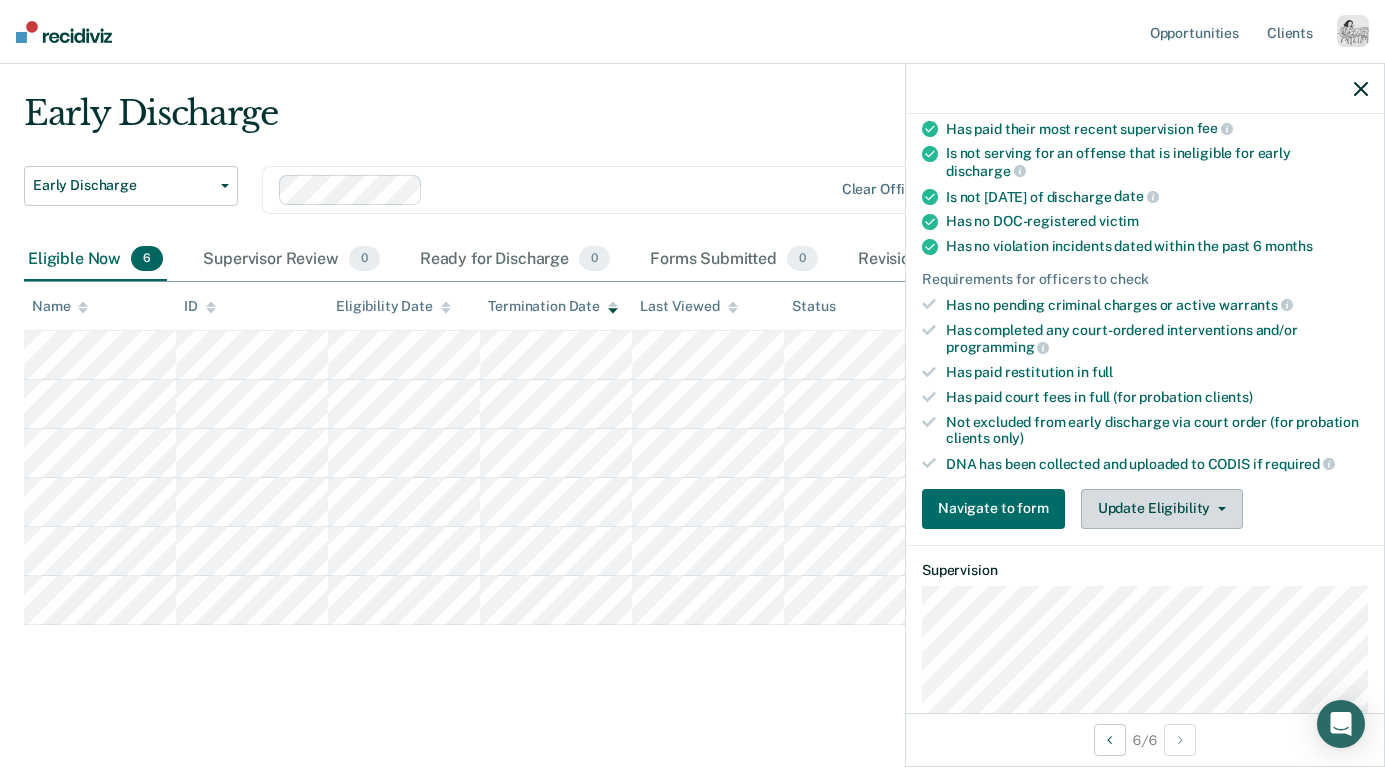 click on "Update Eligibility" at bounding box center [1162, 509] 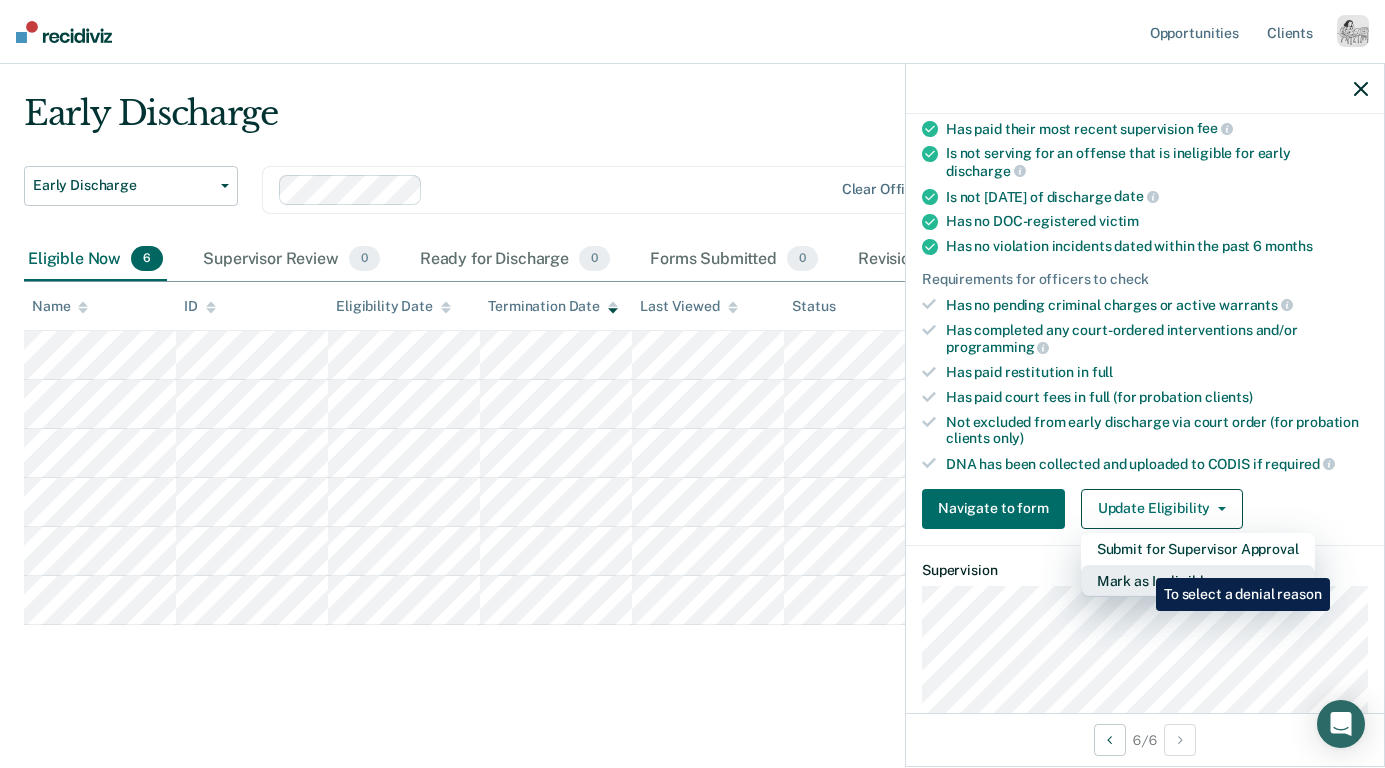 click on "Mark as Ineligible" at bounding box center (1198, 581) 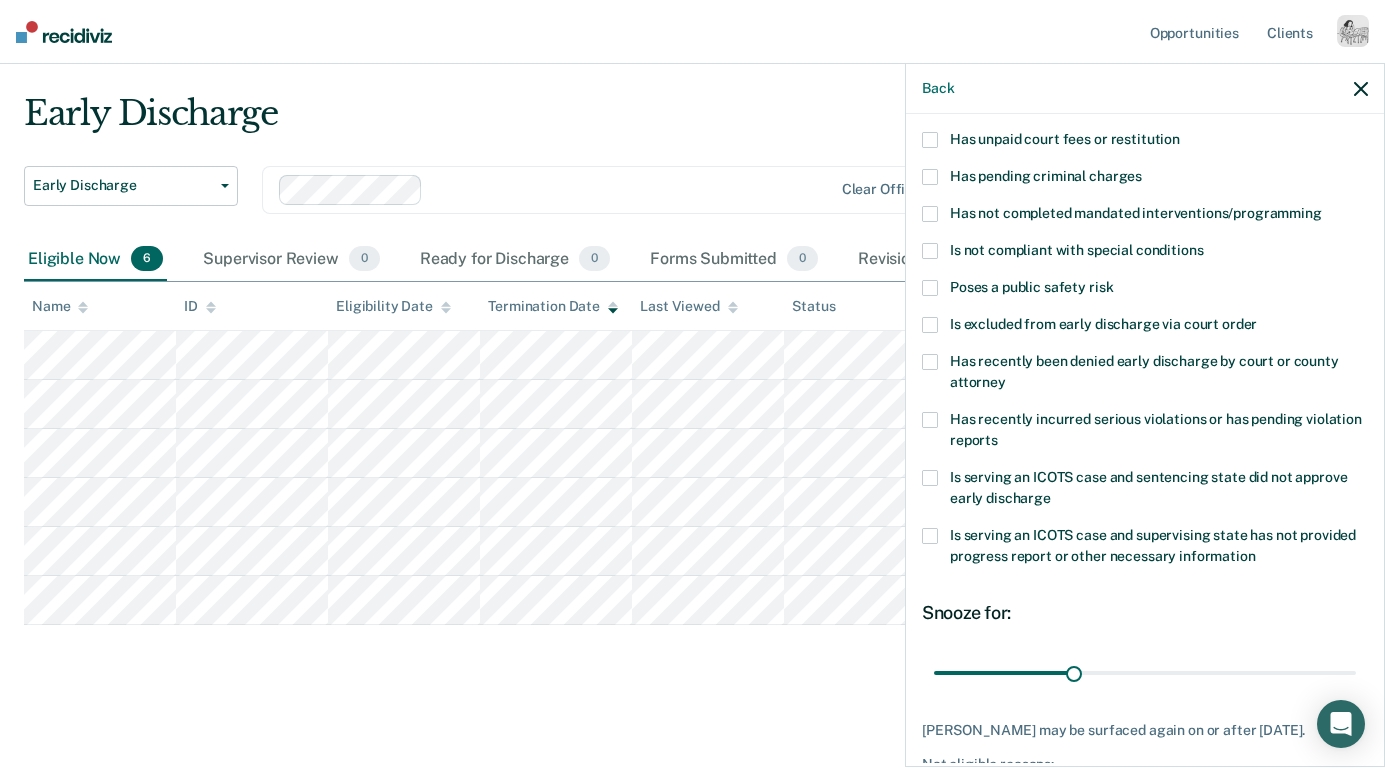 scroll, scrollTop: 131, scrollLeft: 0, axis: vertical 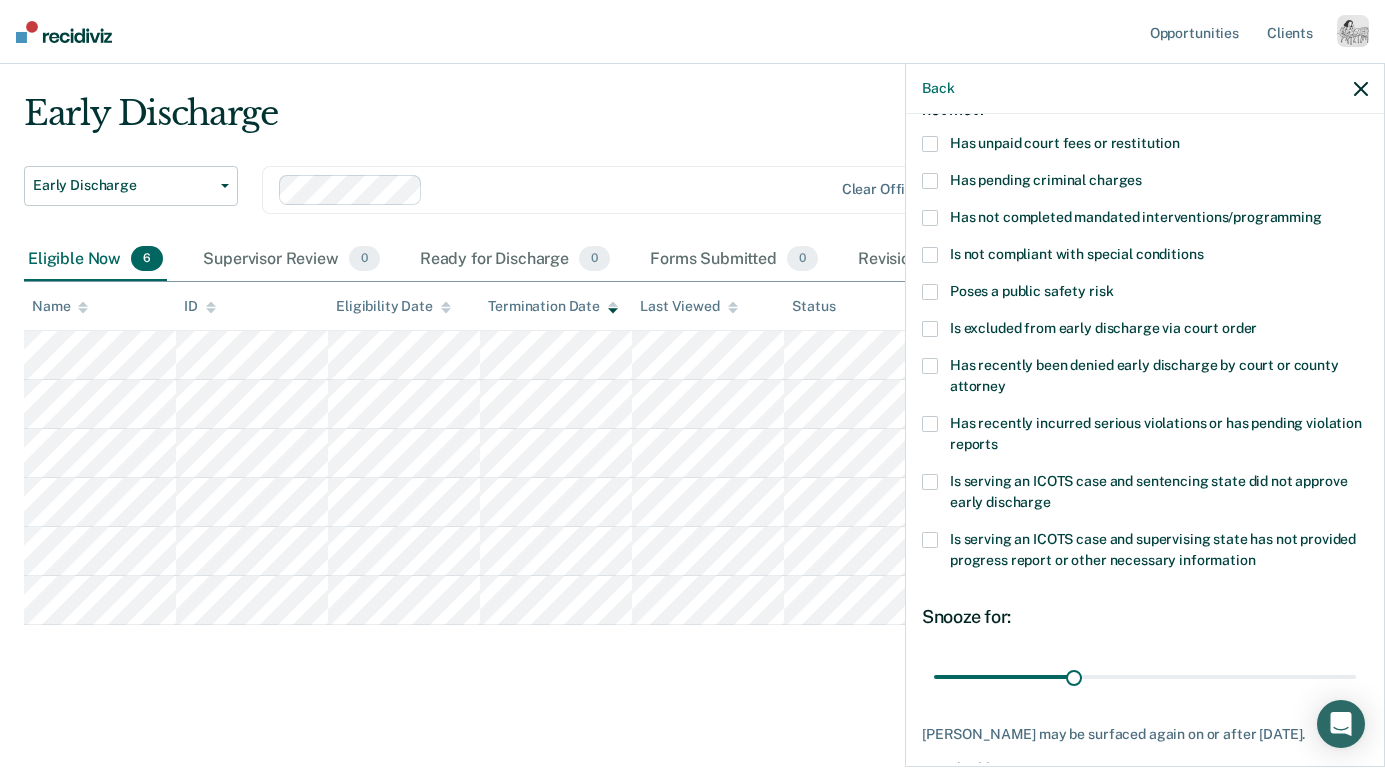 click on "Is not compliant with special conditions" at bounding box center (1145, 265) 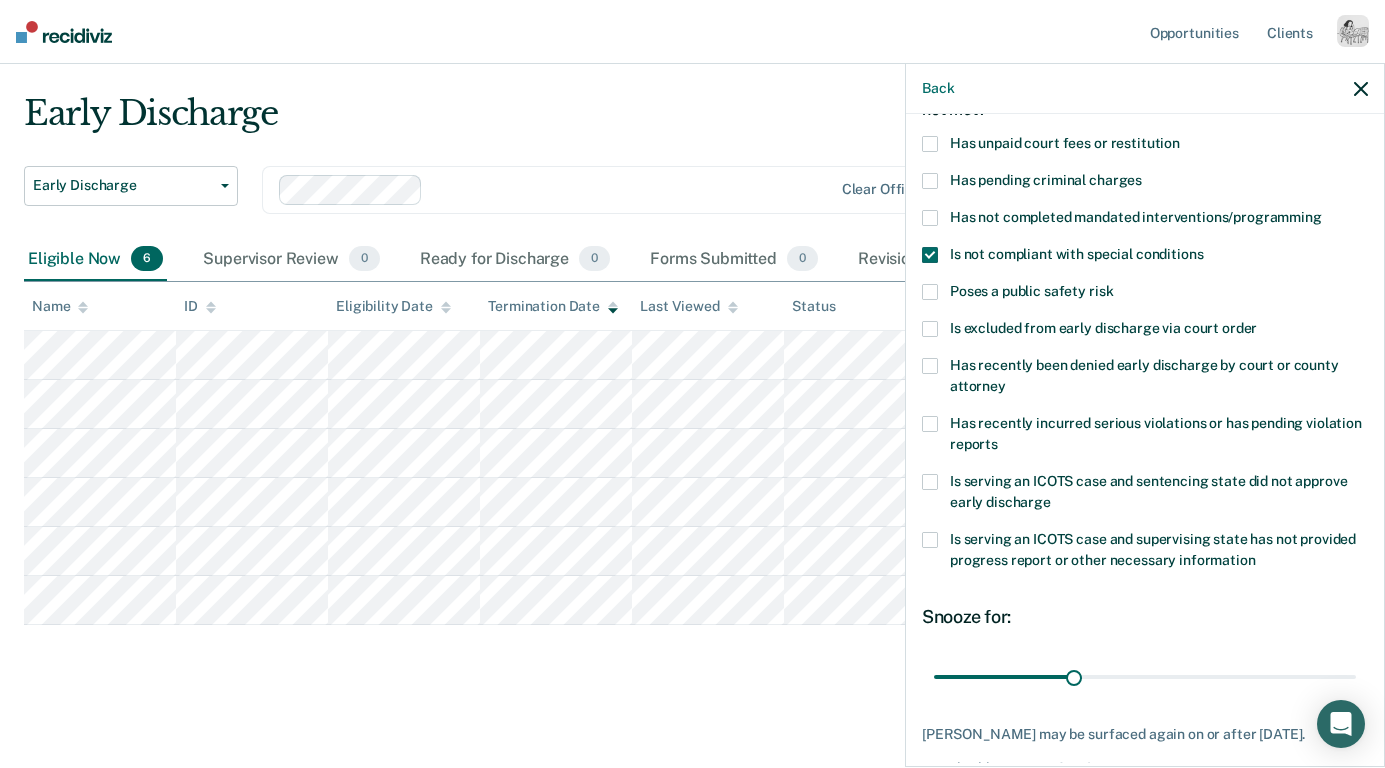 click on "Is not compliant with special conditions" at bounding box center [1076, 254] 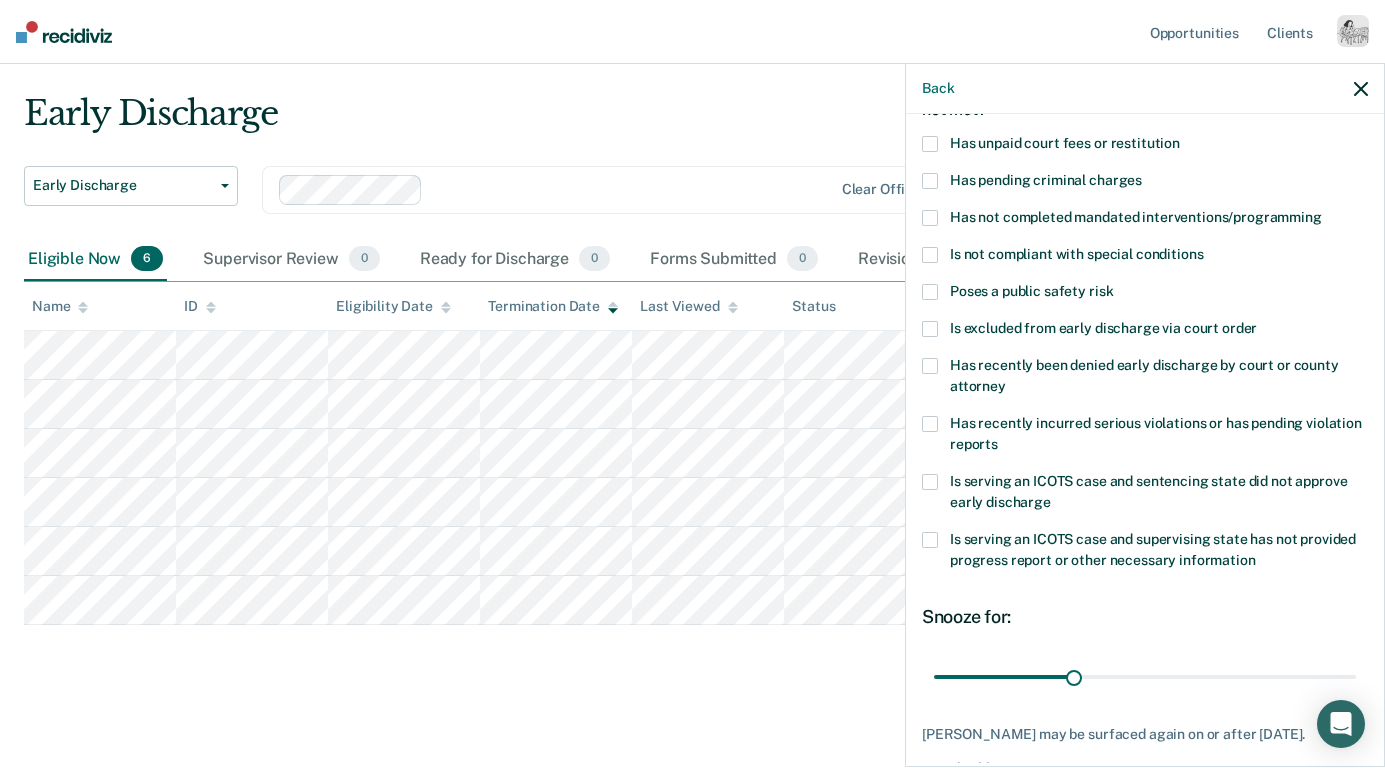 click on "Poses a public safety risk" at bounding box center (1031, 291) 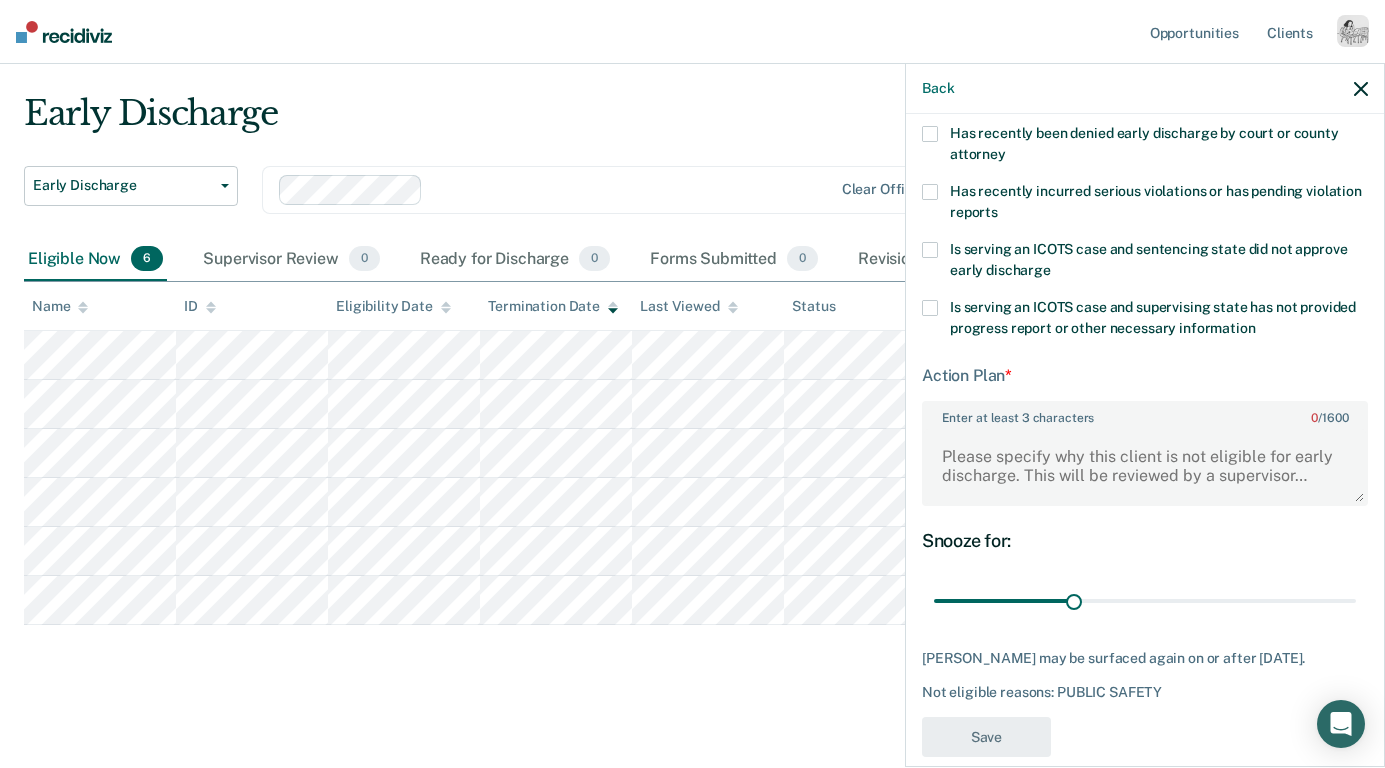scroll, scrollTop: 361, scrollLeft: 0, axis: vertical 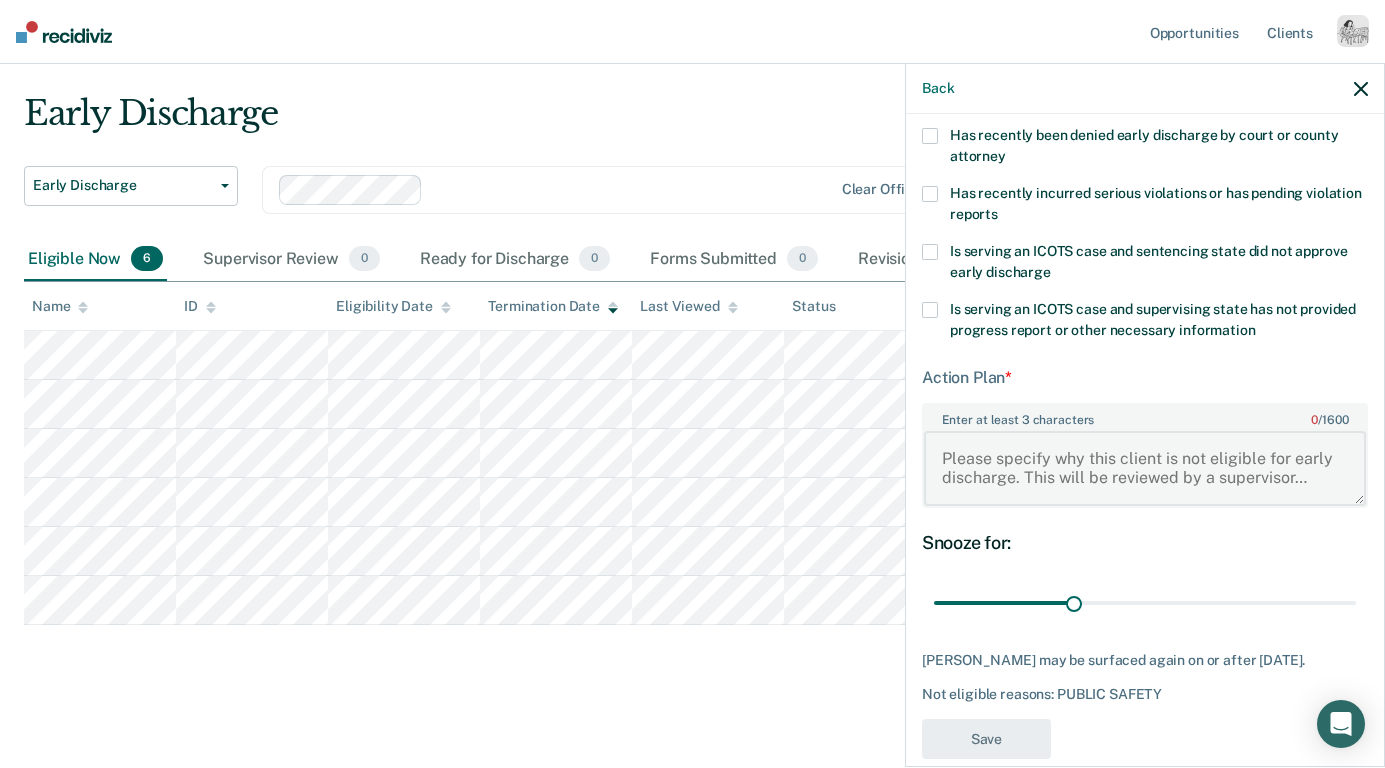 click on "Enter at least 3 characters 0  /  1600" at bounding box center (1145, 468) 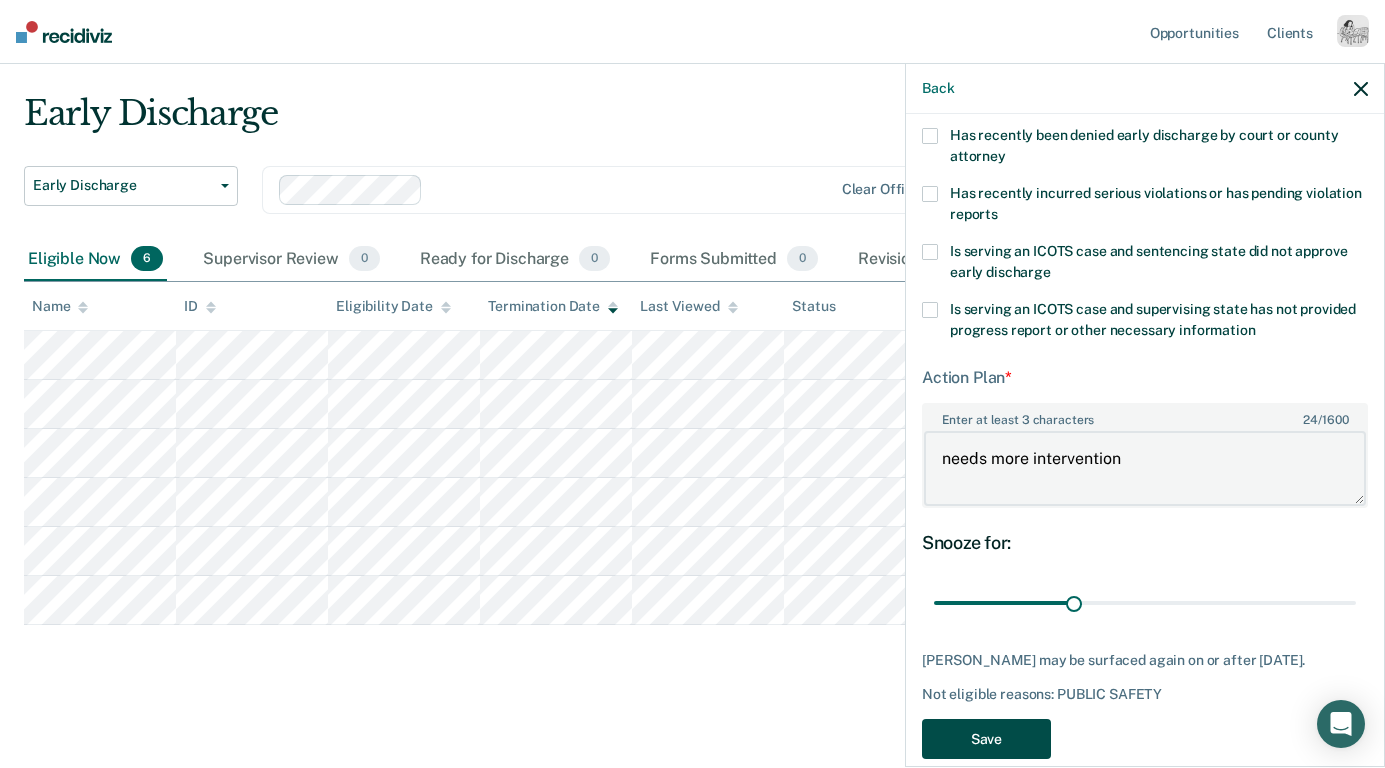 type on "needs more intervention" 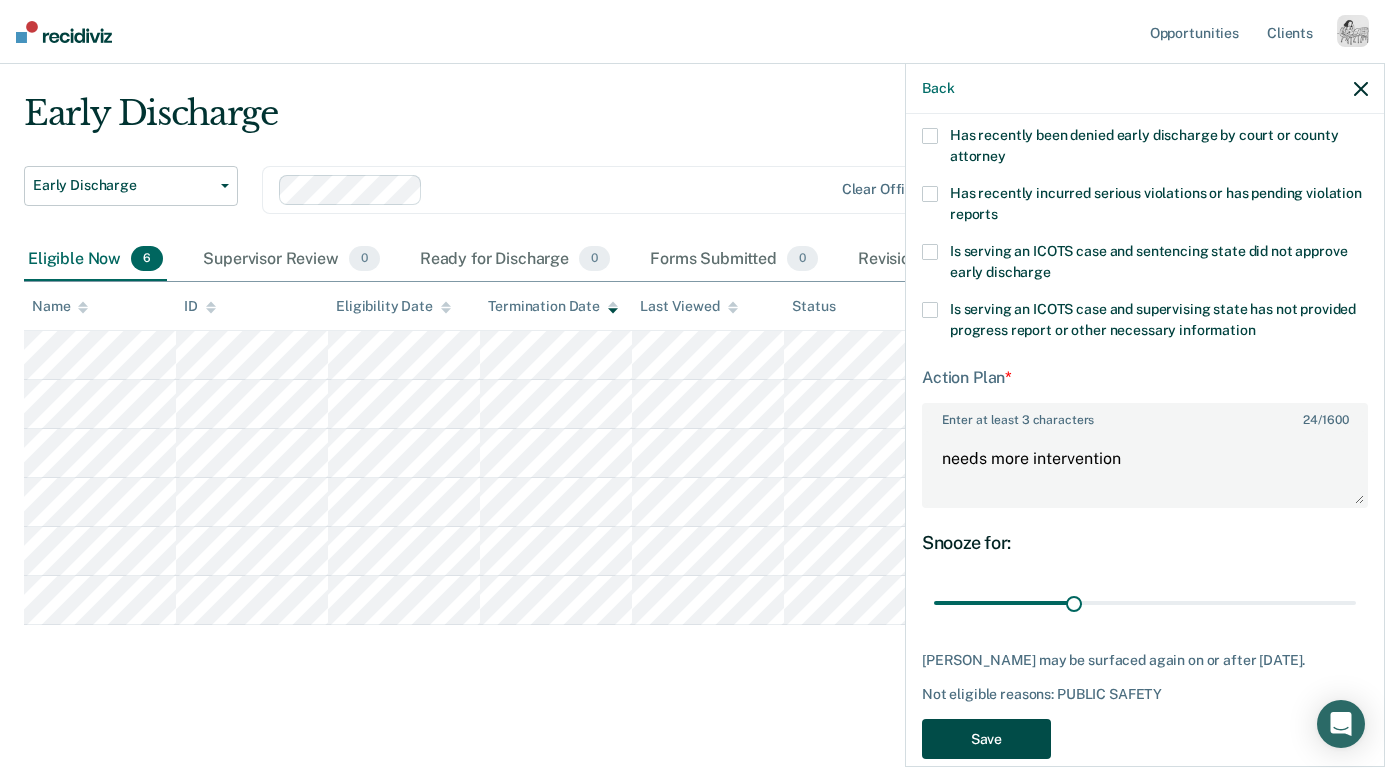click on "Save" at bounding box center [986, 739] 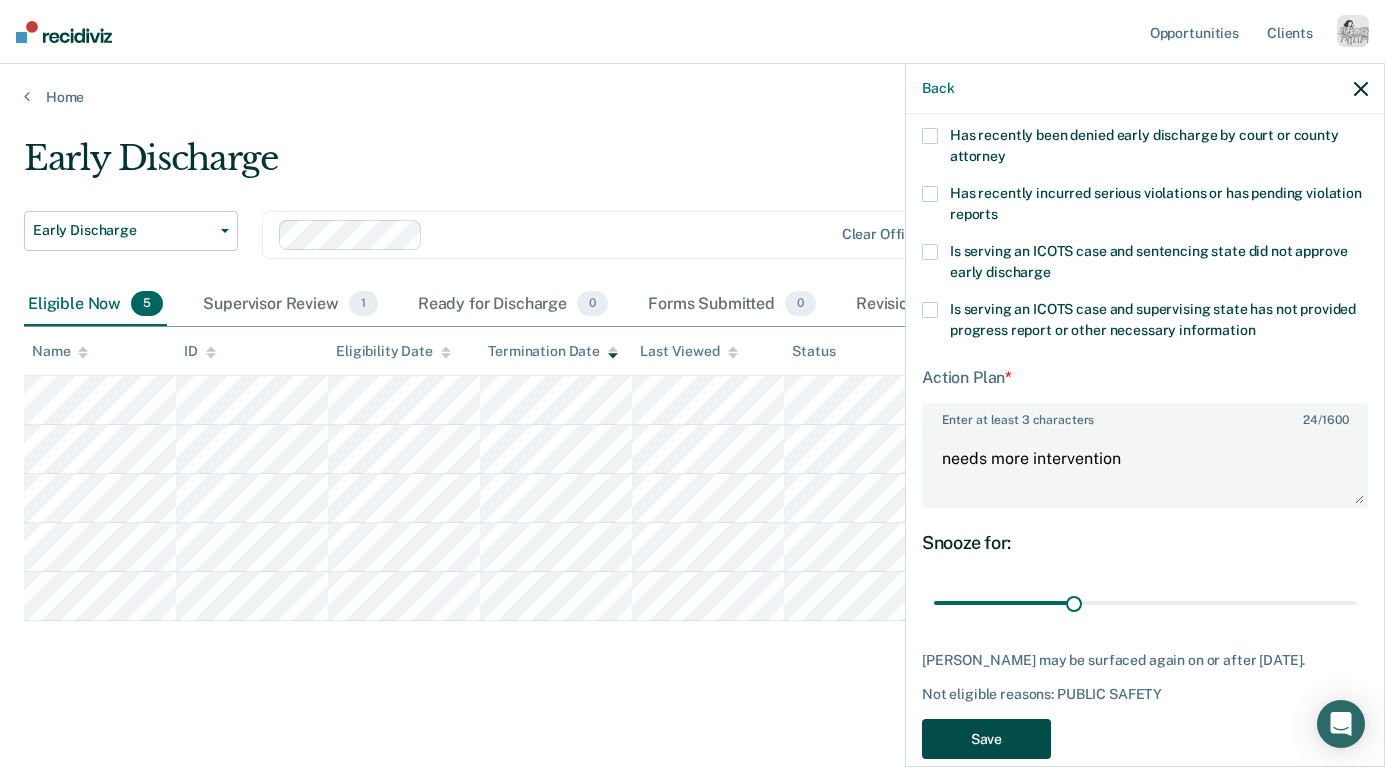 scroll, scrollTop: 0, scrollLeft: 0, axis: both 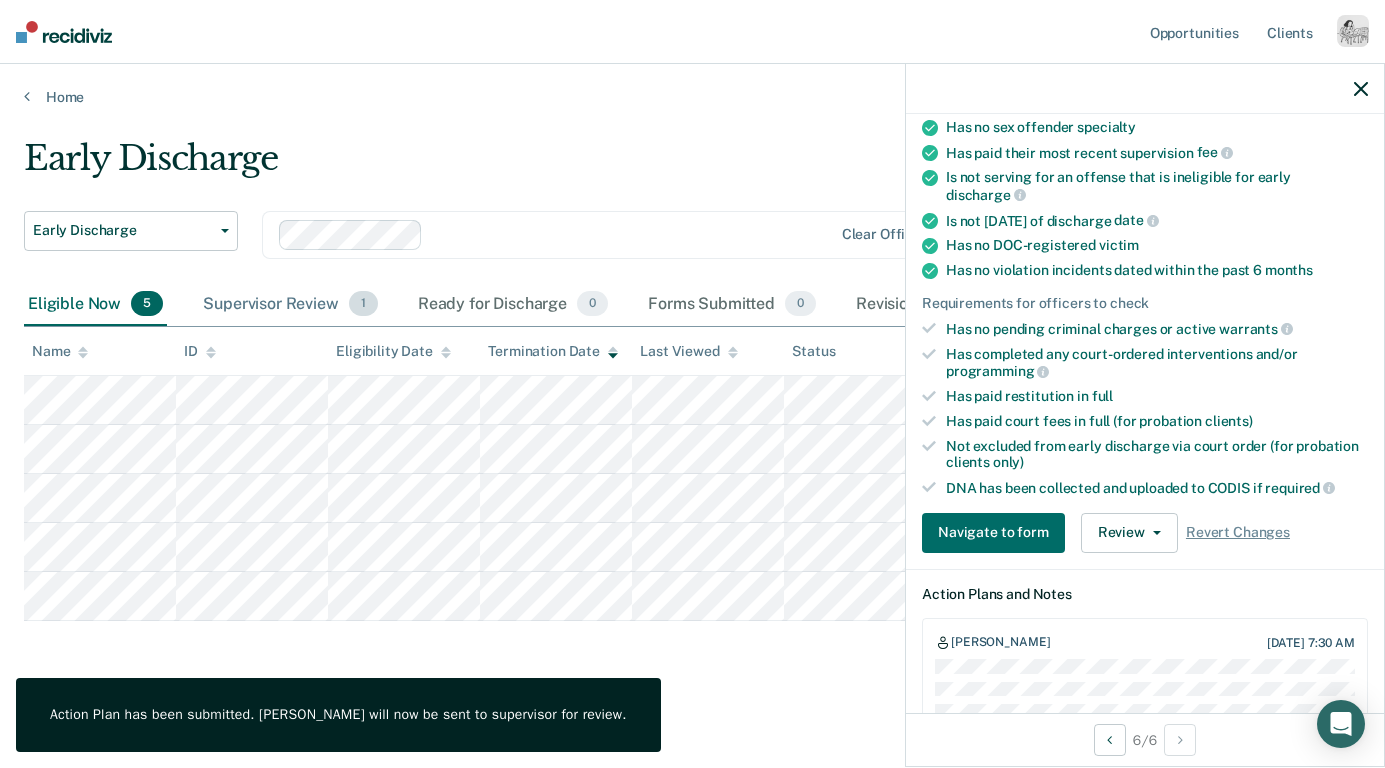 click on "Supervisor Review 1" at bounding box center (290, 305) 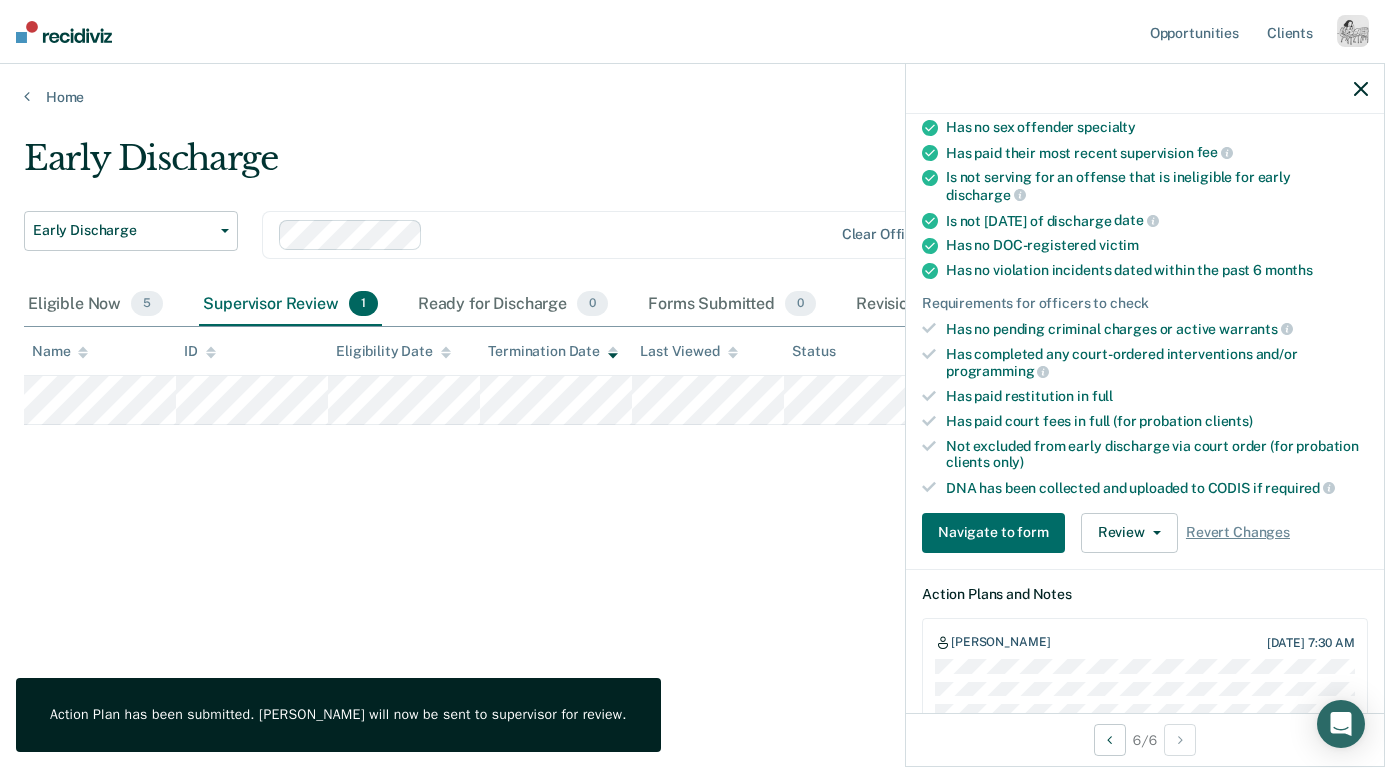click 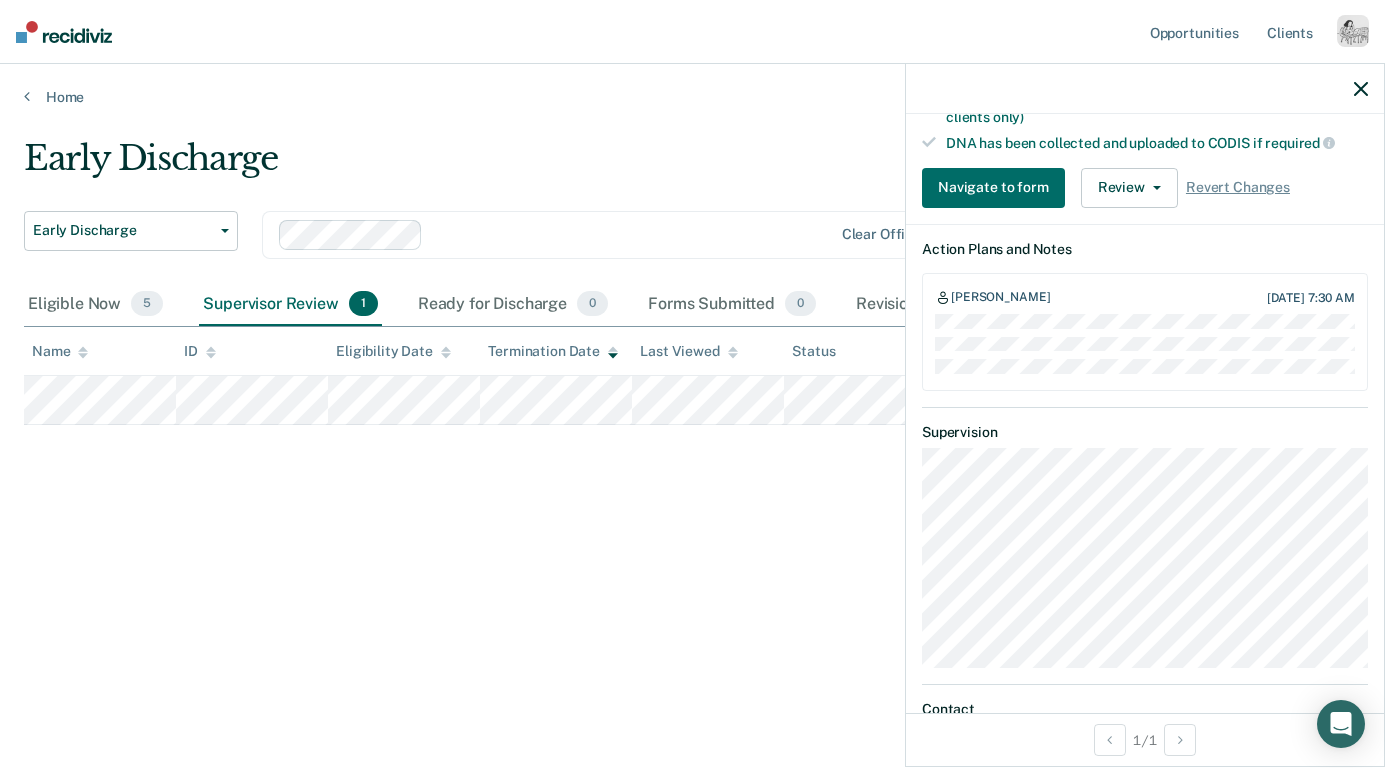scroll, scrollTop: 709, scrollLeft: 0, axis: vertical 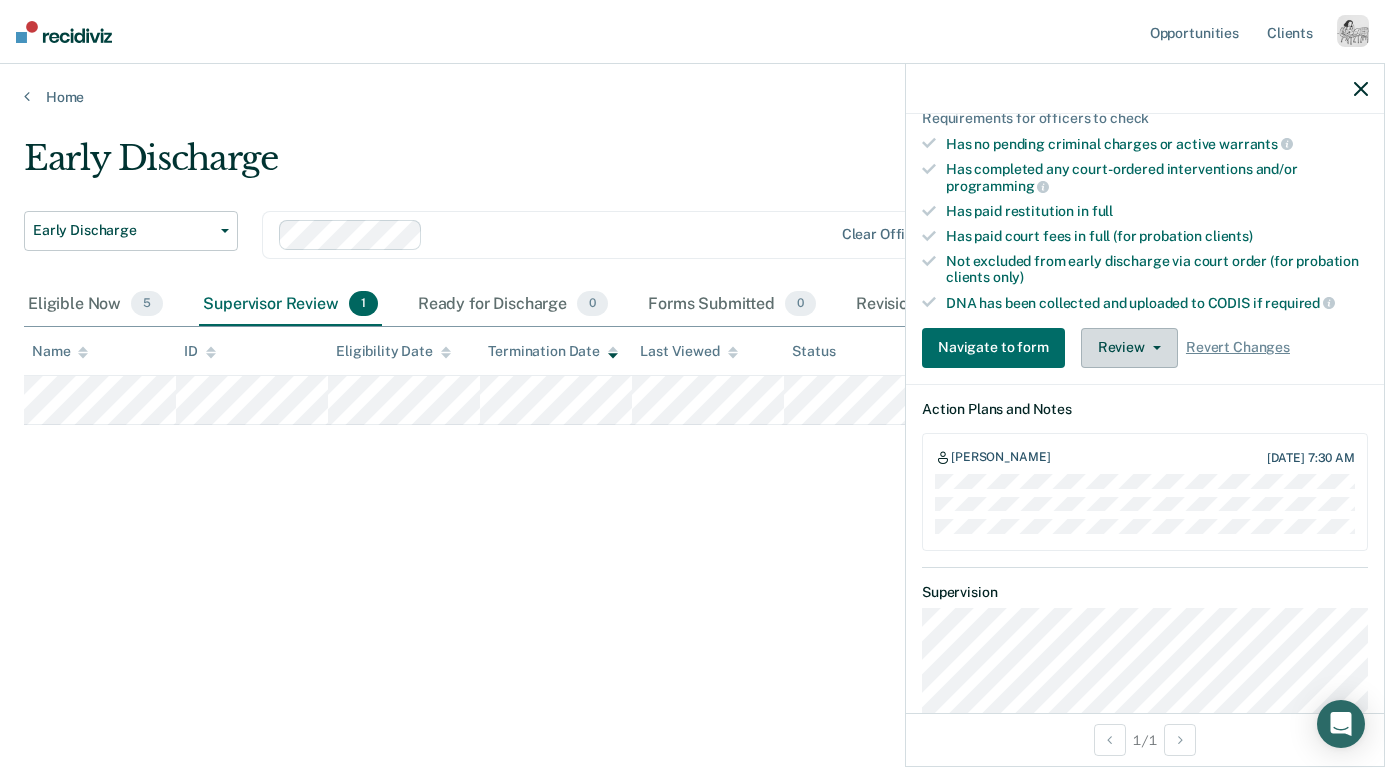 click on "Review" at bounding box center (1129, 348) 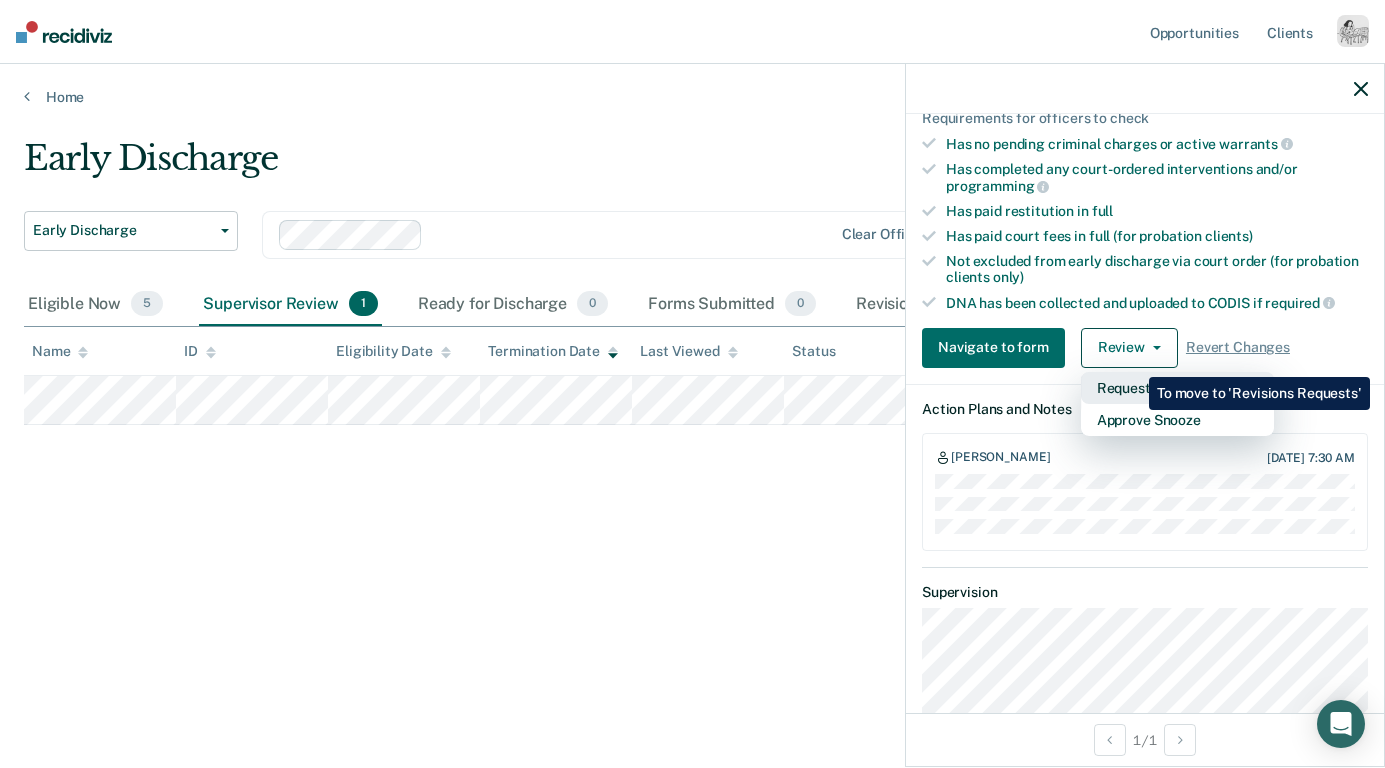 click on "Request Revisions" at bounding box center (1177, 388) 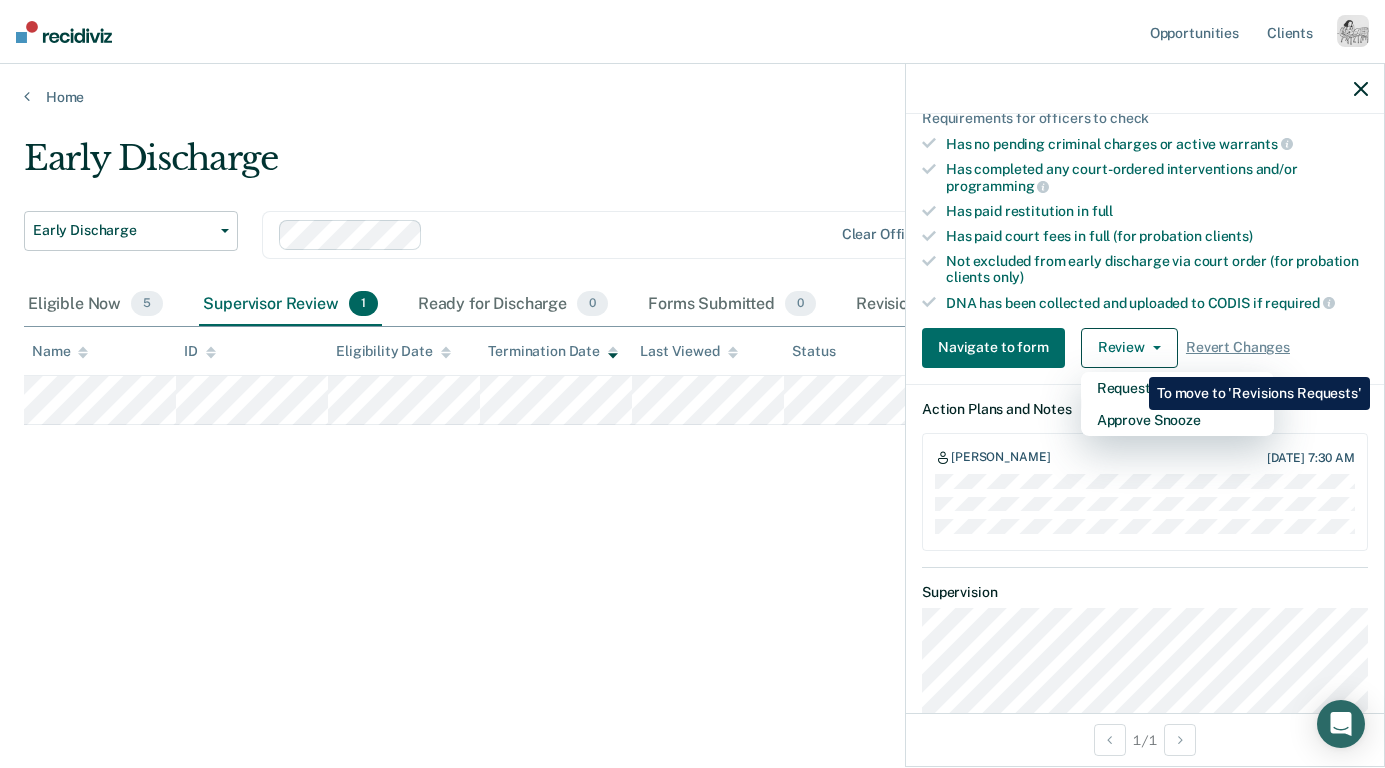 scroll, scrollTop: 386, scrollLeft: 0, axis: vertical 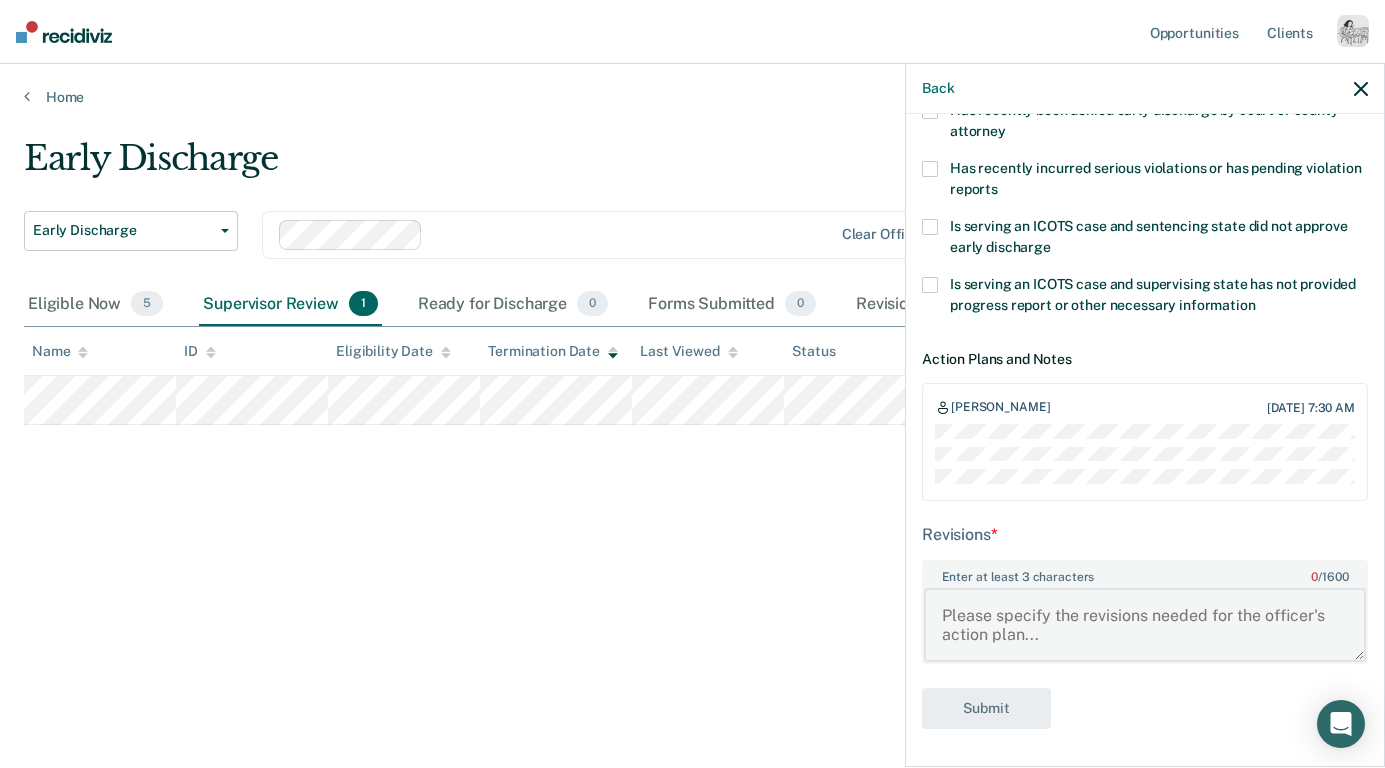 click on "Enter at least 3 characters 0  /  1600" at bounding box center [1145, 625] 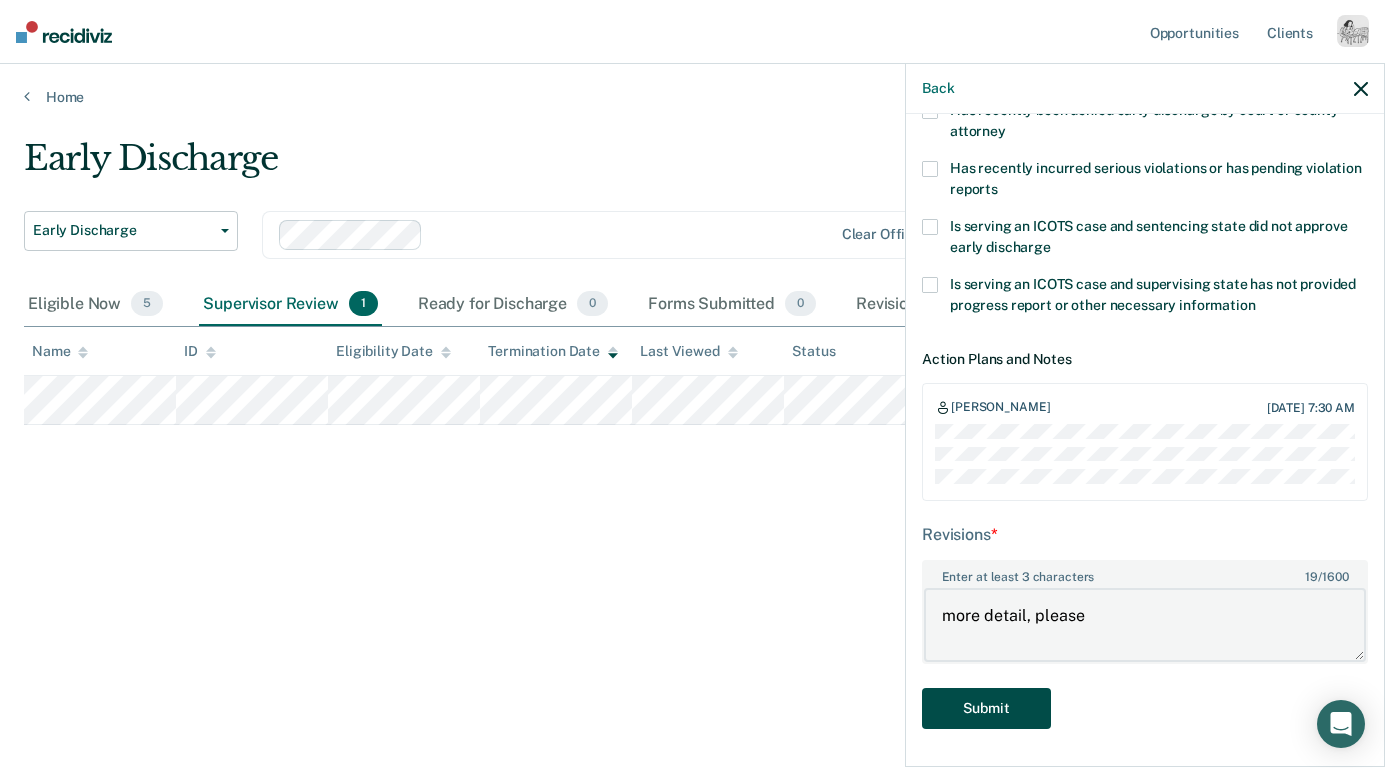 type on "more detail, please" 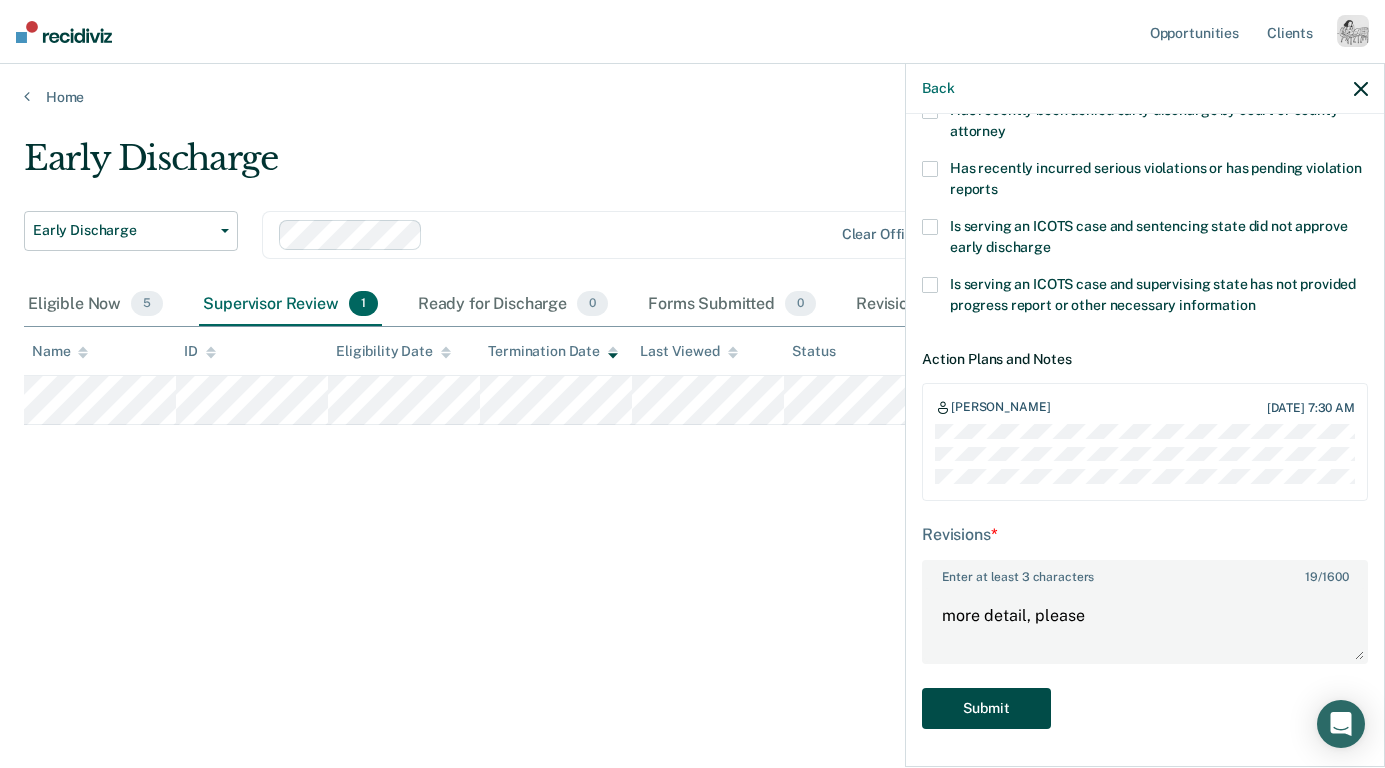 click on "Submit" at bounding box center [986, 708] 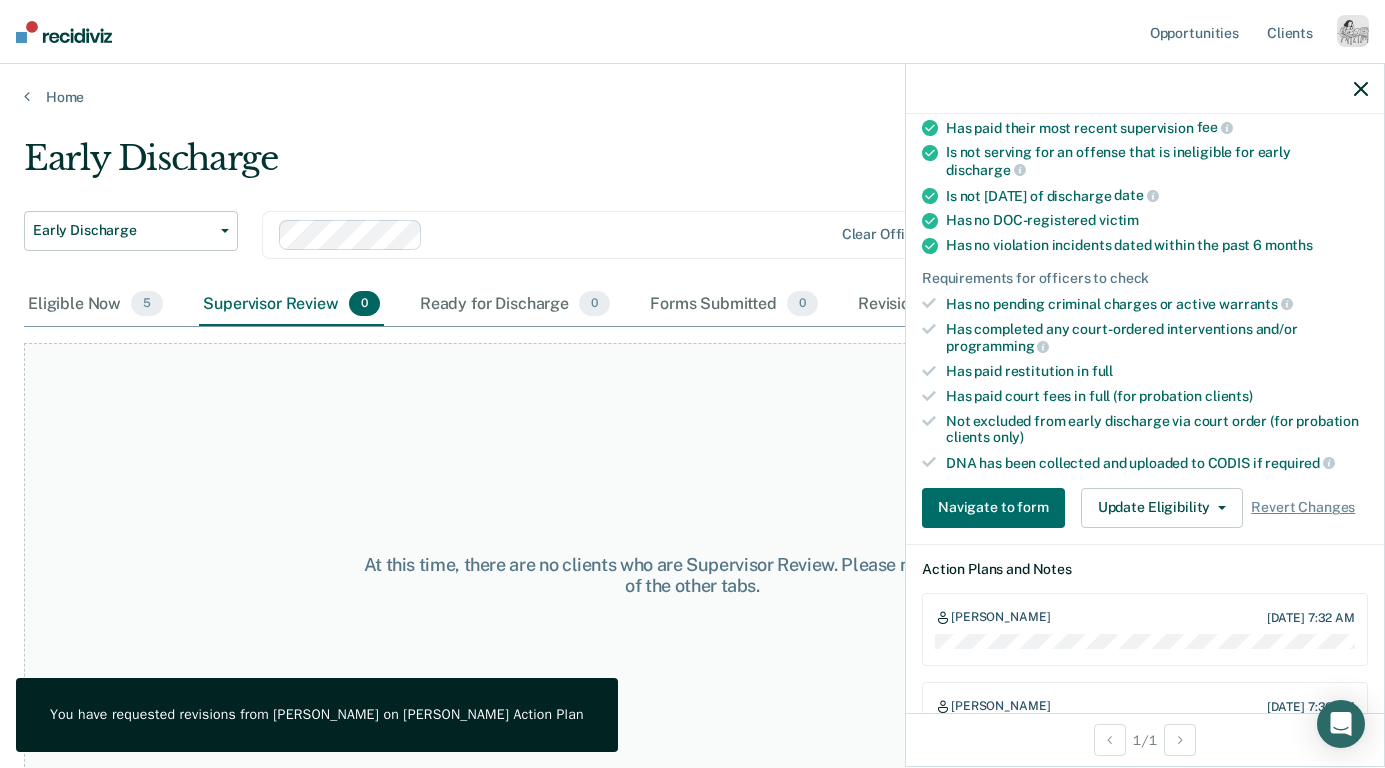 click at bounding box center [1145, 89] 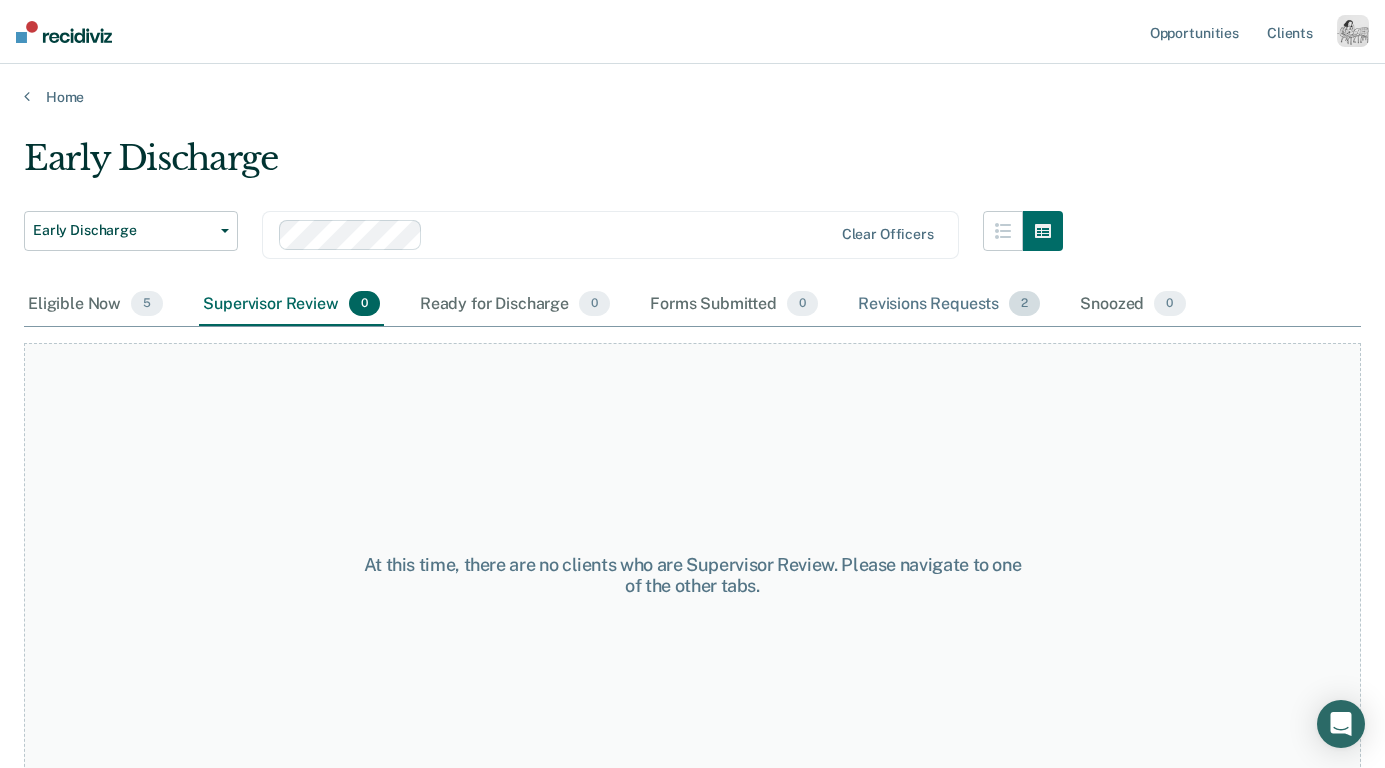 click on "Revisions Requests 2" at bounding box center [949, 305] 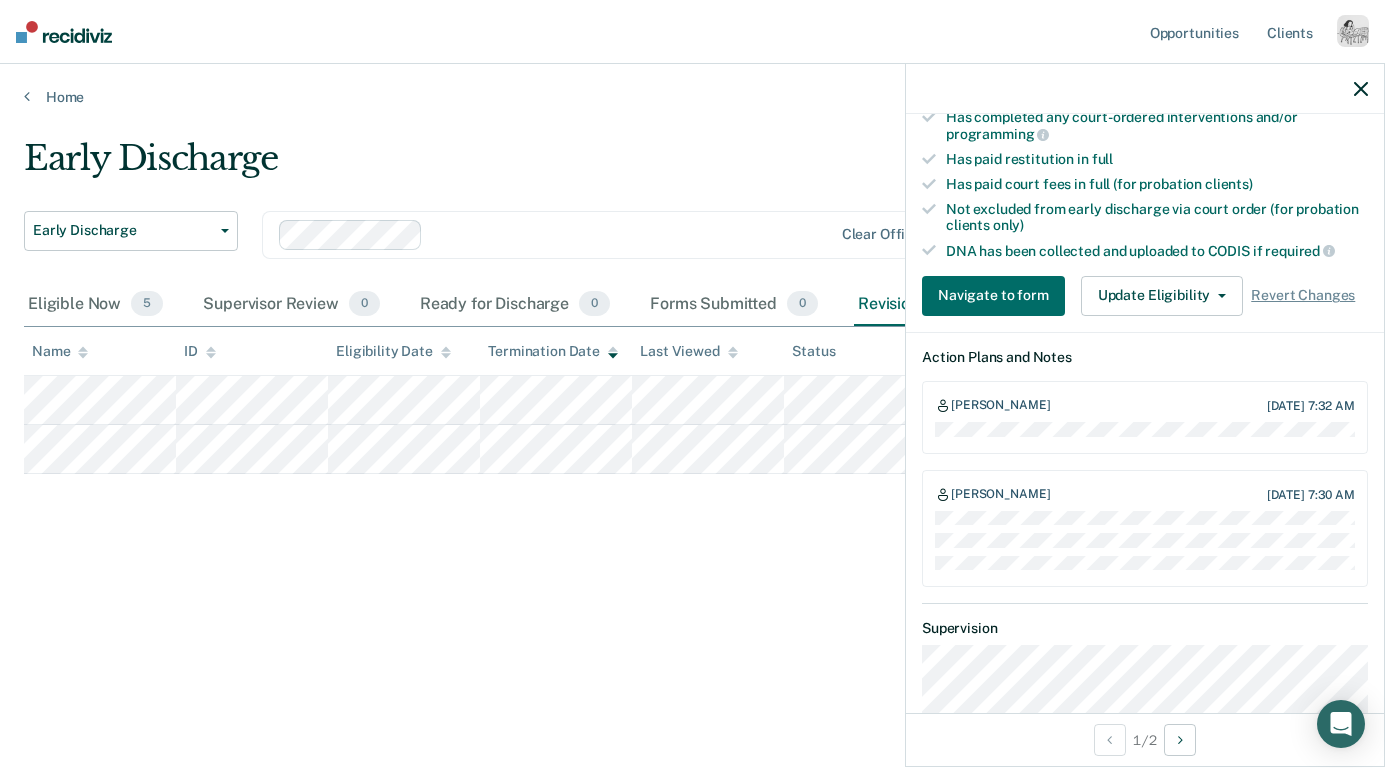 scroll, scrollTop: 602, scrollLeft: 0, axis: vertical 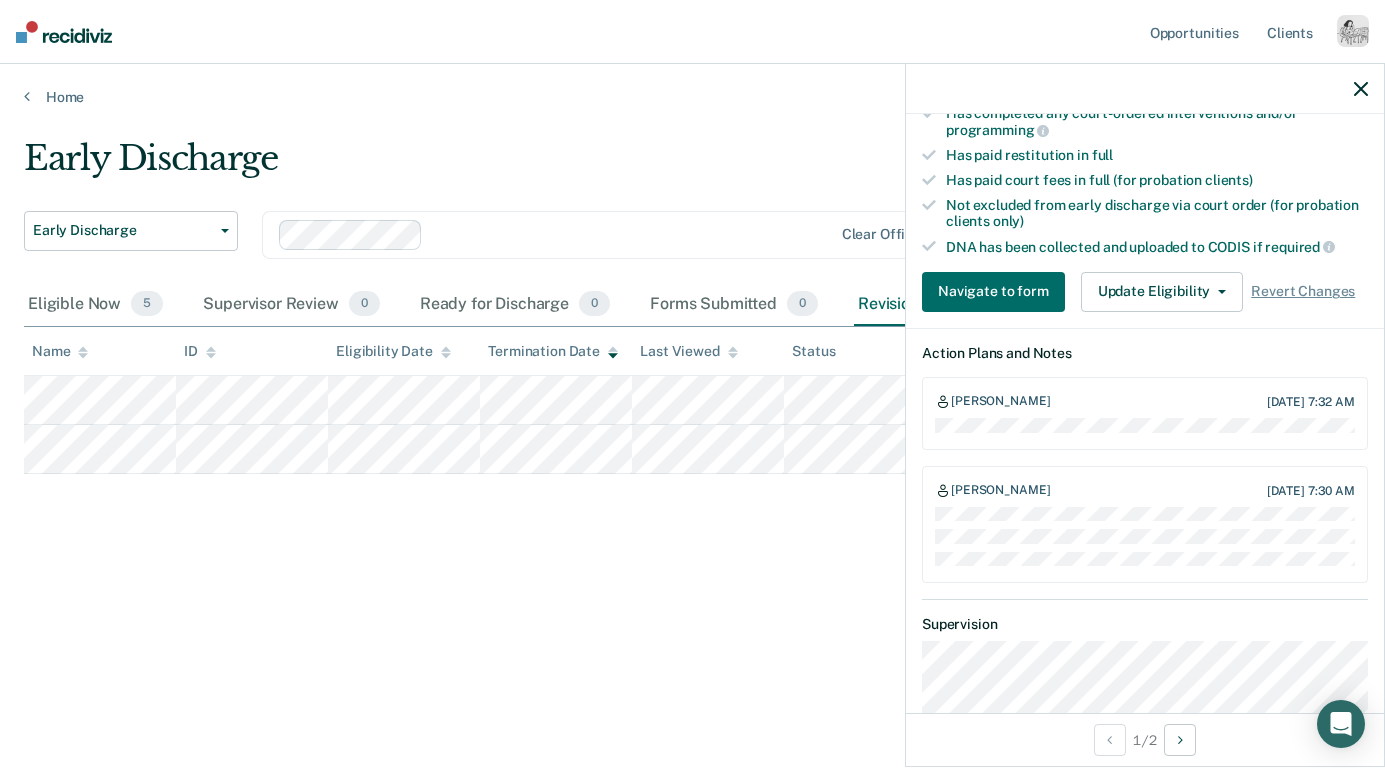 click 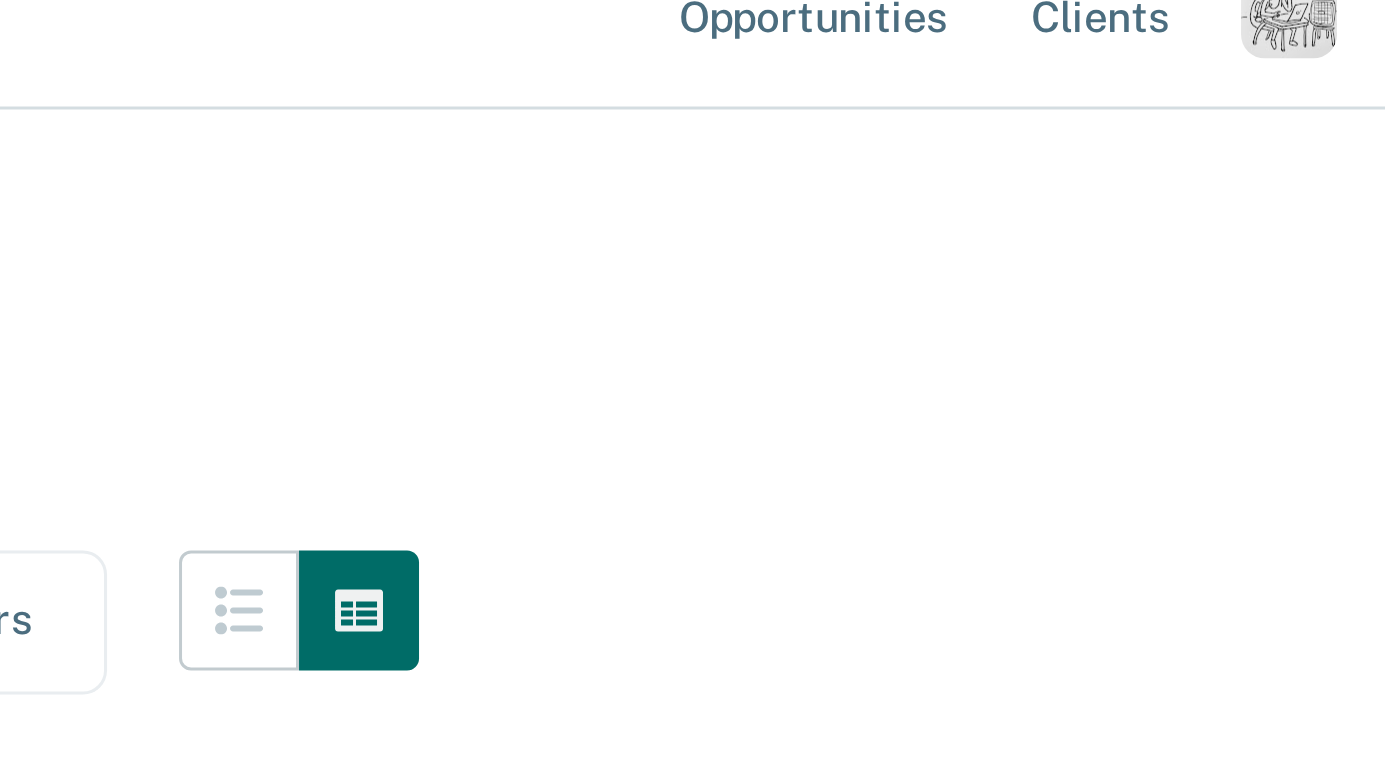 scroll, scrollTop: 0, scrollLeft: 0, axis: both 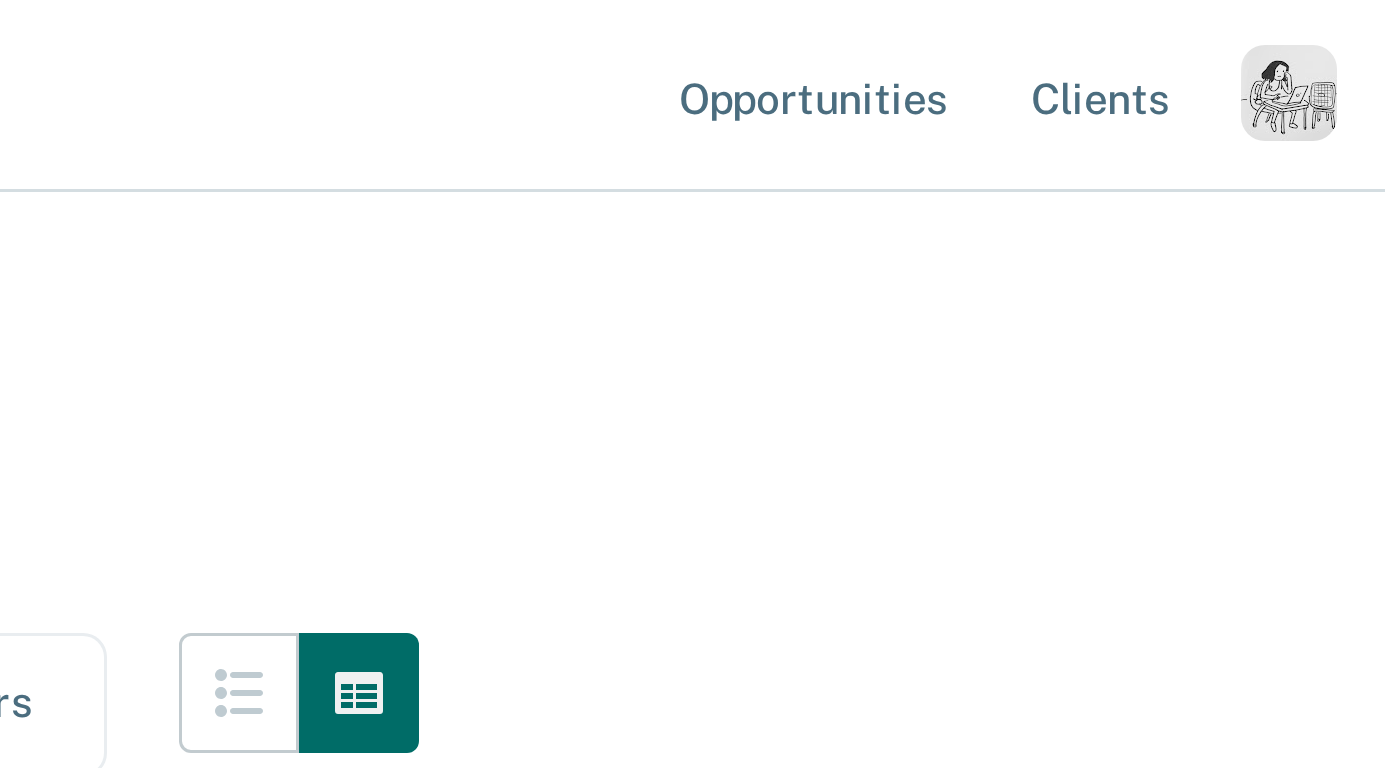 click at bounding box center (1353, 31) 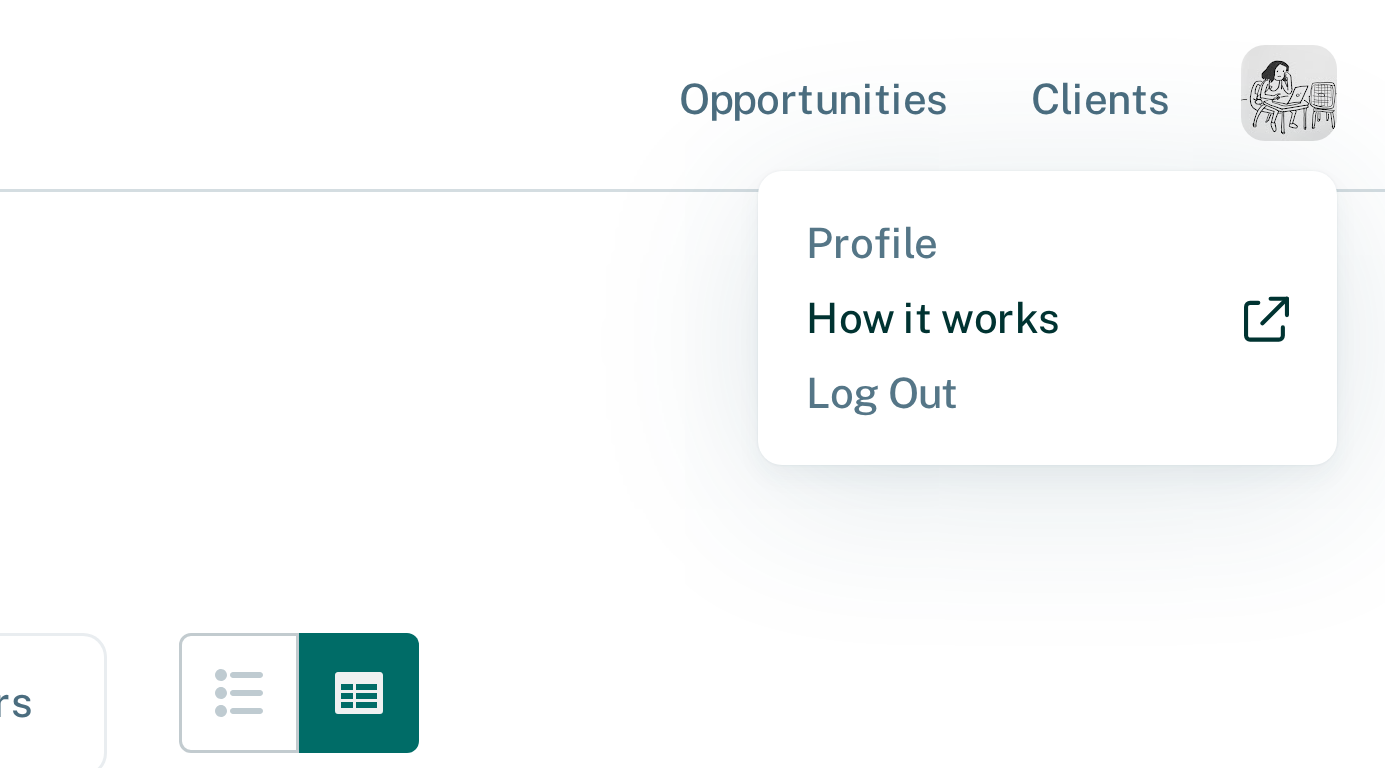 click on "How it works" at bounding box center (1272, 106) 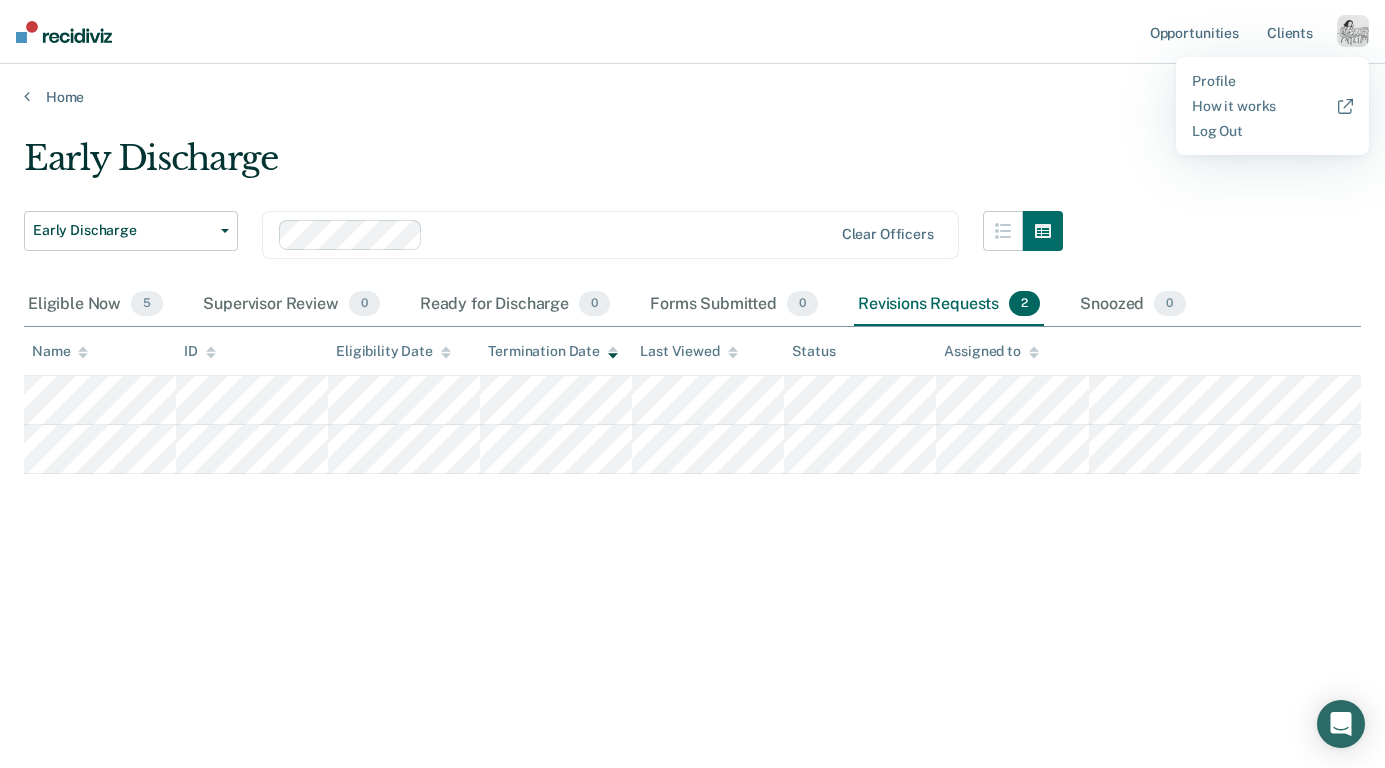 click on "Early Discharge   Early Discharge Early Discharge Clear   officers Eligible Now 5 Supervisor Review 0 Ready for Discharge 0 Forms Submitted 0 Revisions Requests 2 Snoozed 0
To pick up a draggable item, press the space bar.
While dragging, use the arrow keys to move the item.
Press space again to drop the item in its new position, or press escape to cancel.
Name ID Eligibility Date Termination Date Last Viewed Status Assigned to" at bounding box center (692, 410) 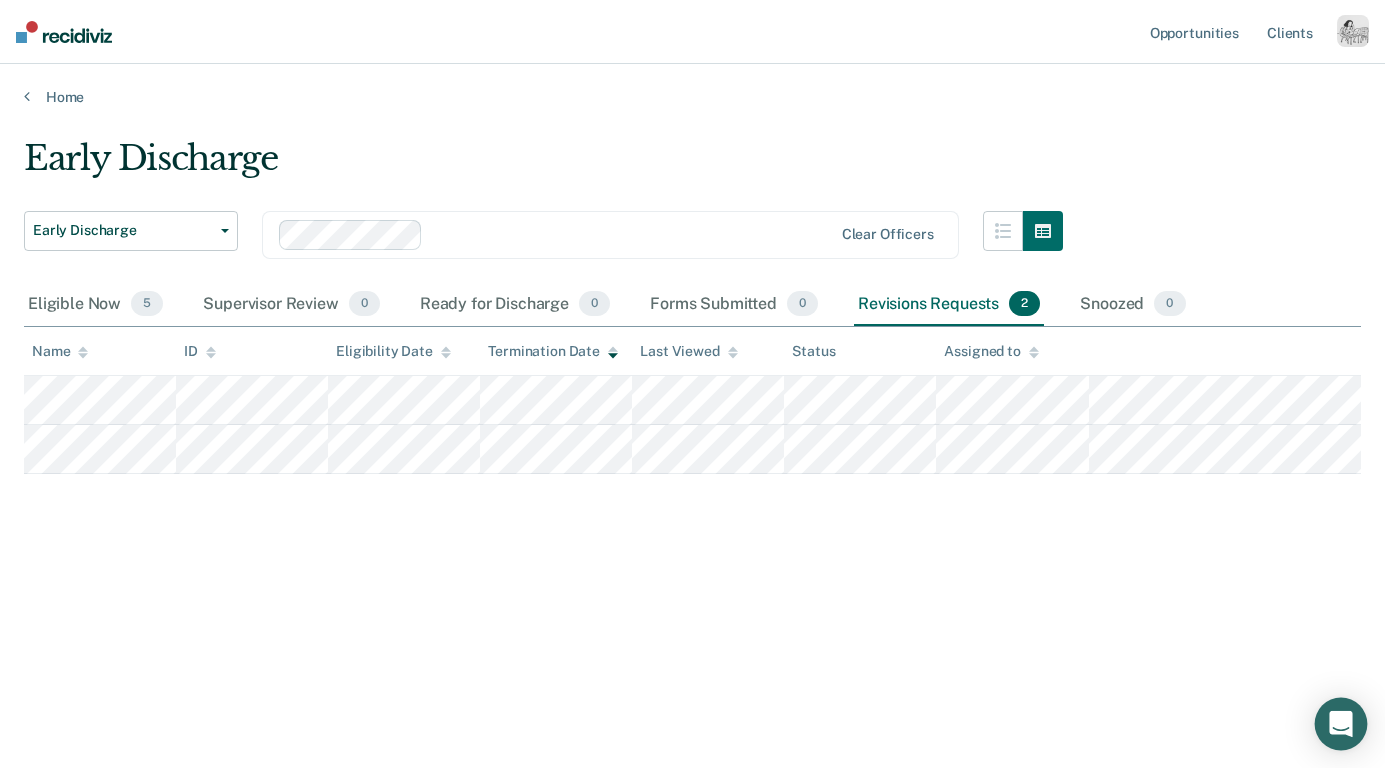 click at bounding box center [1341, 724] 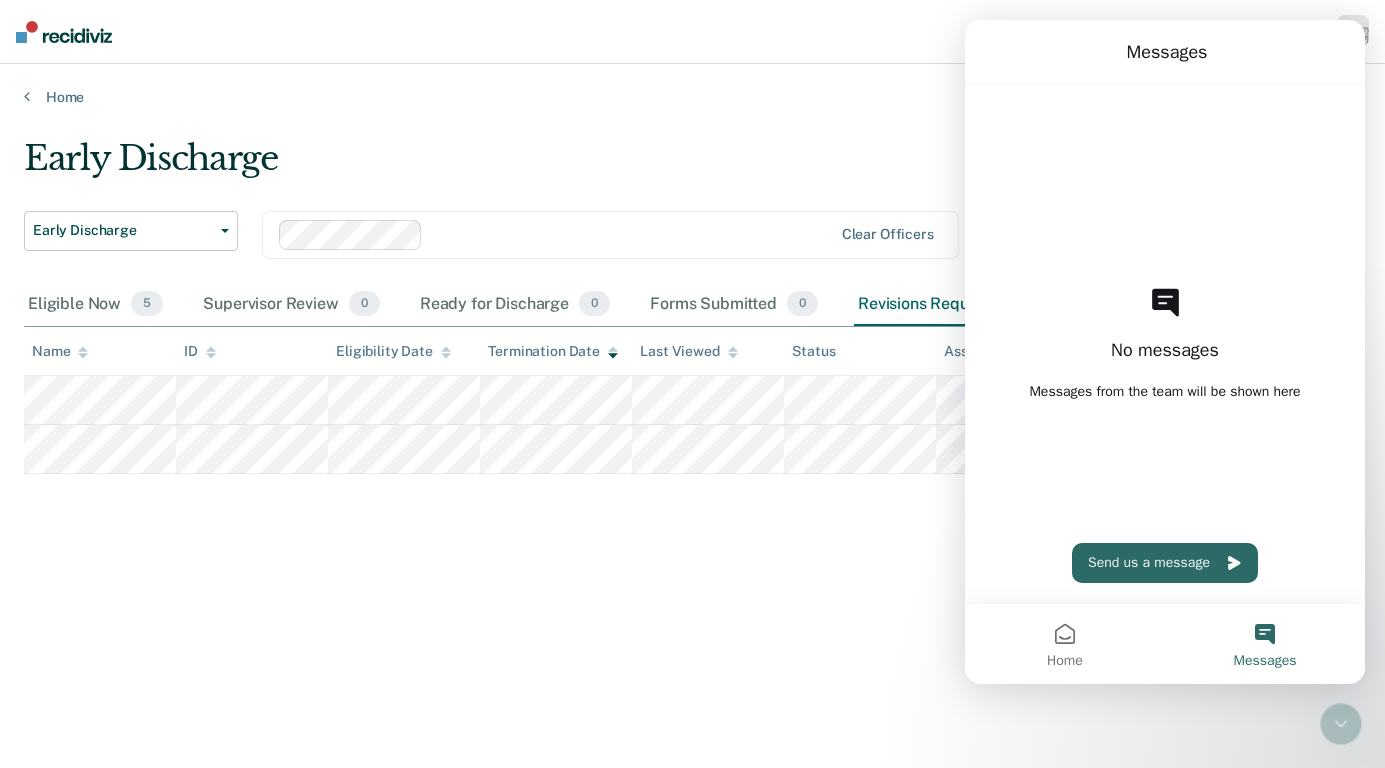scroll, scrollTop: 0, scrollLeft: 0, axis: both 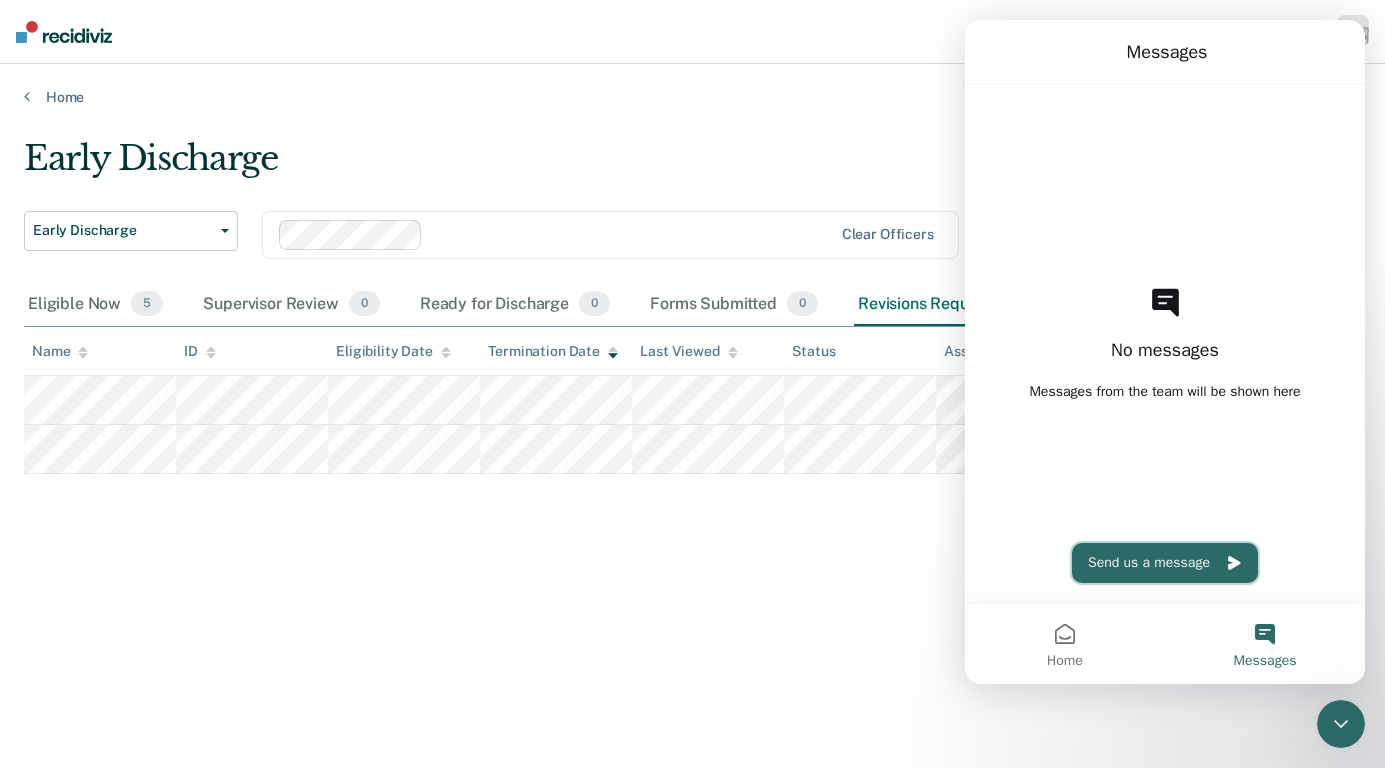 click on "Send us a message" at bounding box center (1165, 563) 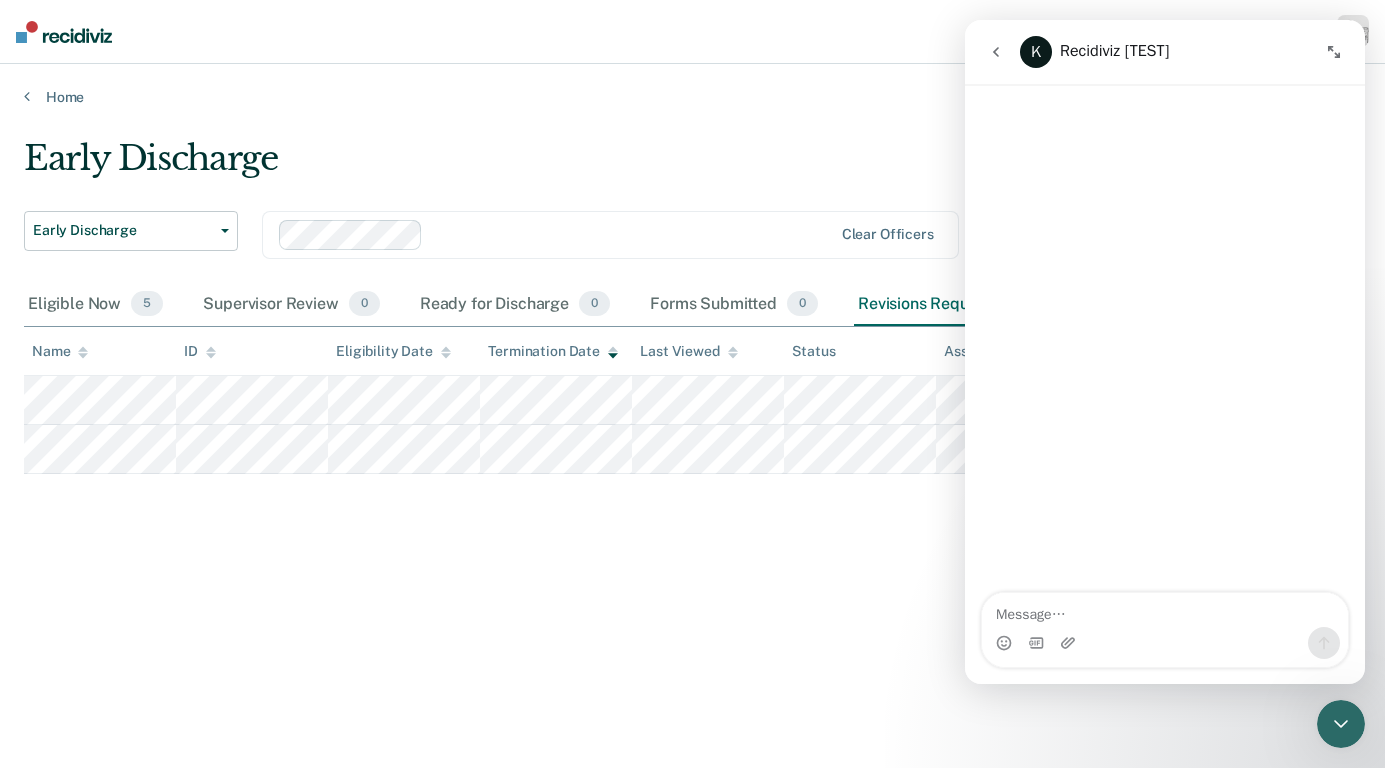 click 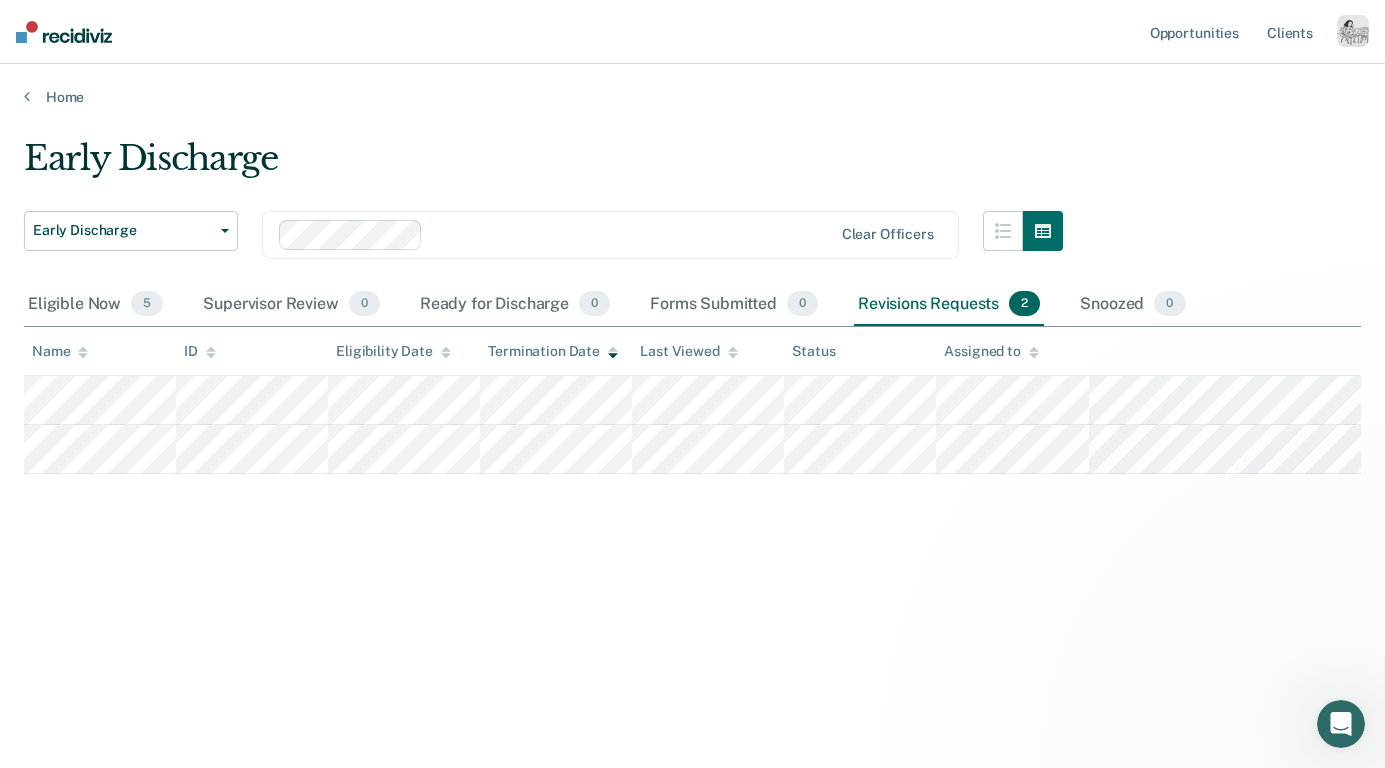 scroll, scrollTop: 0, scrollLeft: 0, axis: both 